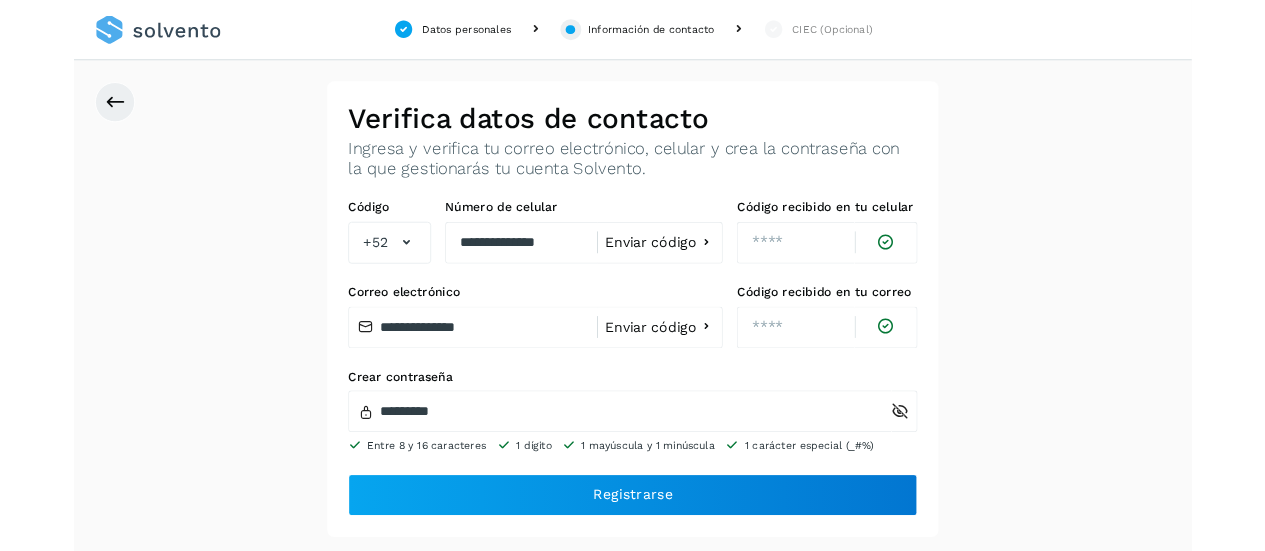 scroll, scrollTop: 0, scrollLeft: 0, axis: both 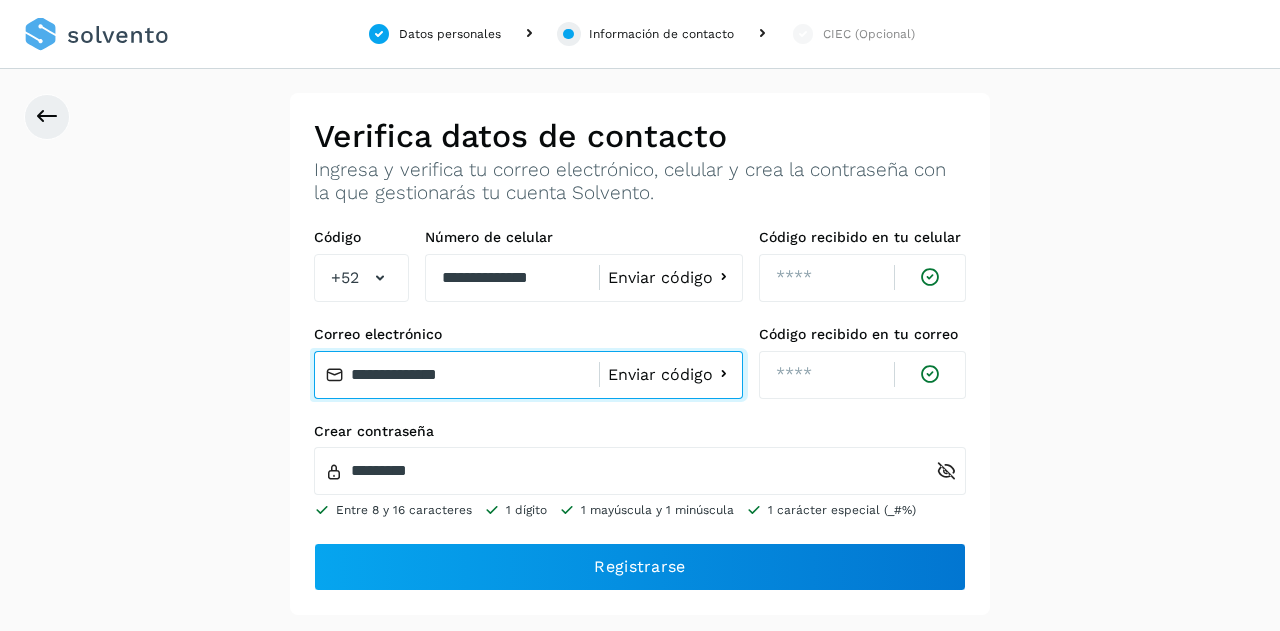 drag, startPoint x: 490, startPoint y: 370, endPoint x: 305, endPoint y: 371, distance: 185.0027 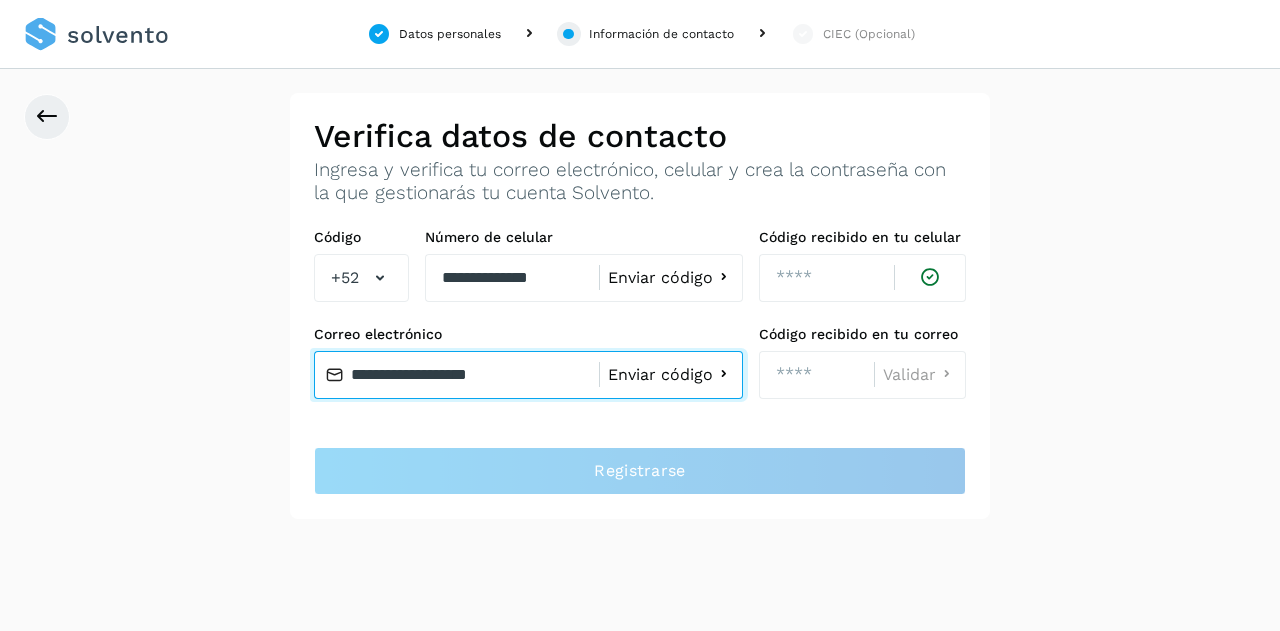 type on "**********" 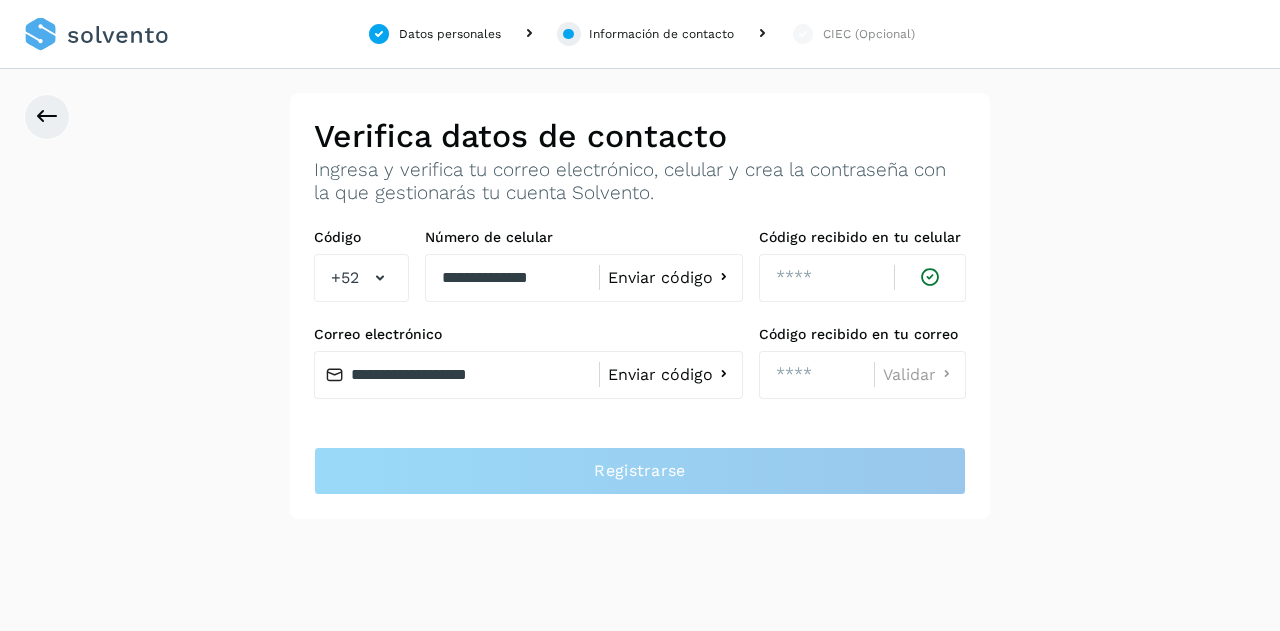 click on "Enviar código" 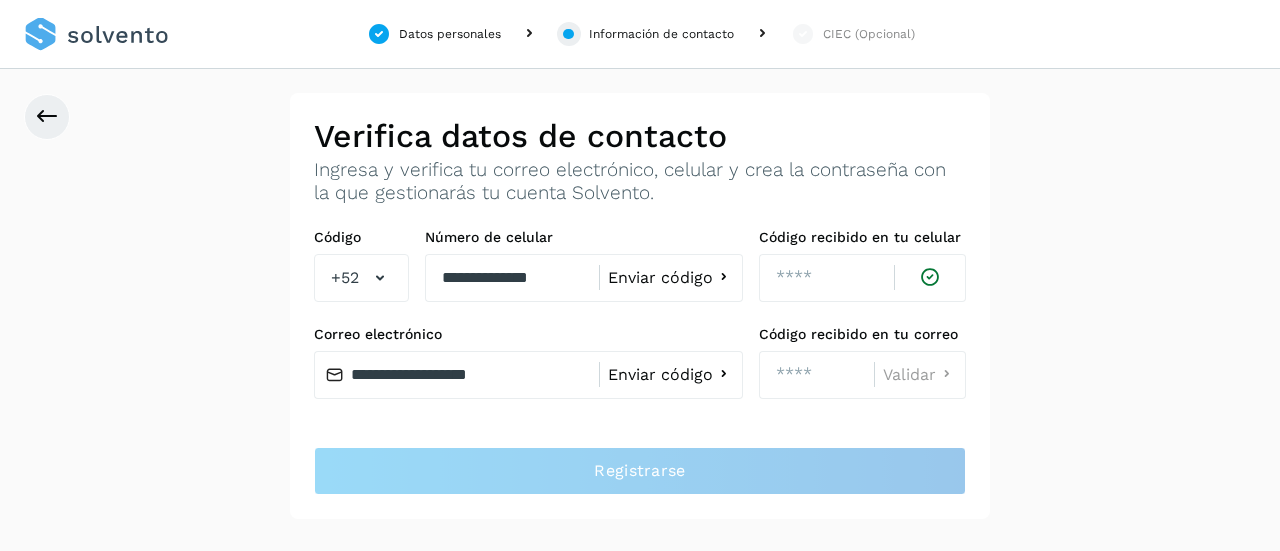 click on "Enviar código" 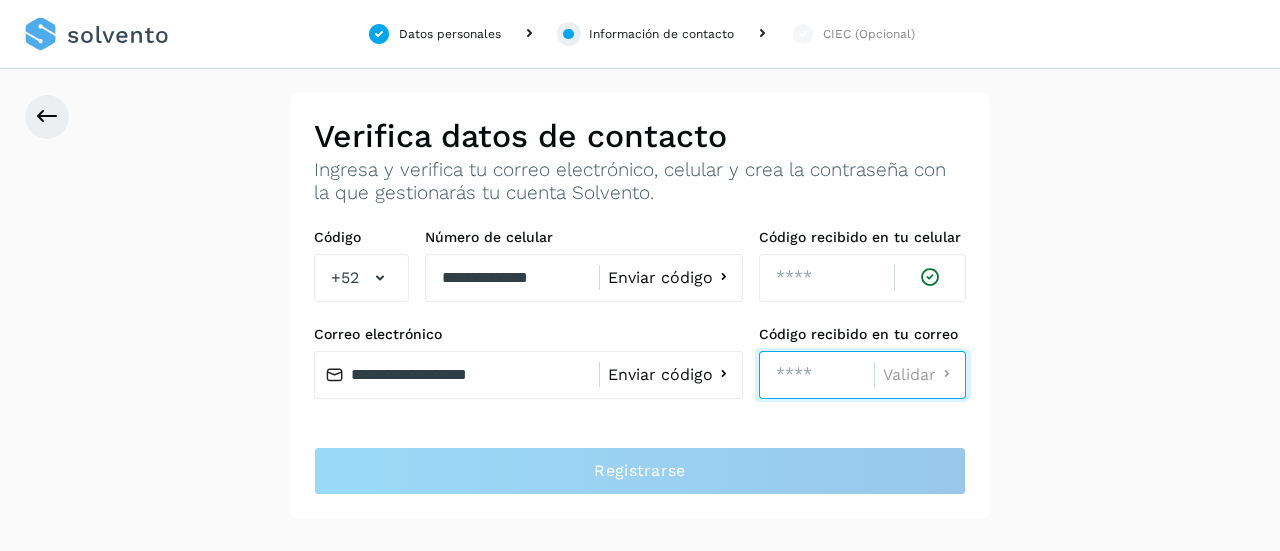 click at bounding box center [816, 375] 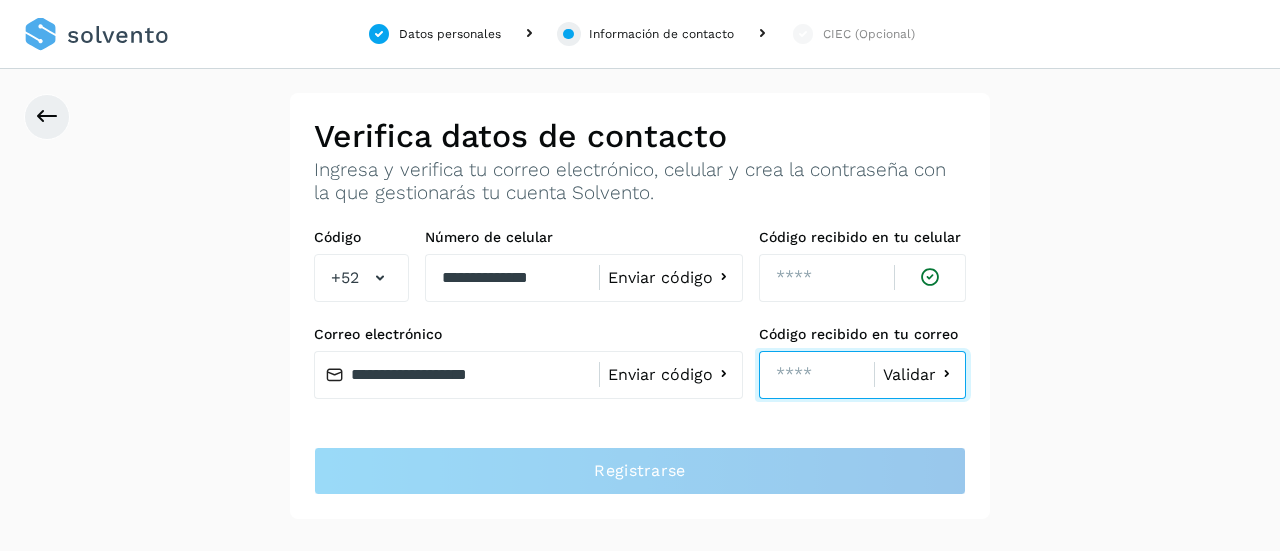 type on "****" 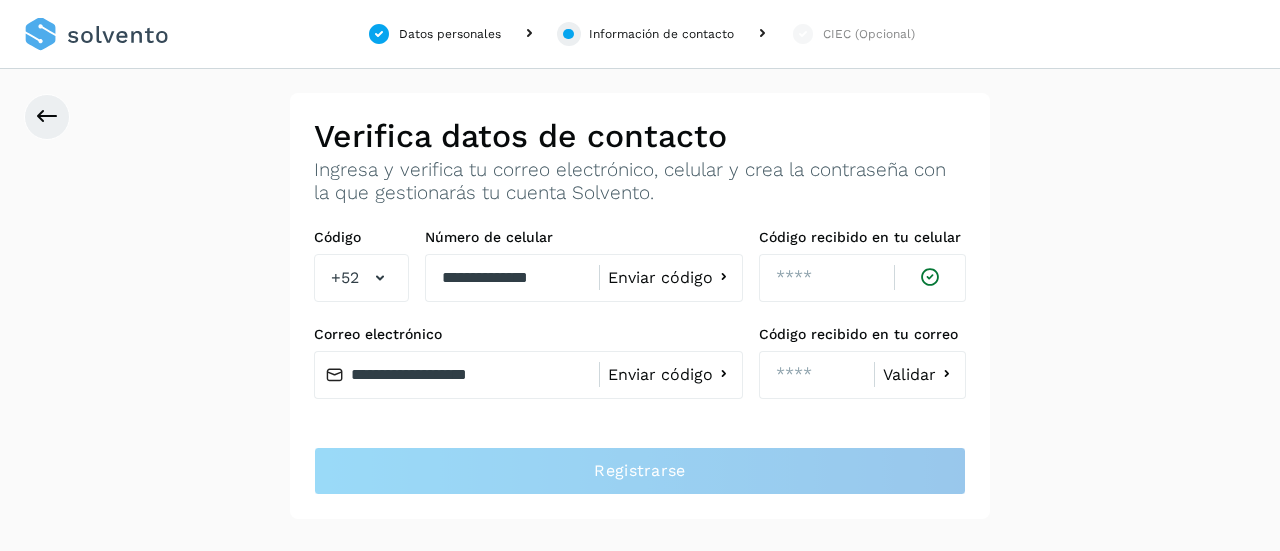 click on "Validar" 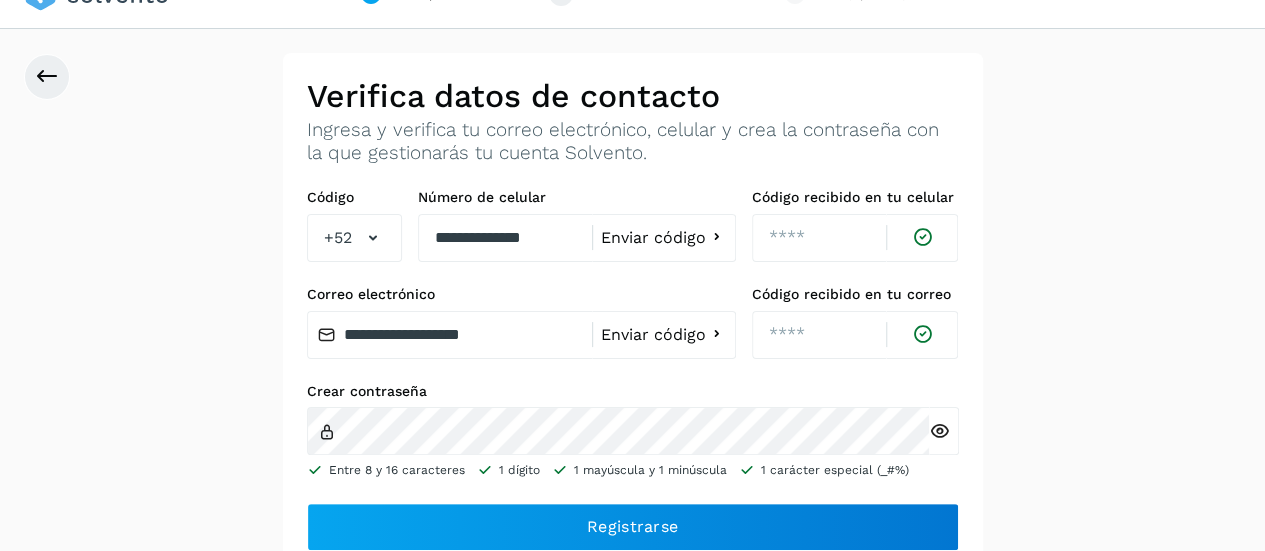 scroll, scrollTop: 61, scrollLeft: 0, axis: vertical 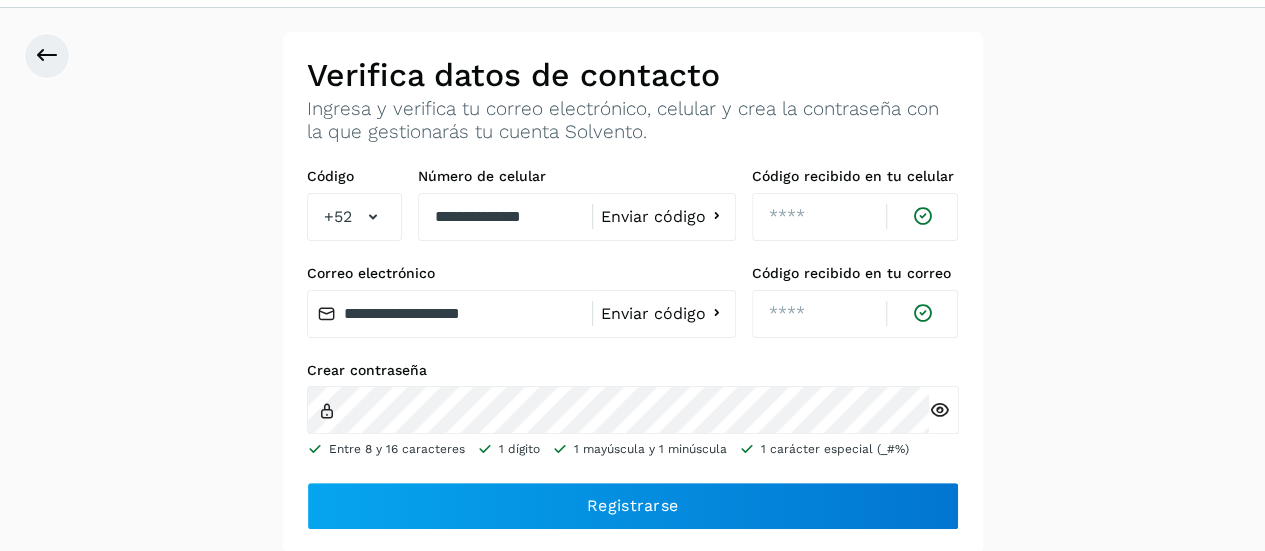 click at bounding box center [939, 410] 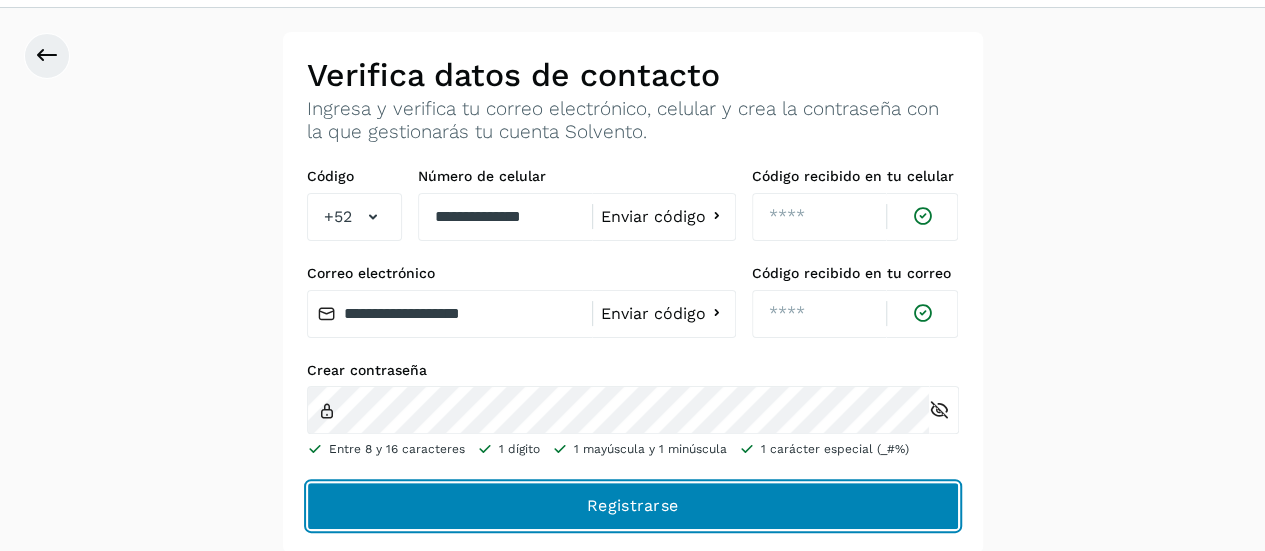 click on "Registrarse" 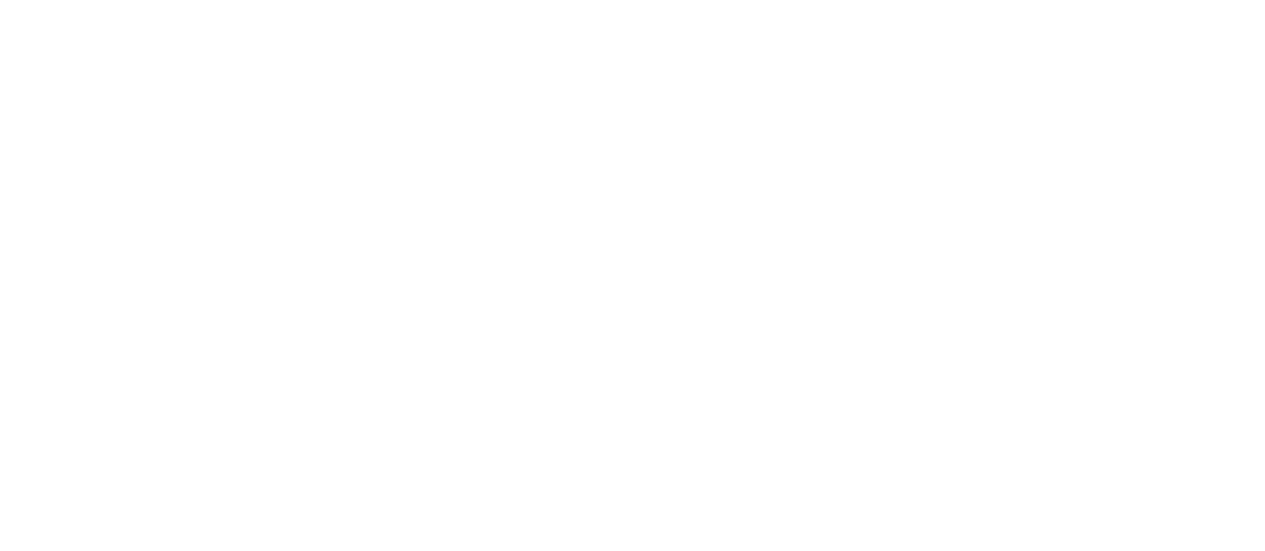 scroll, scrollTop: 0, scrollLeft: 0, axis: both 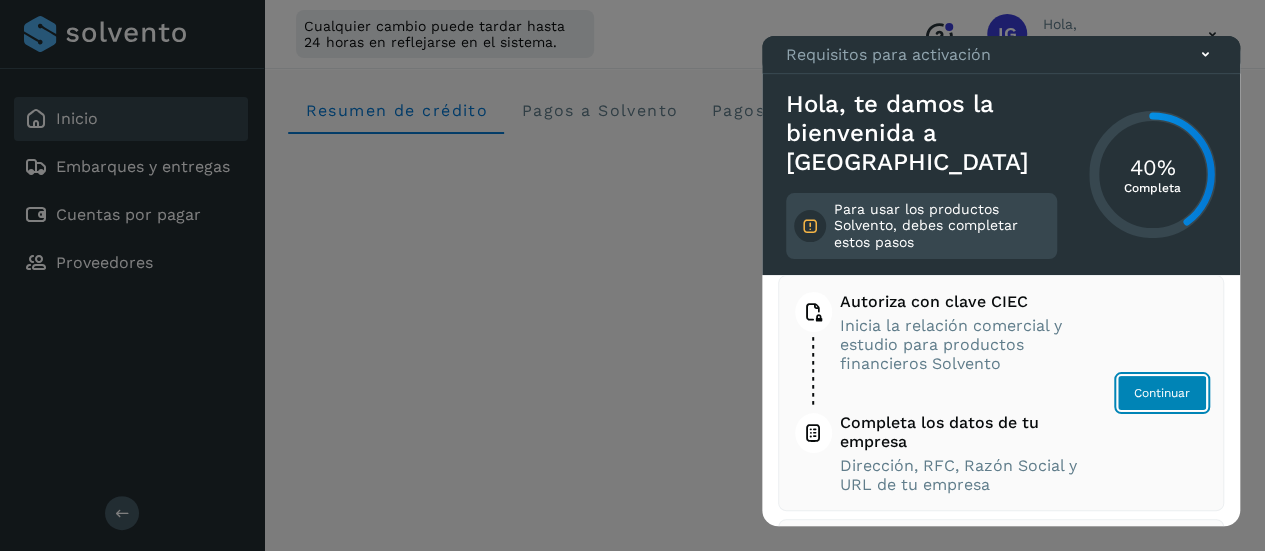 click on "Continuar" 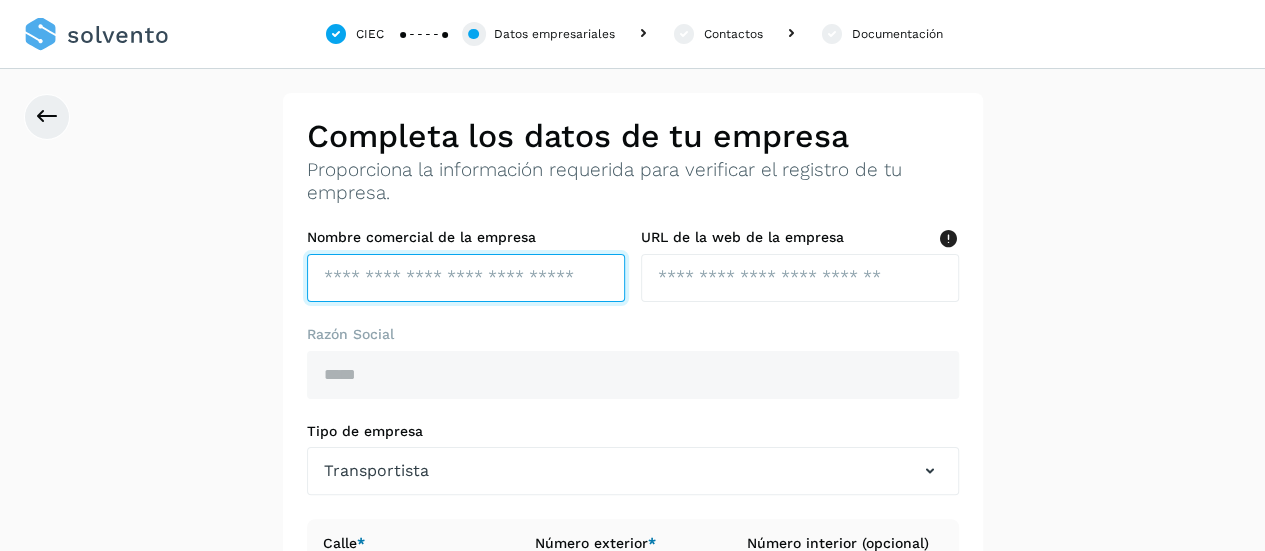 click at bounding box center (466, 278) 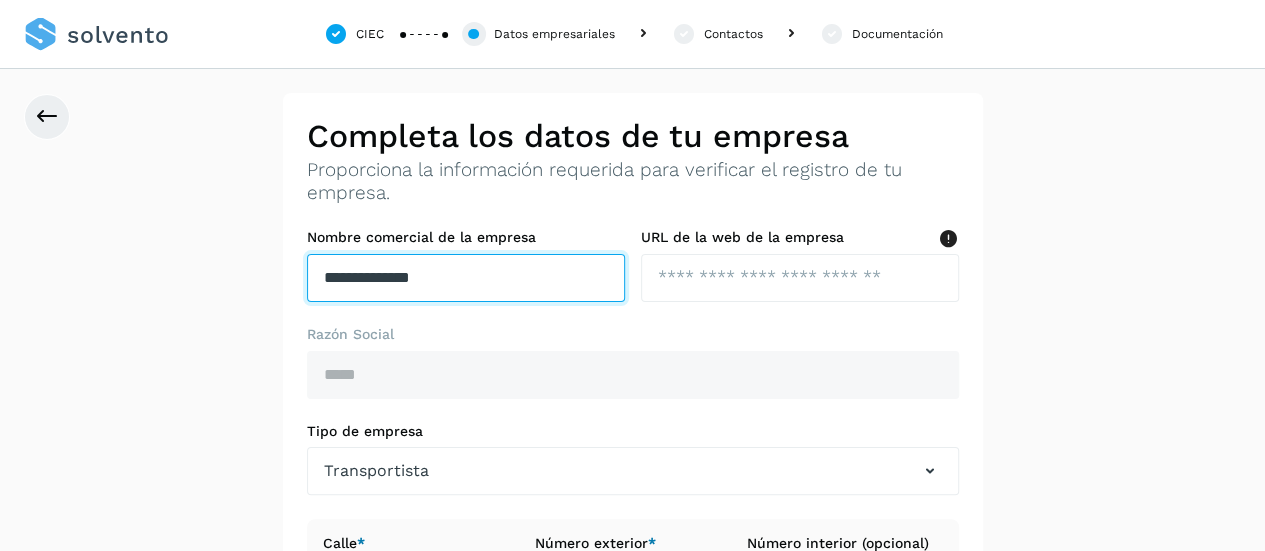 type on "**********" 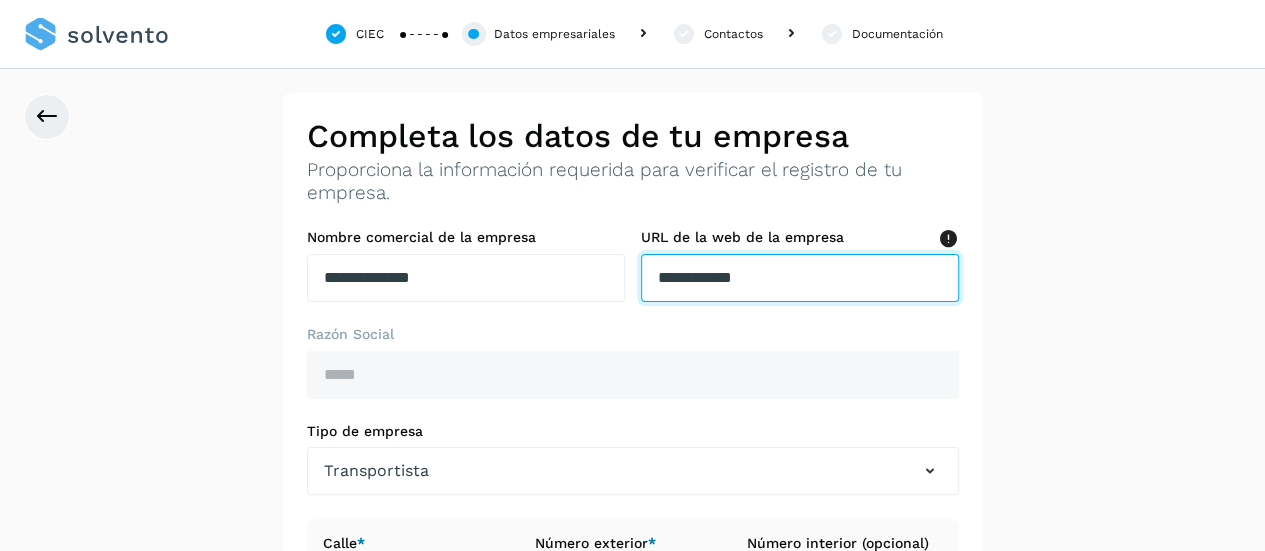 type on "**********" 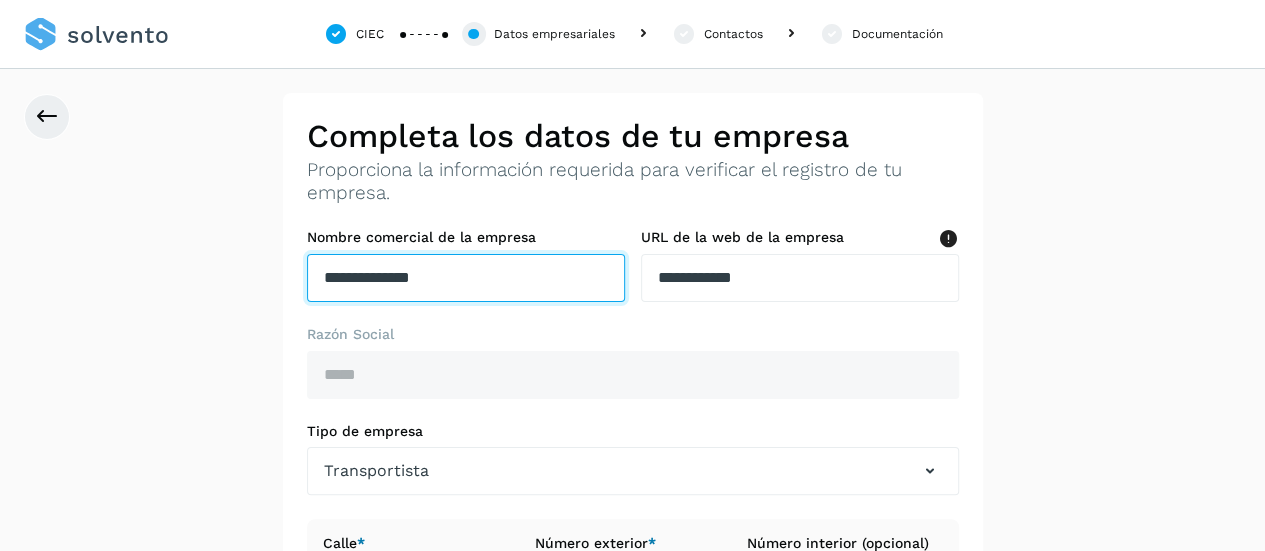 drag, startPoint x: 482, startPoint y: 278, endPoint x: 210, endPoint y: 280, distance: 272.00735 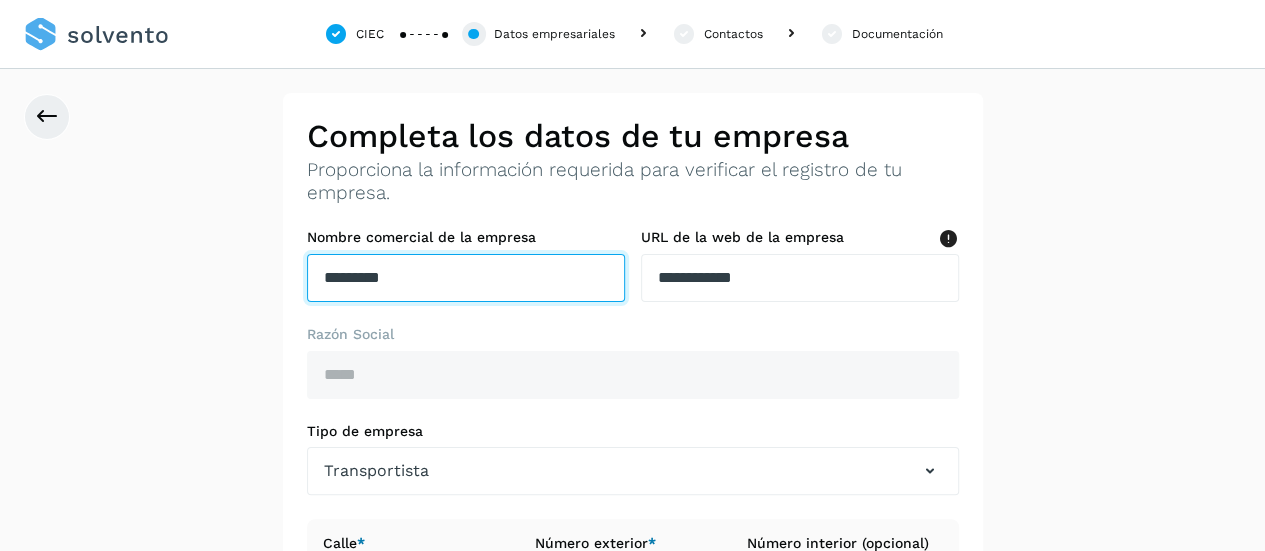 type on "*********" 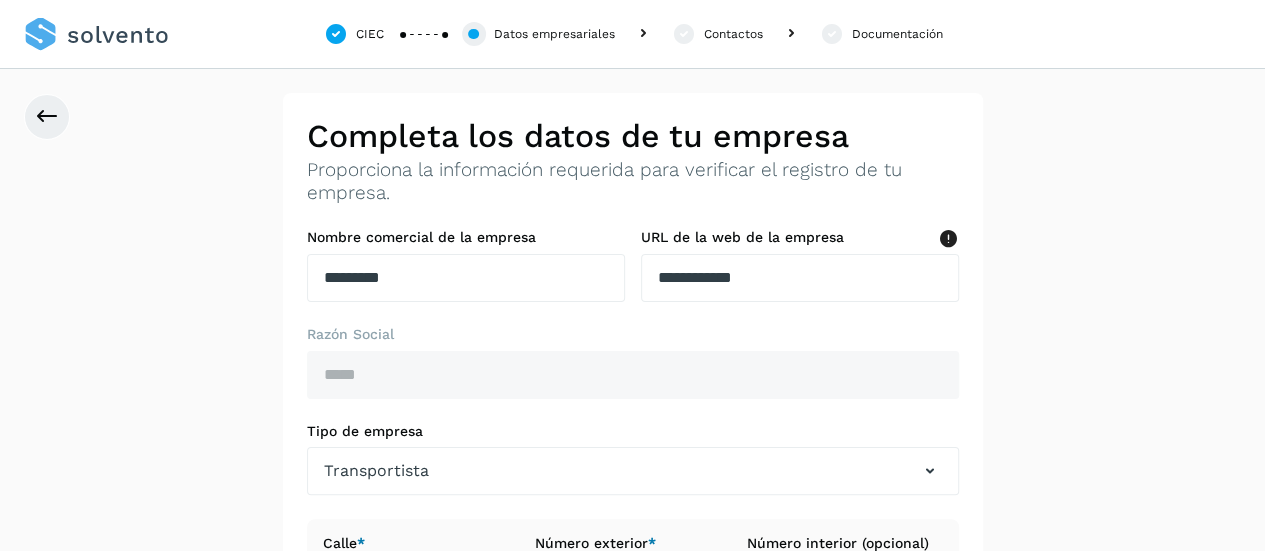 click on "**********" 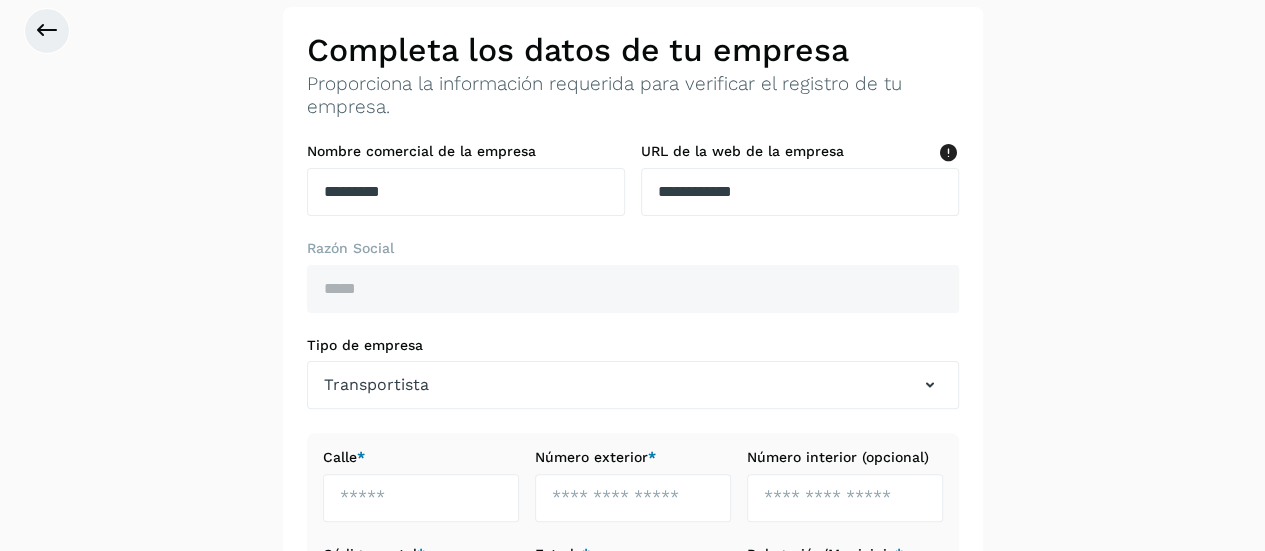 scroll, scrollTop: 126, scrollLeft: 0, axis: vertical 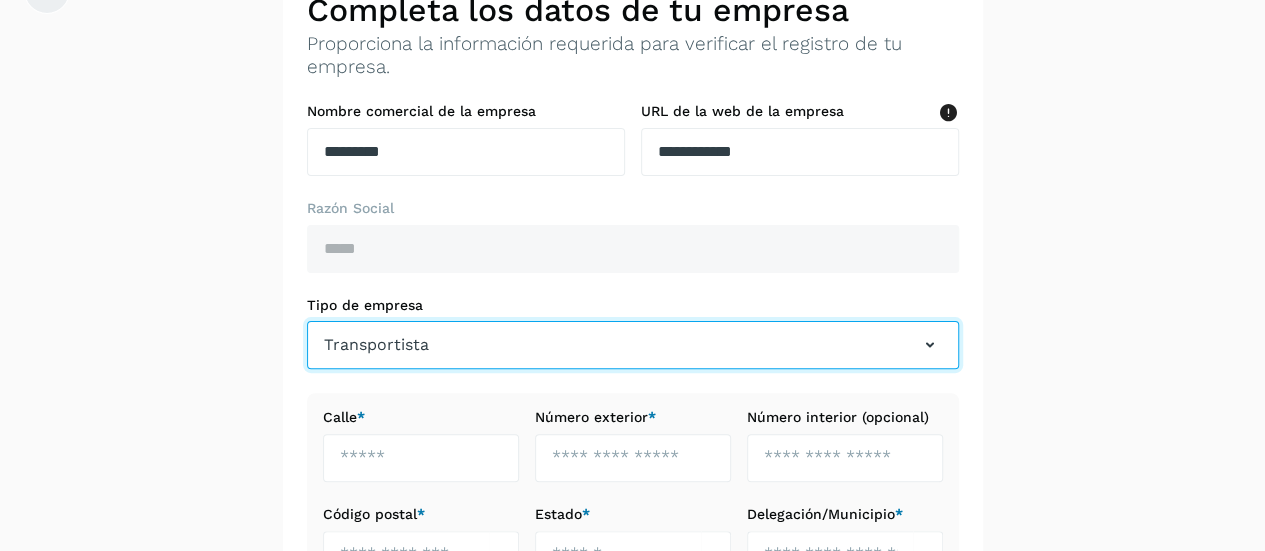click on "Transportista" at bounding box center [633, 345] 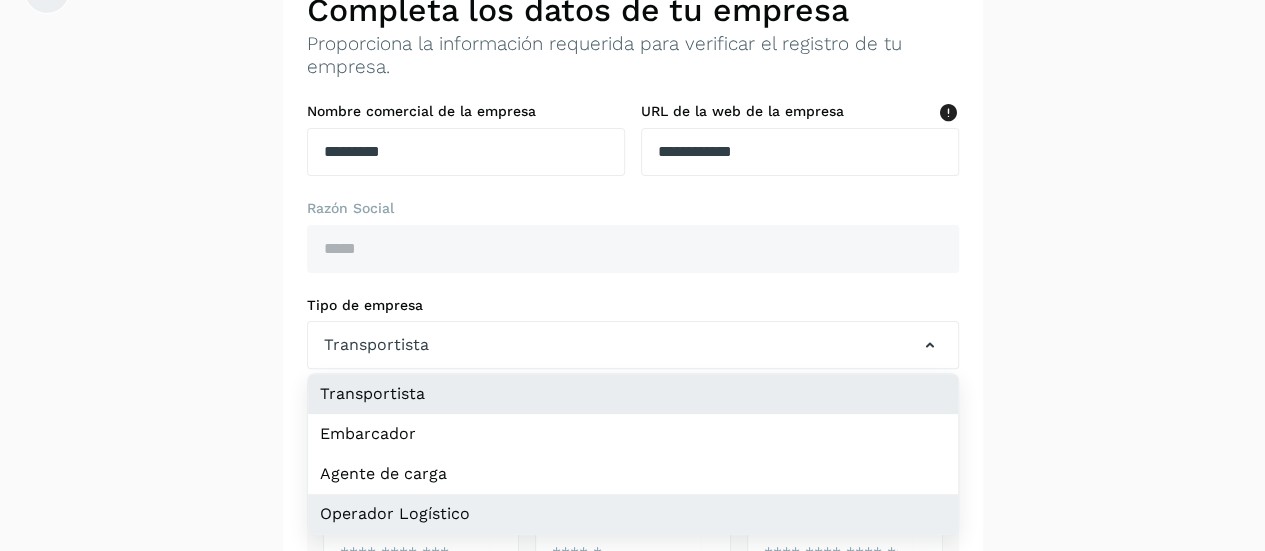 click on "Operador Logístico" 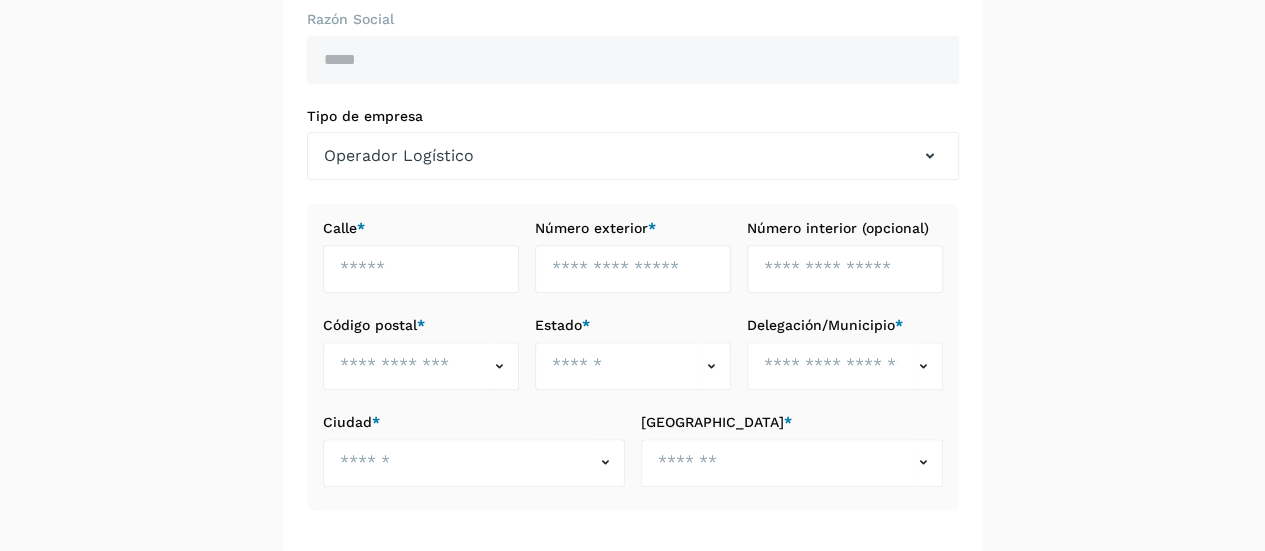 scroll, scrollTop: 319, scrollLeft: 0, axis: vertical 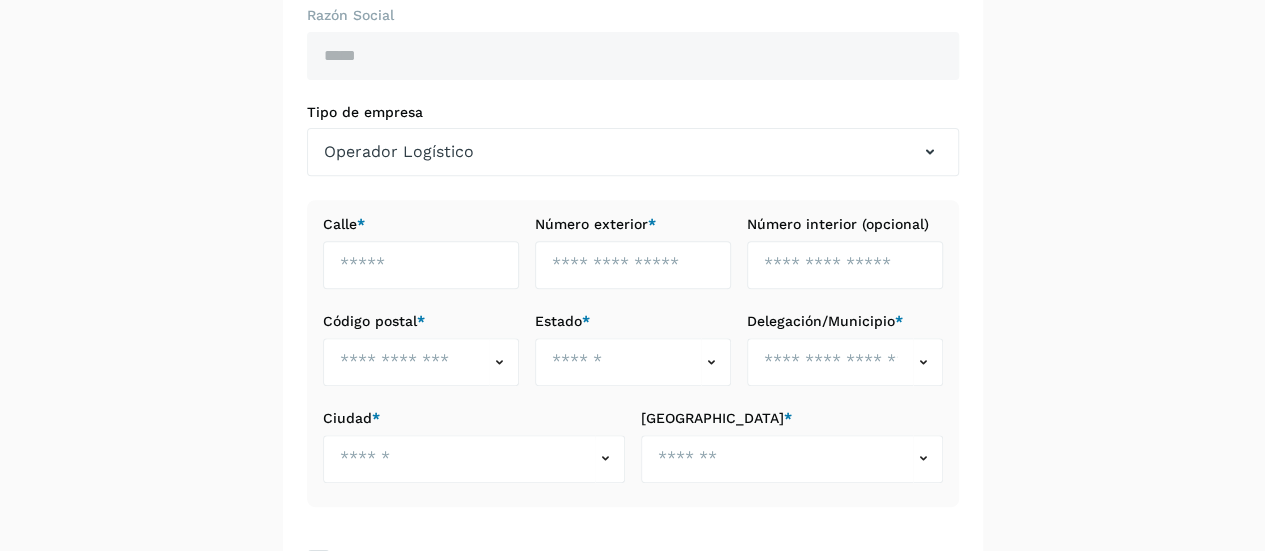 click on "**********" at bounding box center (632, 203) 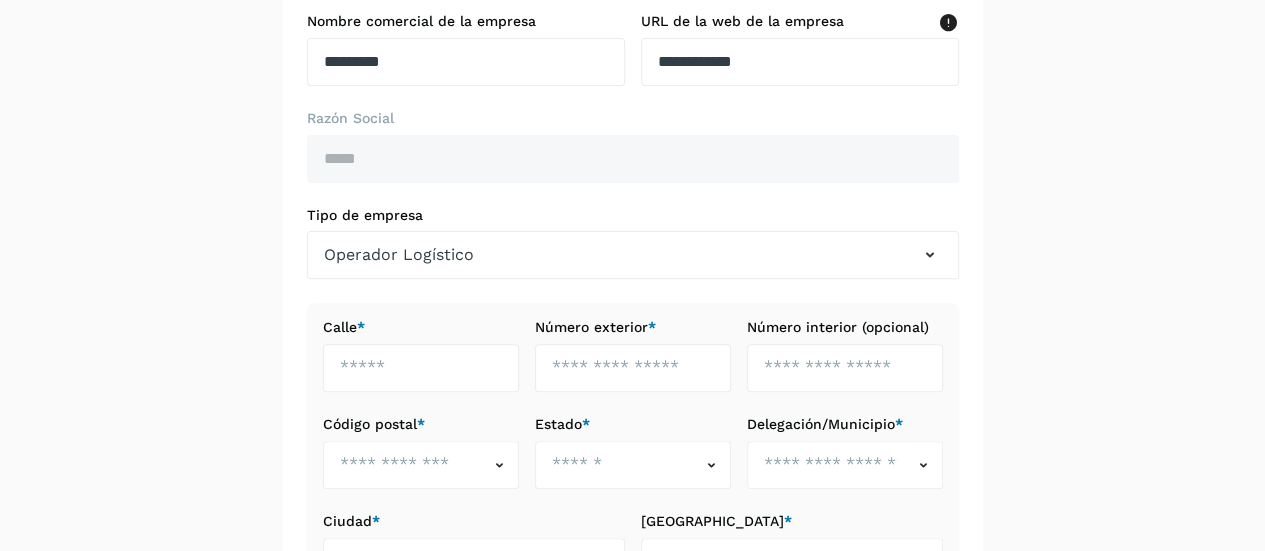 scroll, scrollTop: 81, scrollLeft: 0, axis: vertical 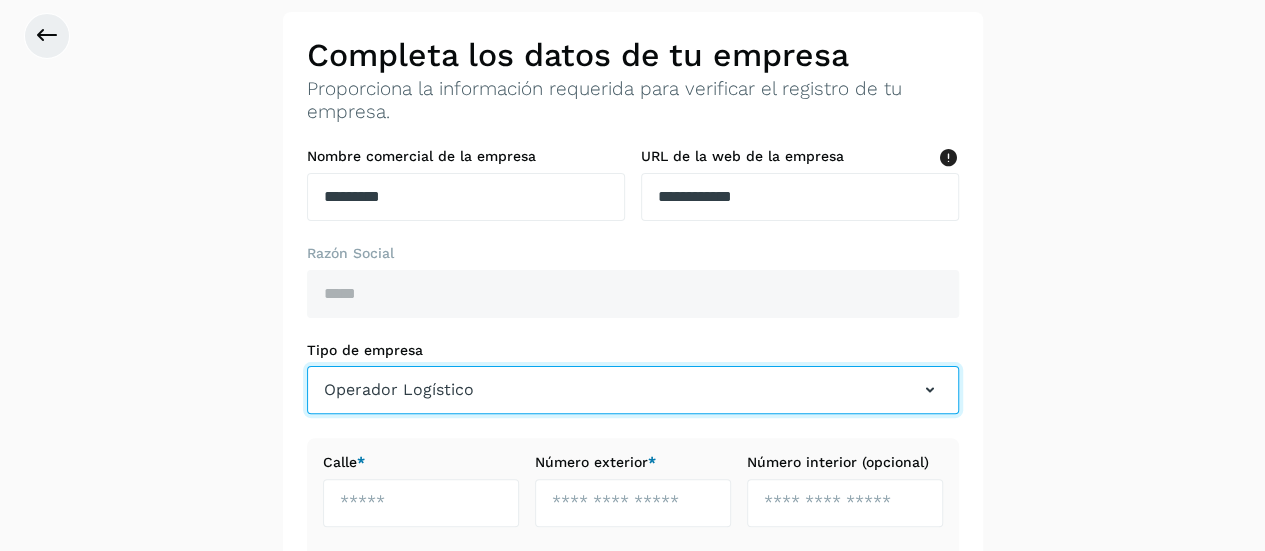 click on "Operador Logístico" at bounding box center (633, 390) 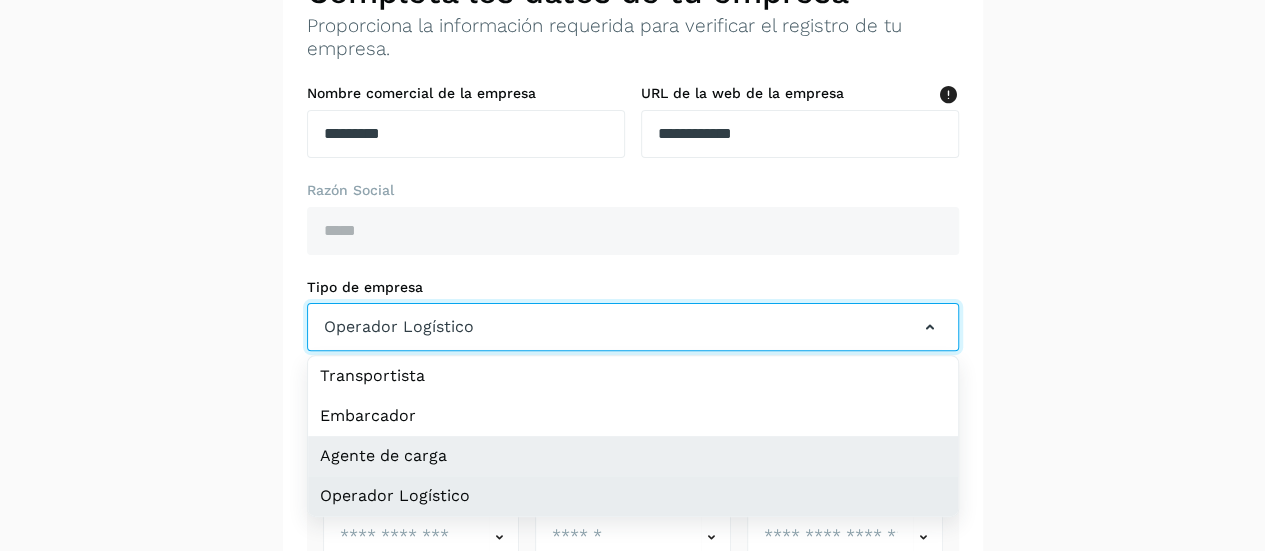 scroll, scrollTop: 250, scrollLeft: 0, axis: vertical 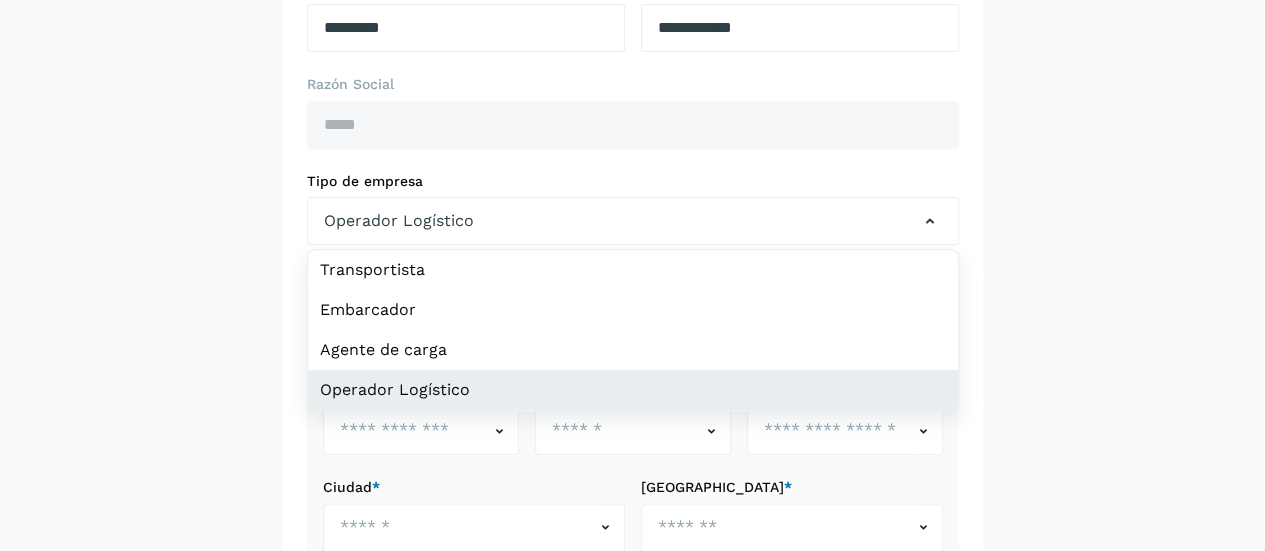 click on "Operador Logístico" 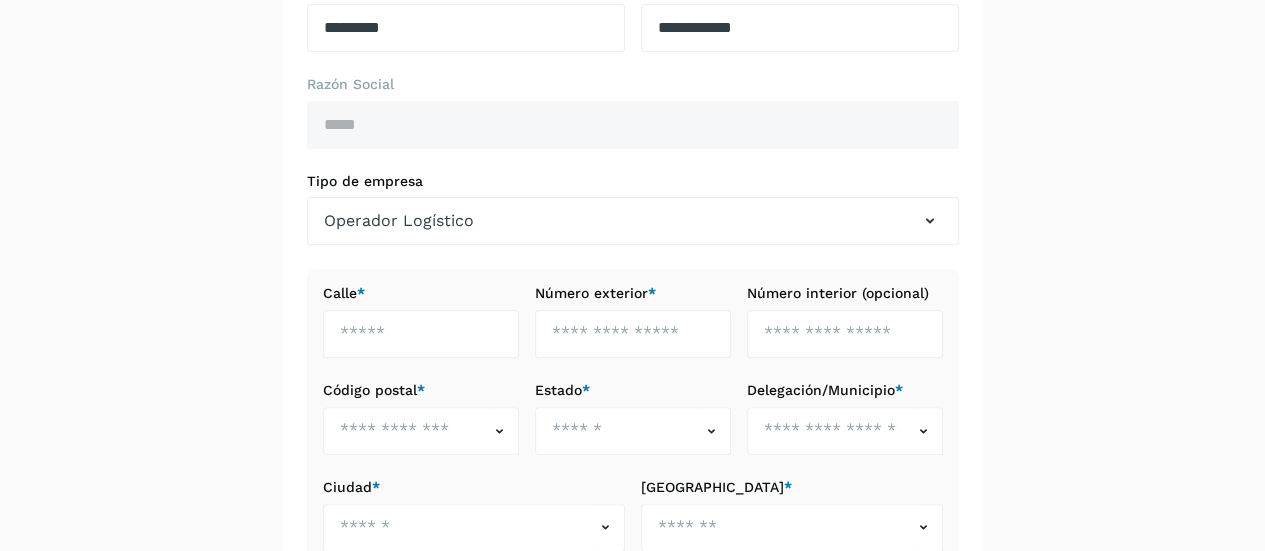 click on "Calle  *" at bounding box center (421, 293) 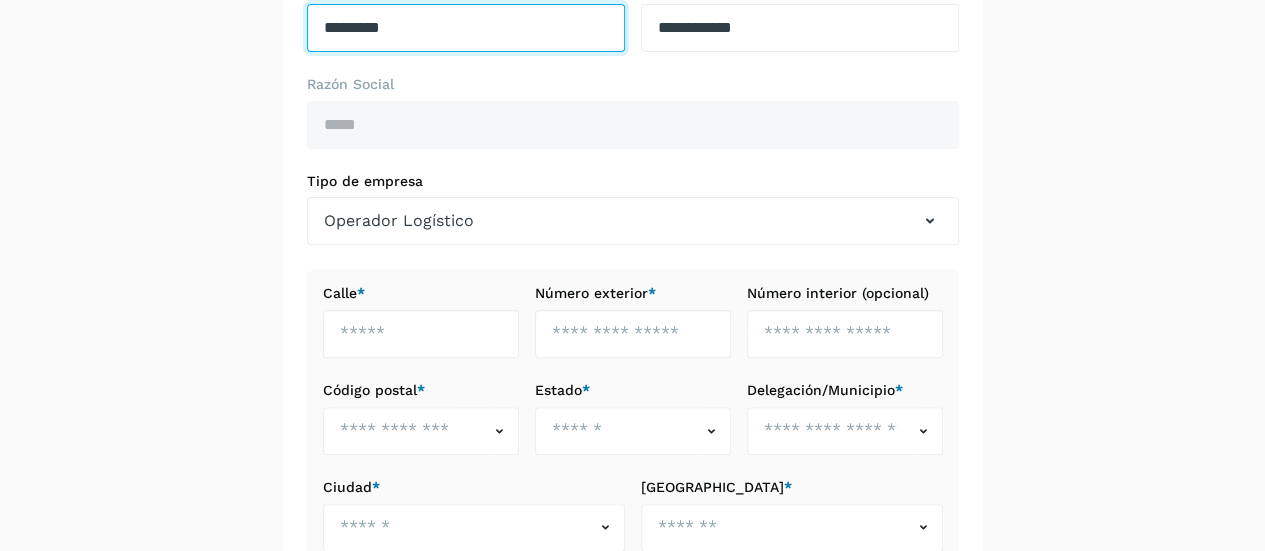 click on "*********" at bounding box center [466, 28] 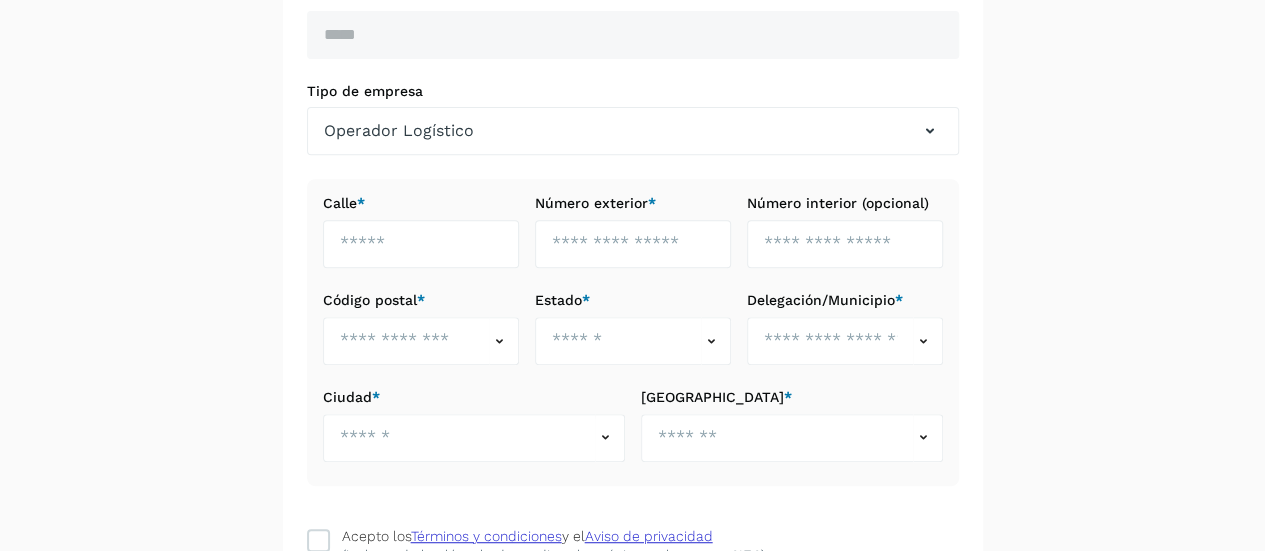 scroll, scrollTop: 406, scrollLeft: 0, axis: vertical 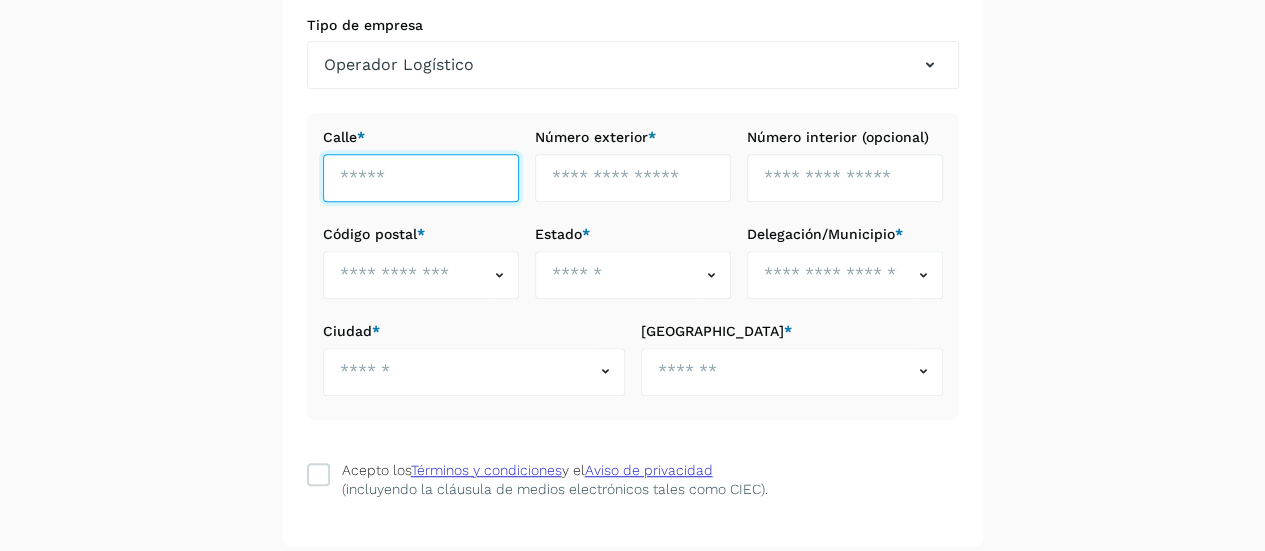 click at bounding box center (421, 178) 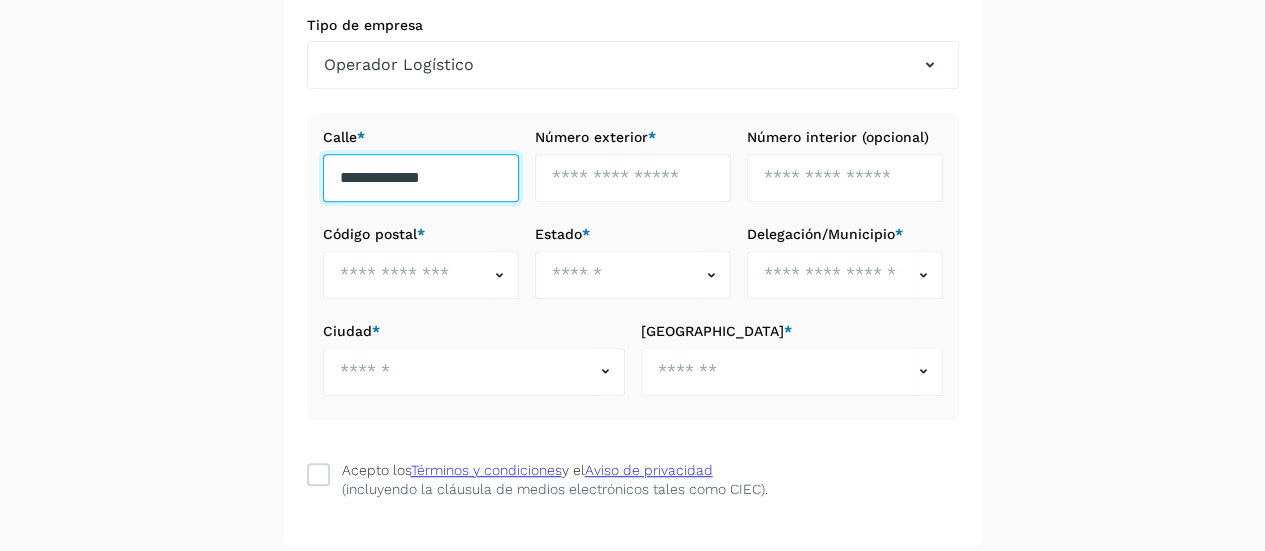 type on "**********" 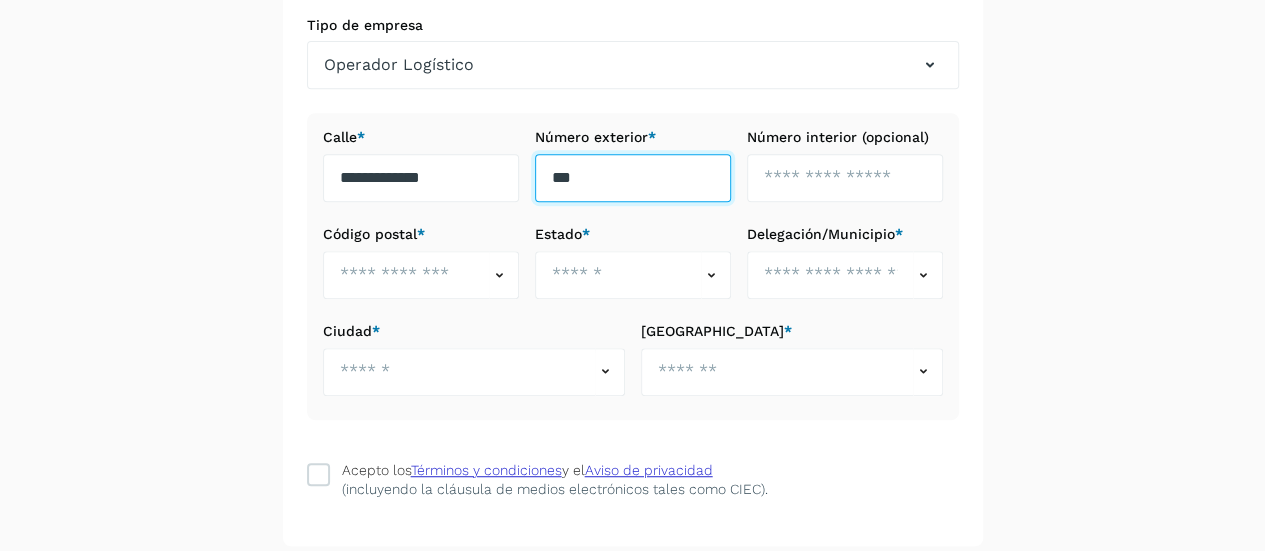 type on "***" 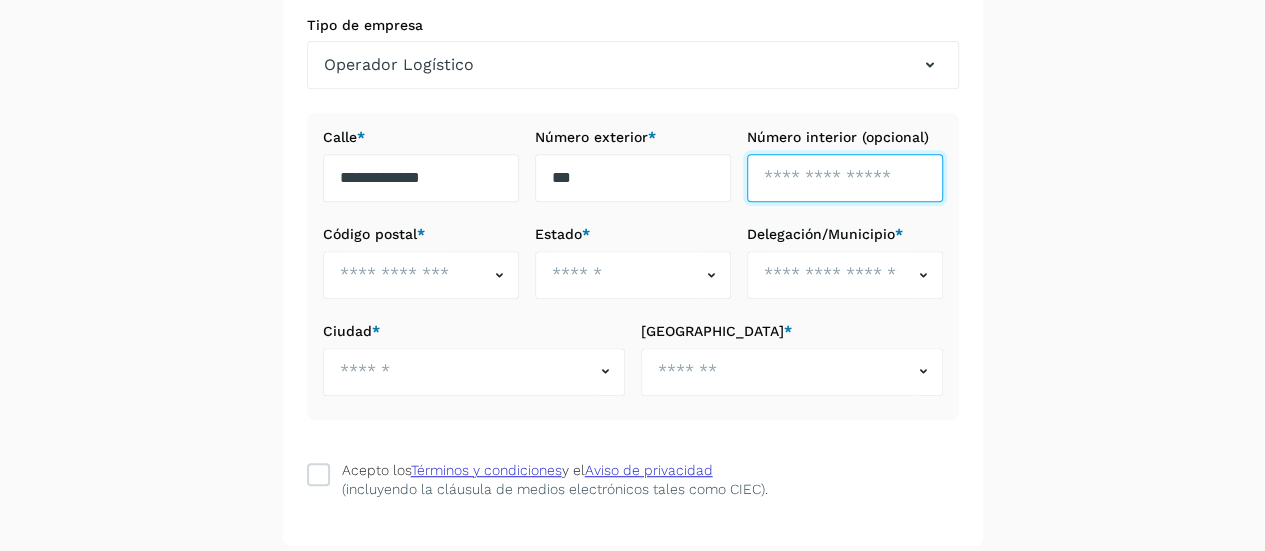 type on "*" 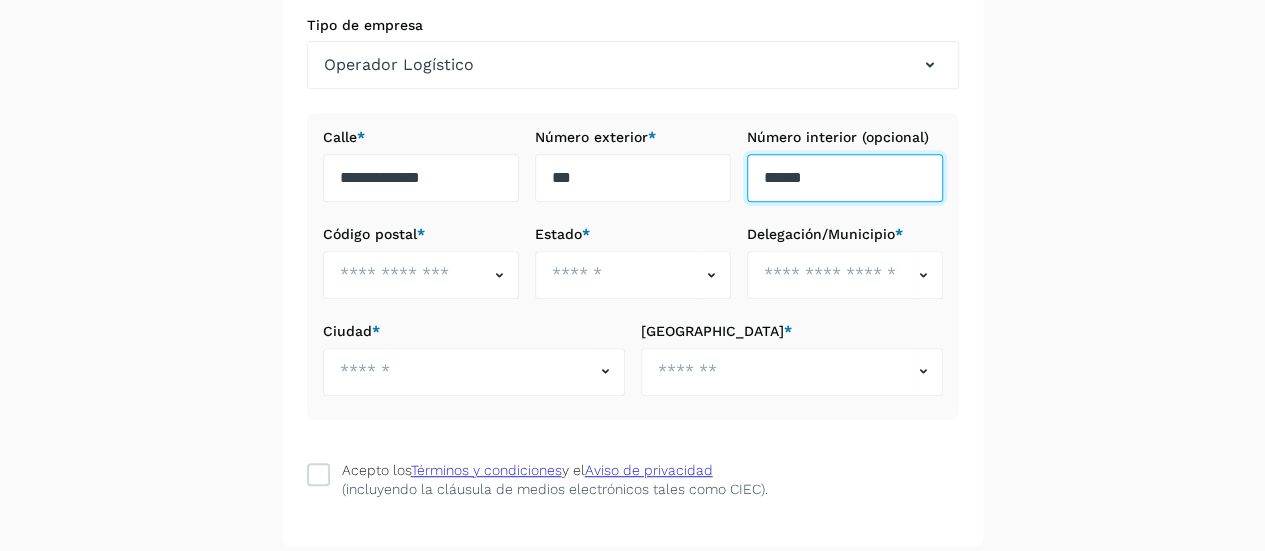 type on "******" 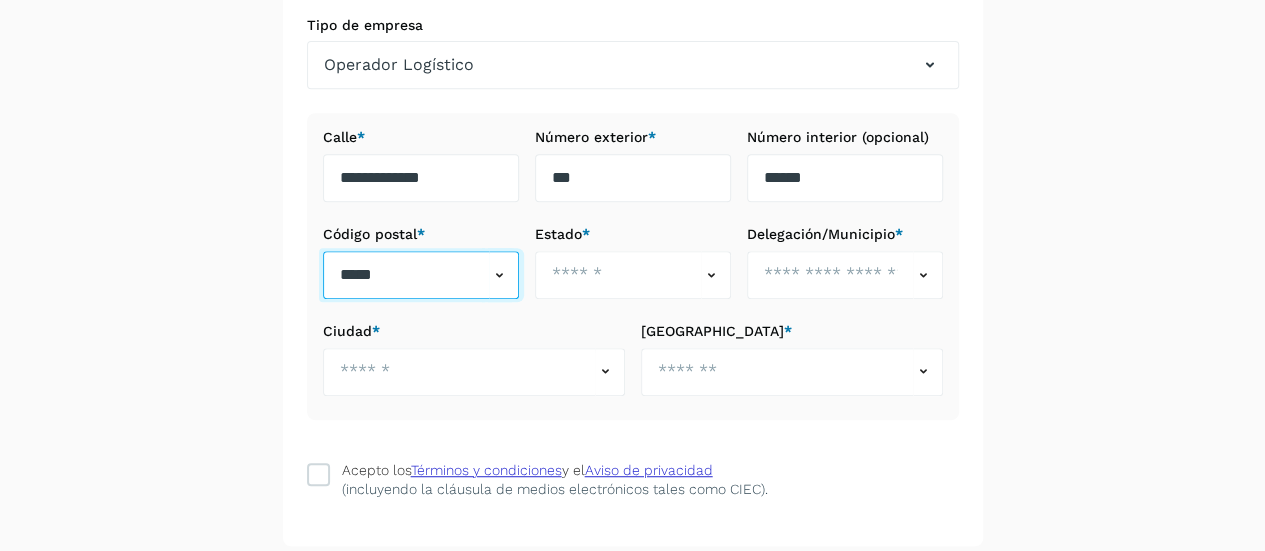 type on "*****" 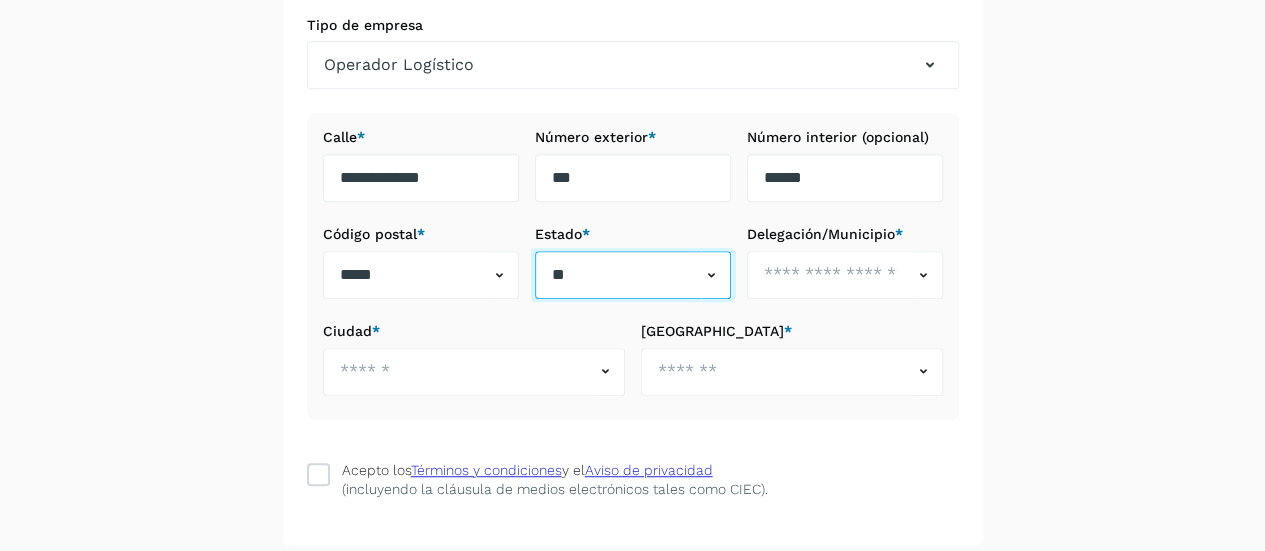 type on "*" 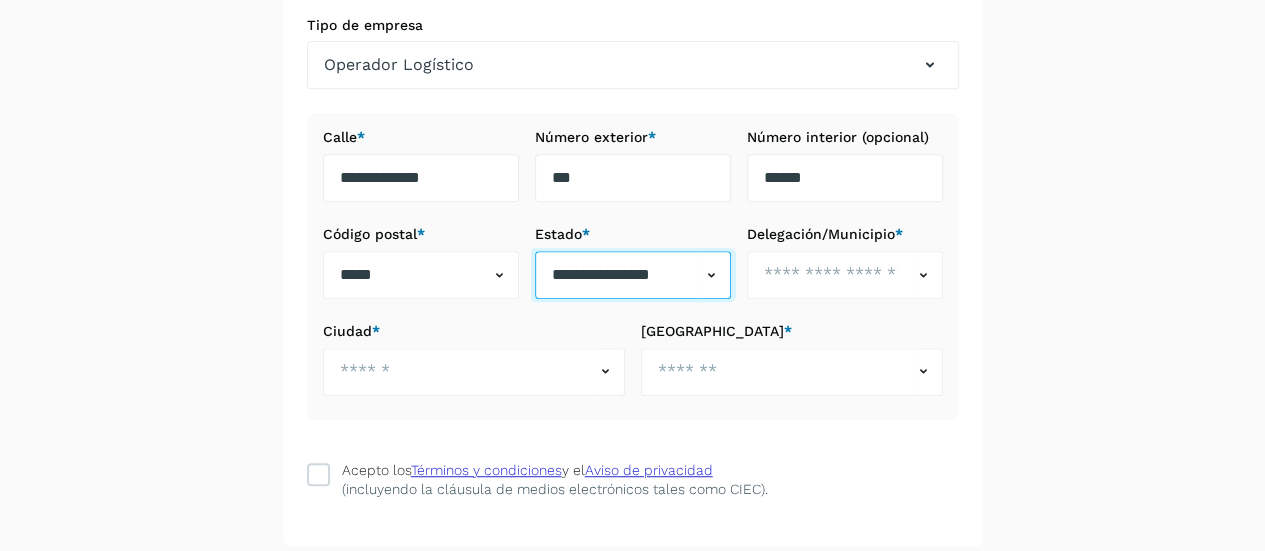 scroll, scrollTop: 0, scrollLeft: 4, axis: horizontal 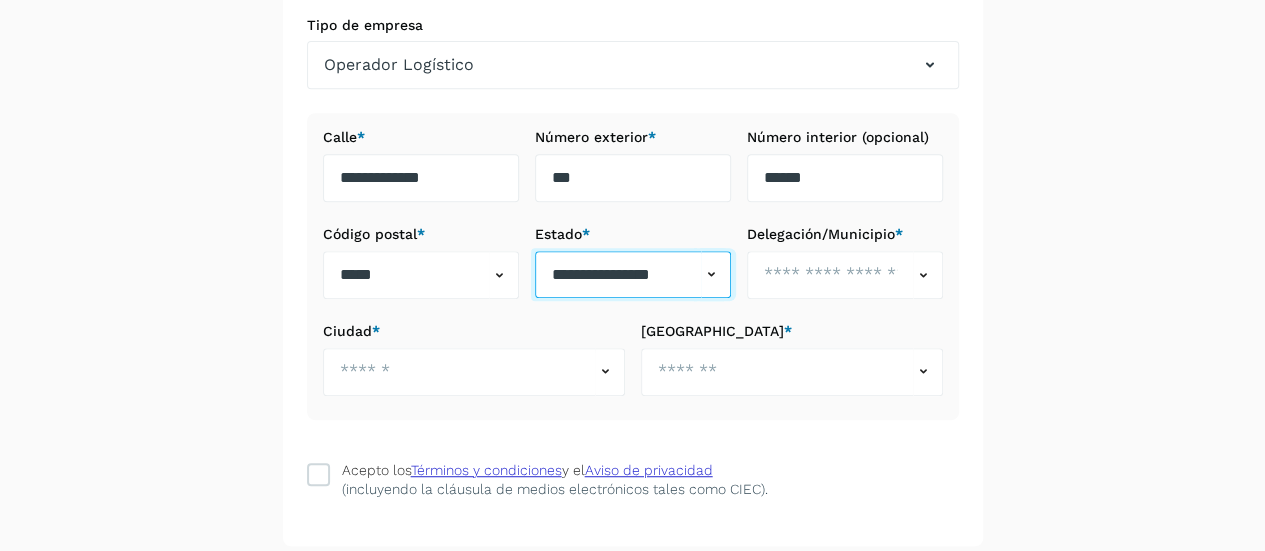type on "**********" 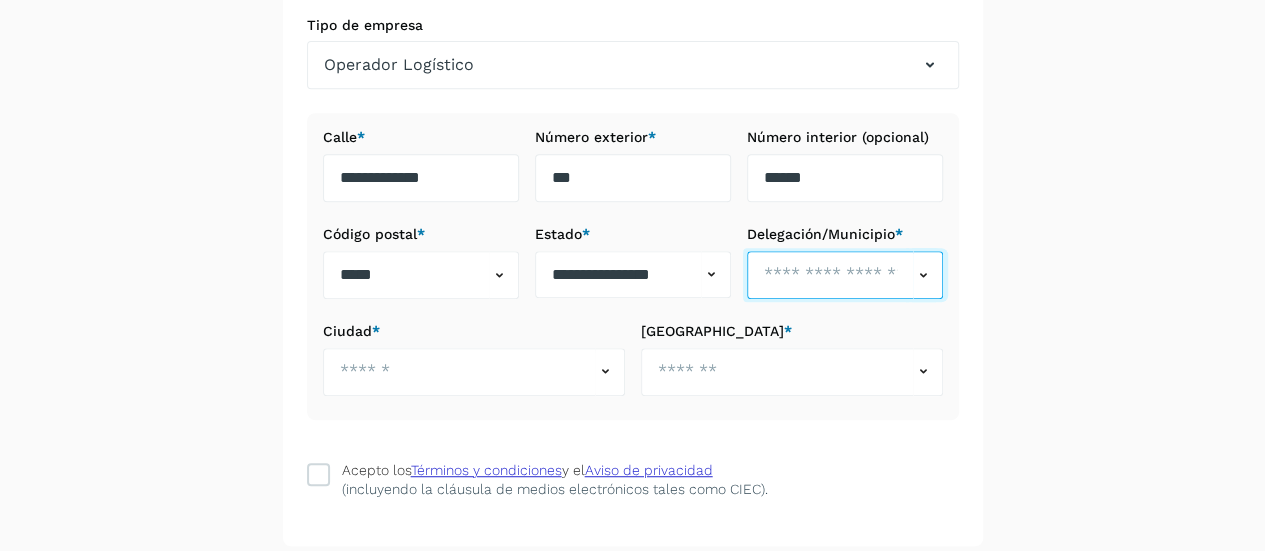 scroll, scrollTop: 0, scrollLeft: 0, axis: both 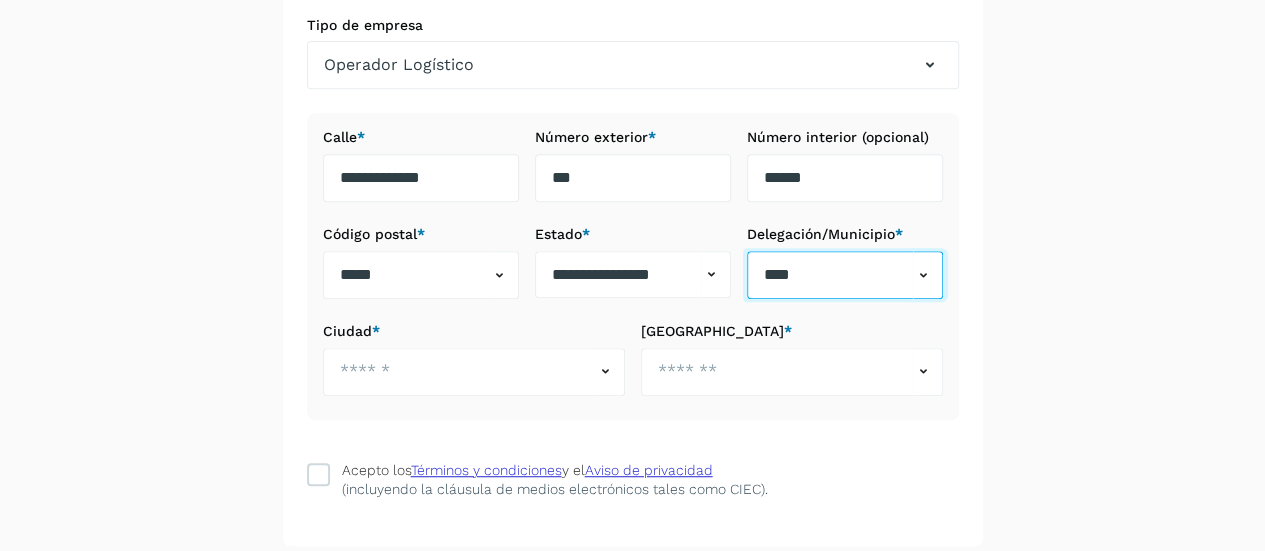 type on "****" 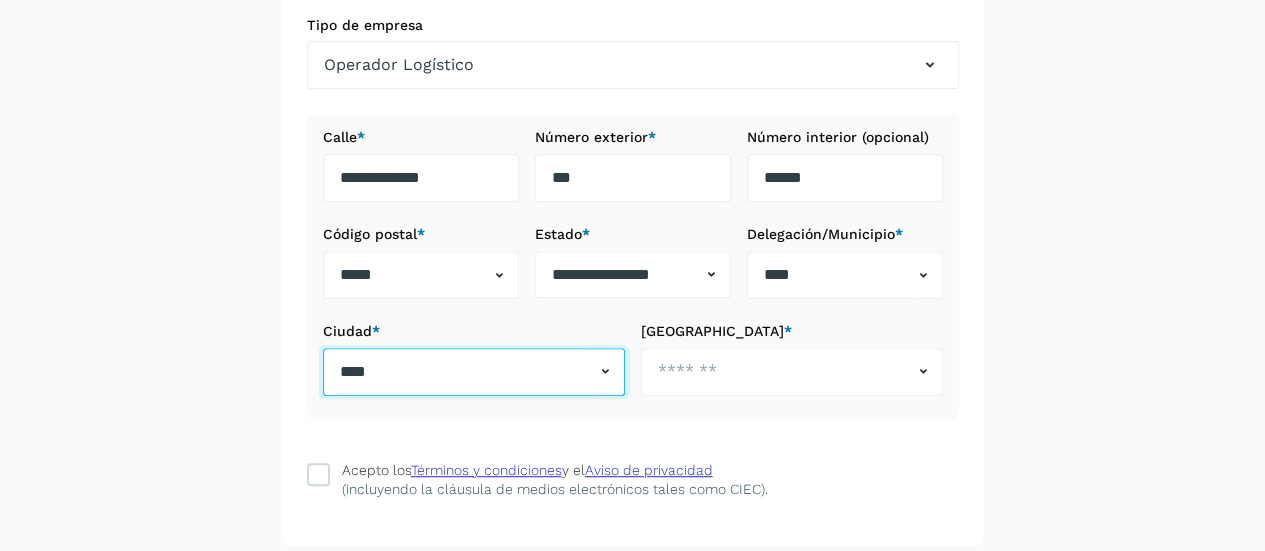 type on "****" 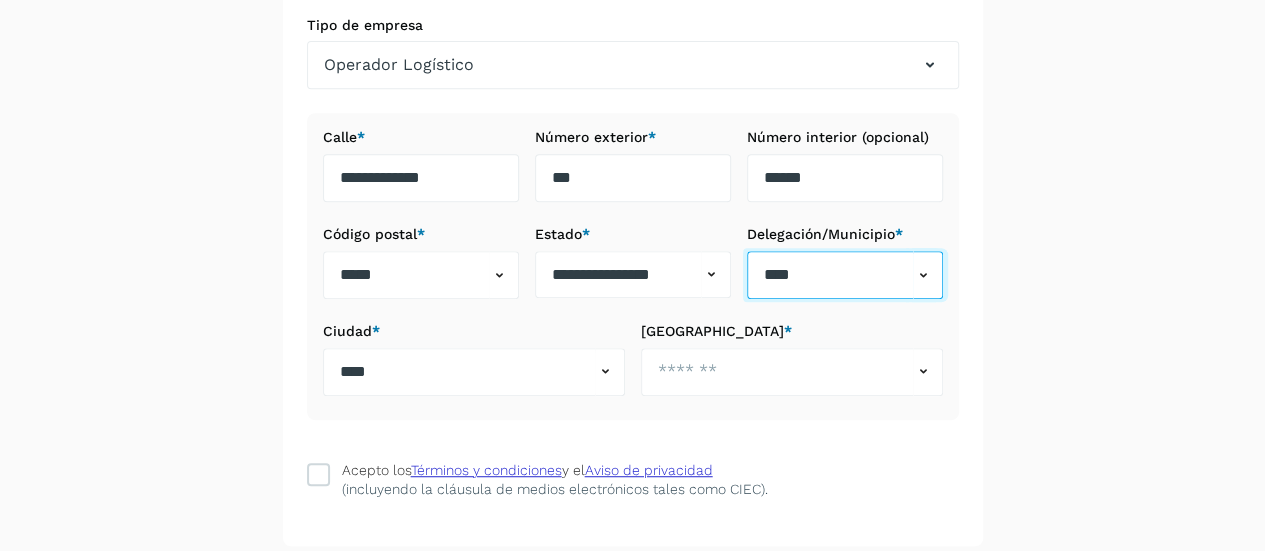 click on "****" at bounding box center (830, 275) 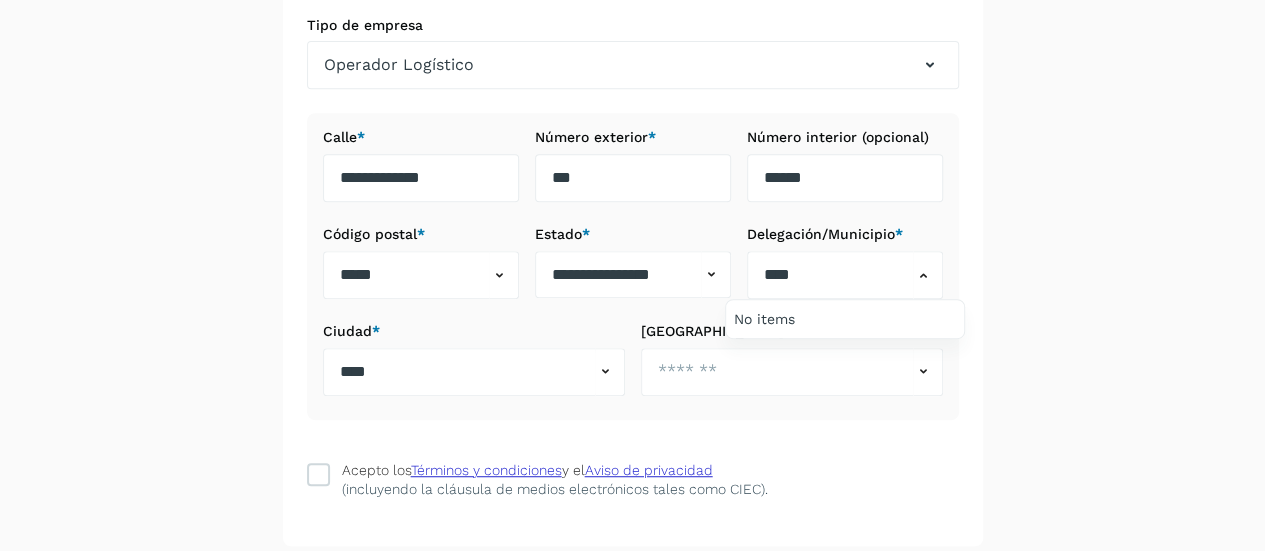 drag, startPoint x: 820, startPoint y: 269, endPoint x: 698, endPoint y: 281, distance: 122.588745 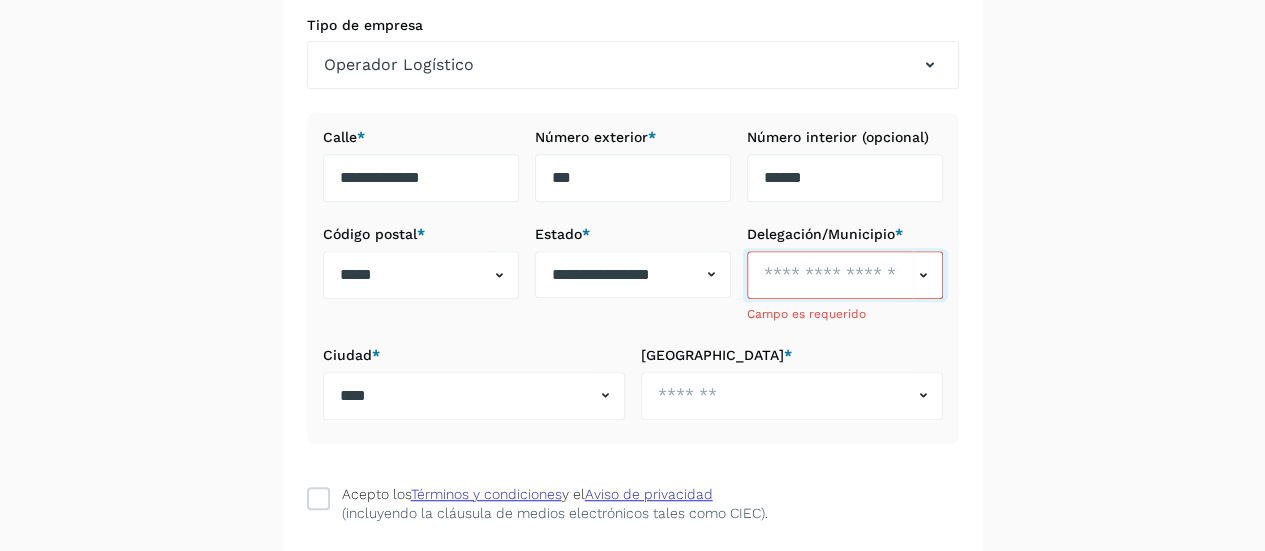 click at bounding box center [830, 275] 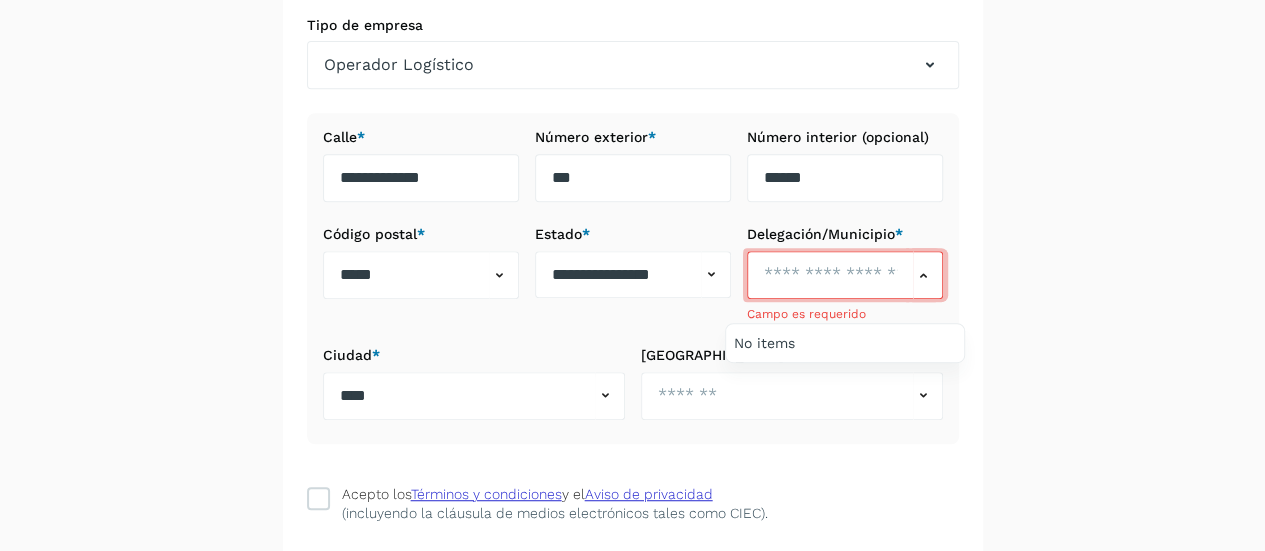 click at bounding box center [632, 275] 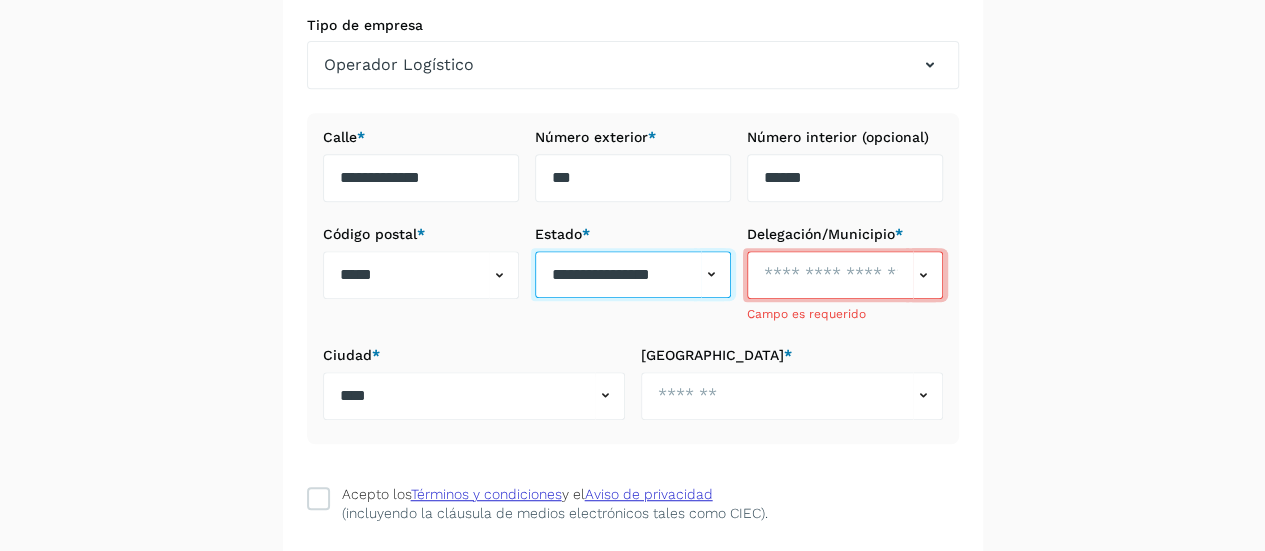 click on "**********" at bounding box center [618, 274] 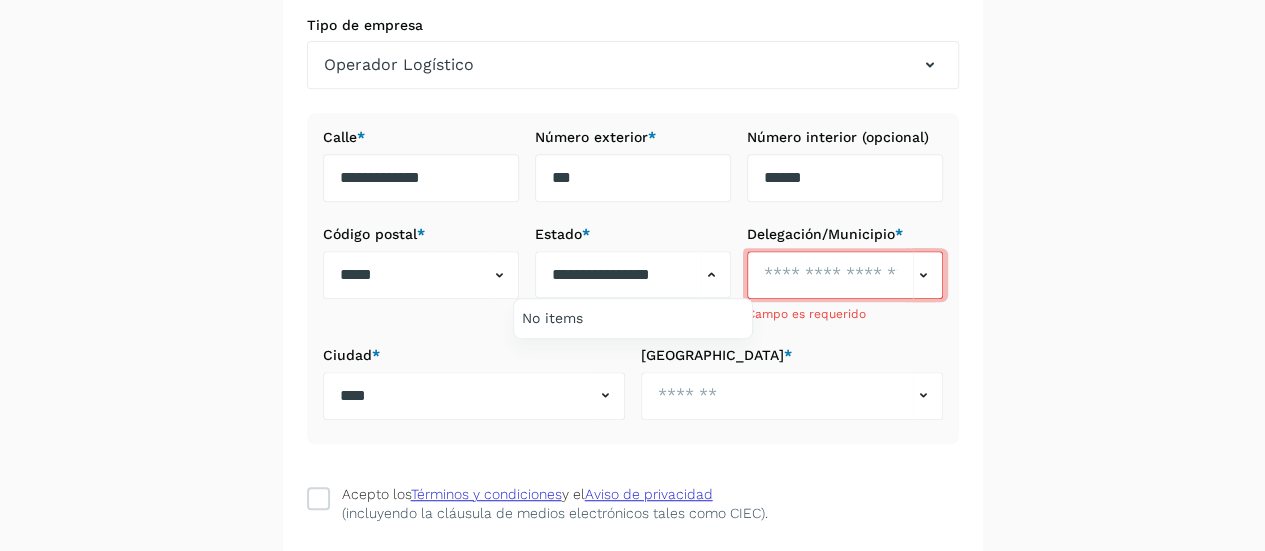 click at bounding box center (632, 275) 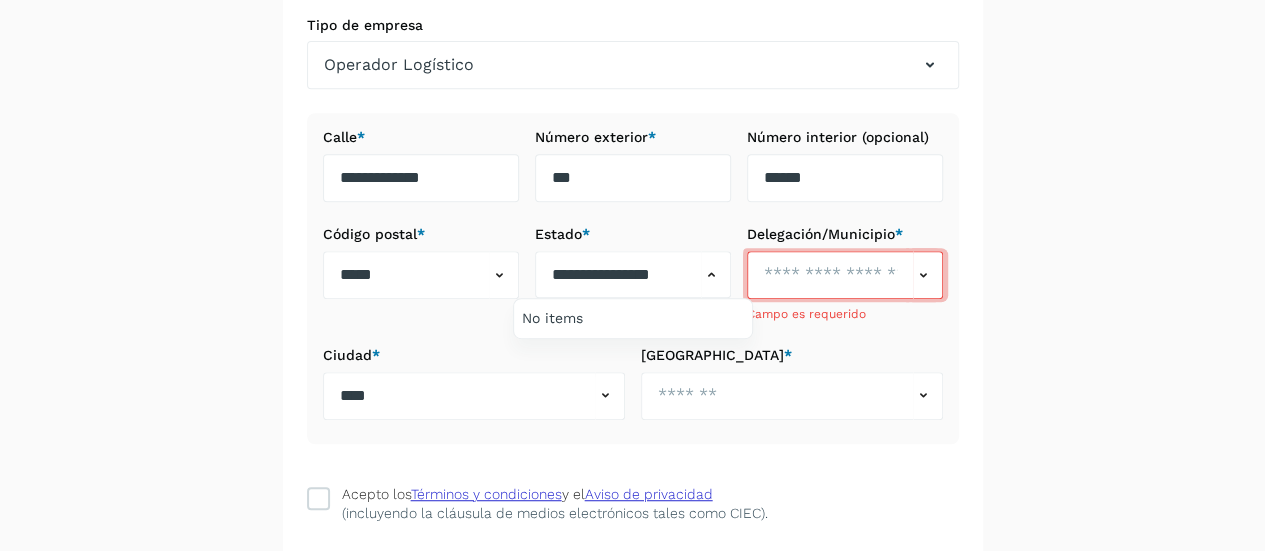 type 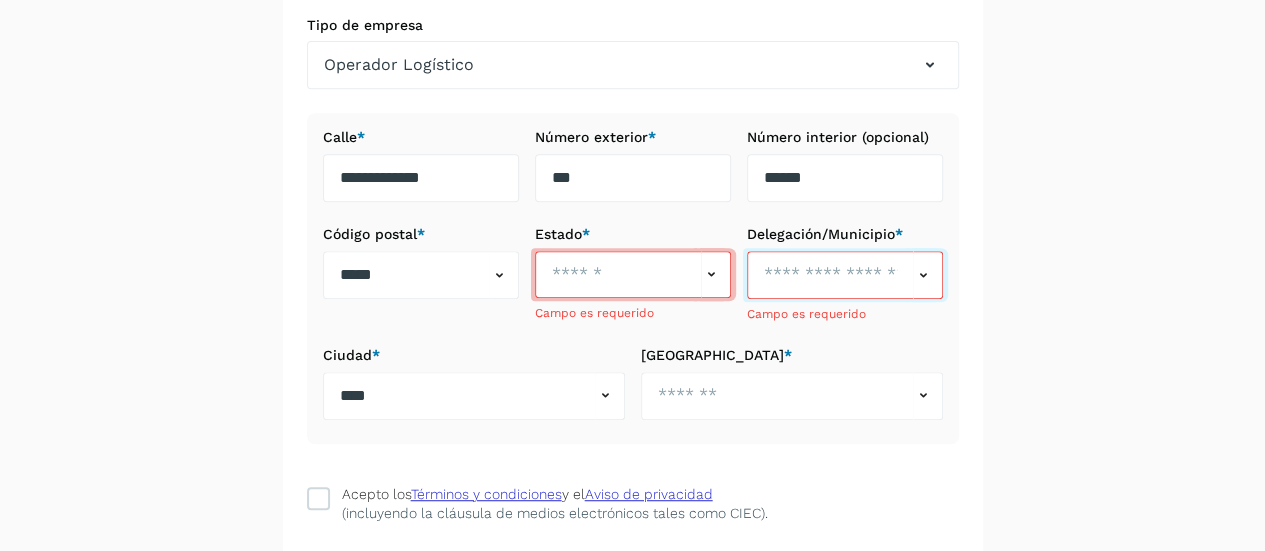 click at bounding box center (830, 275) 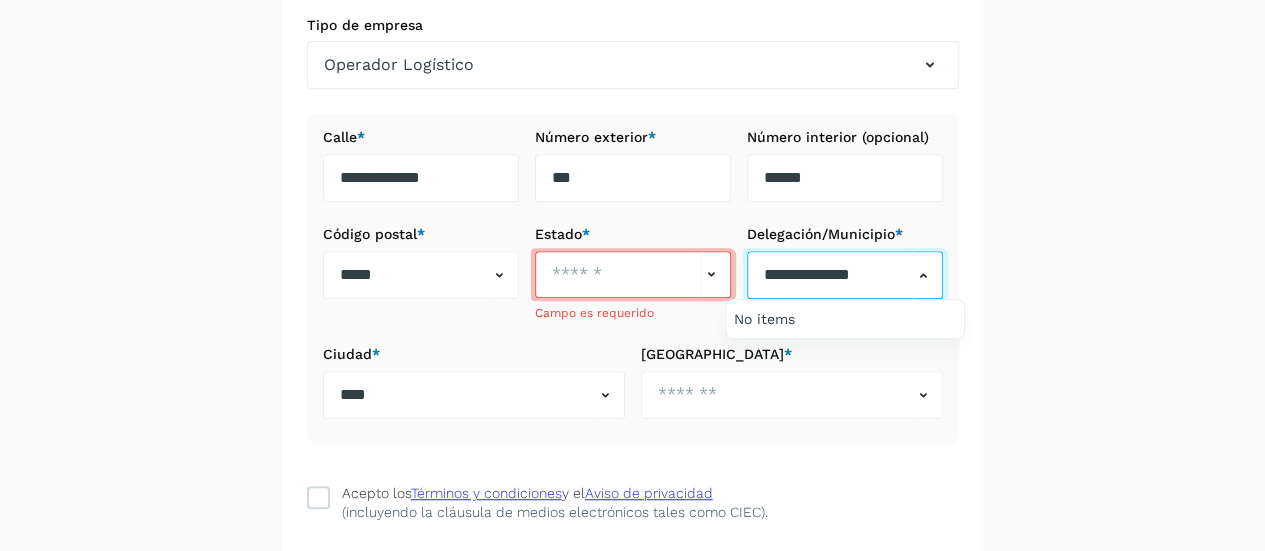type on "**********" 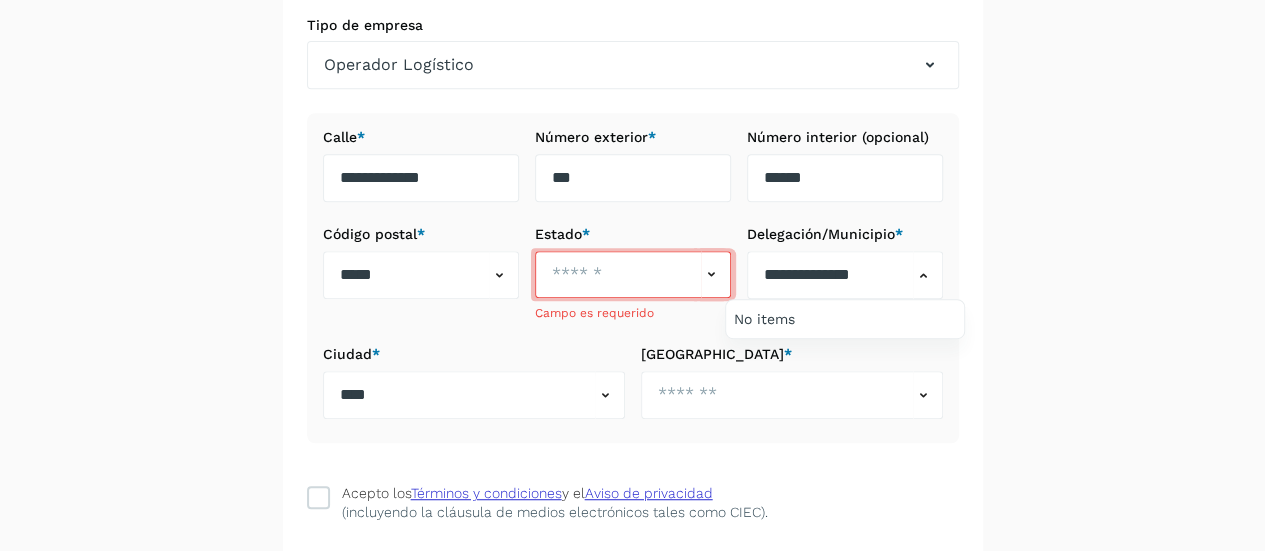 click at bounding box center [632, 275] 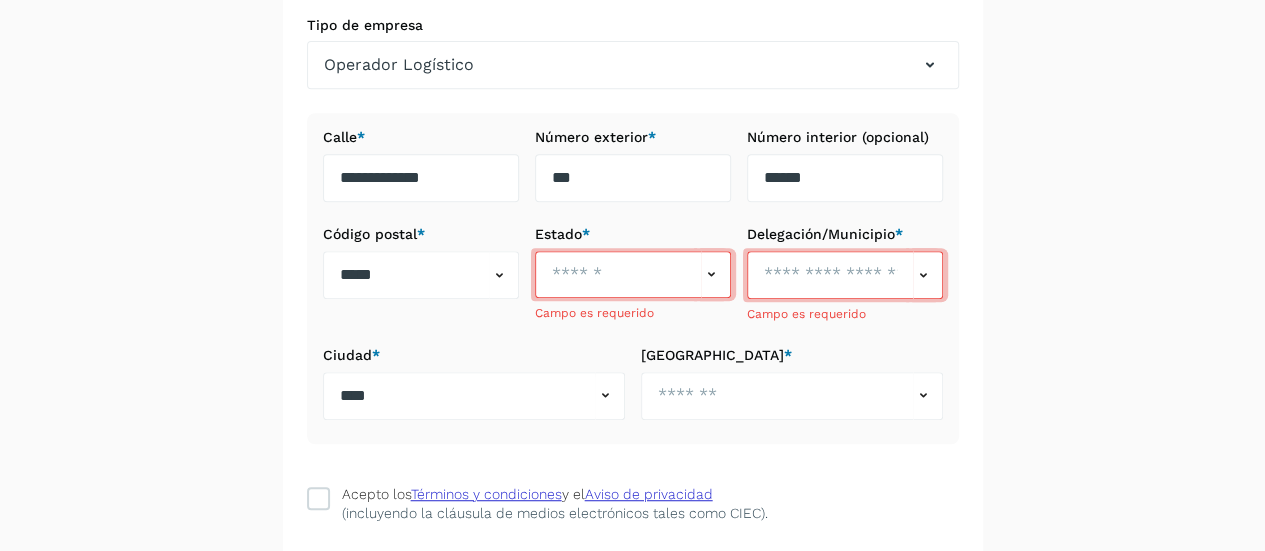 click 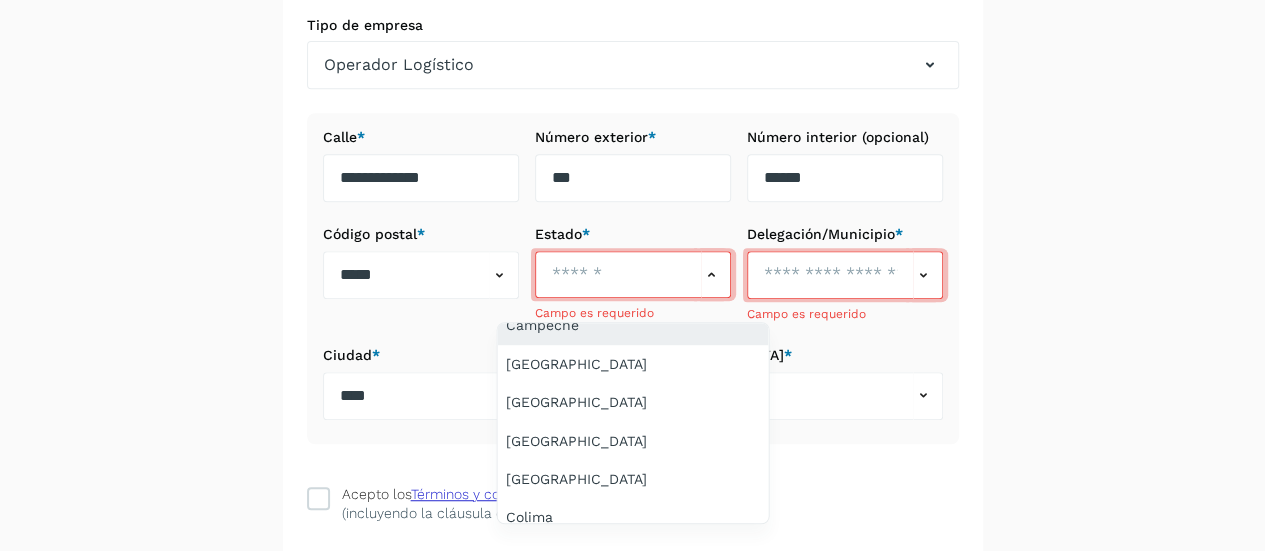 scroll, scrollTop: 134, scrollLeft: 0, axis: vertical 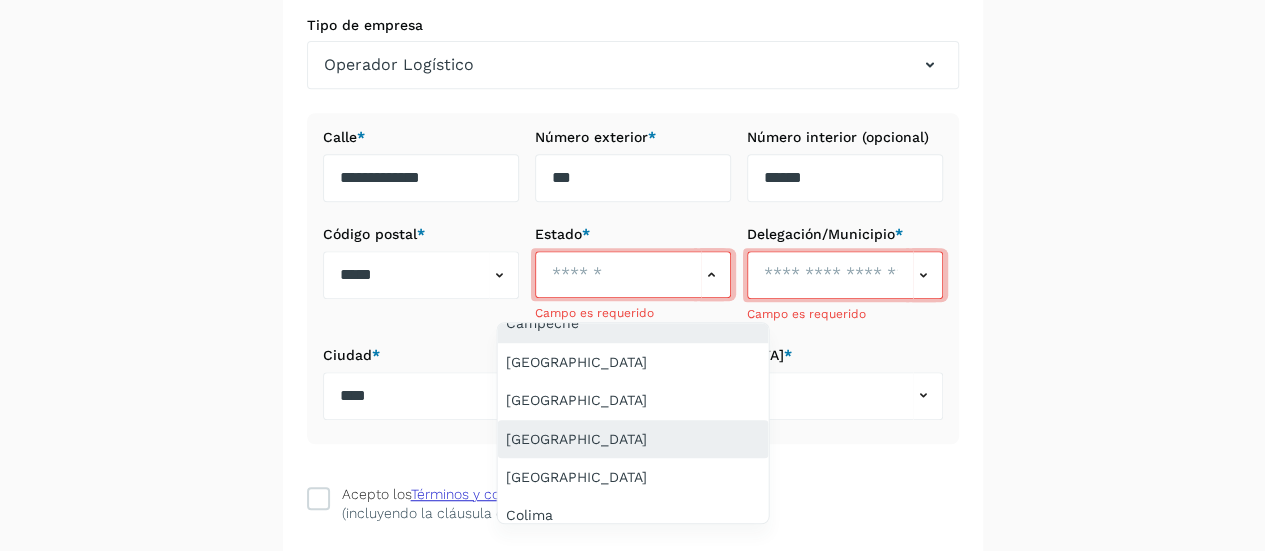 click on "Ciudad de México" 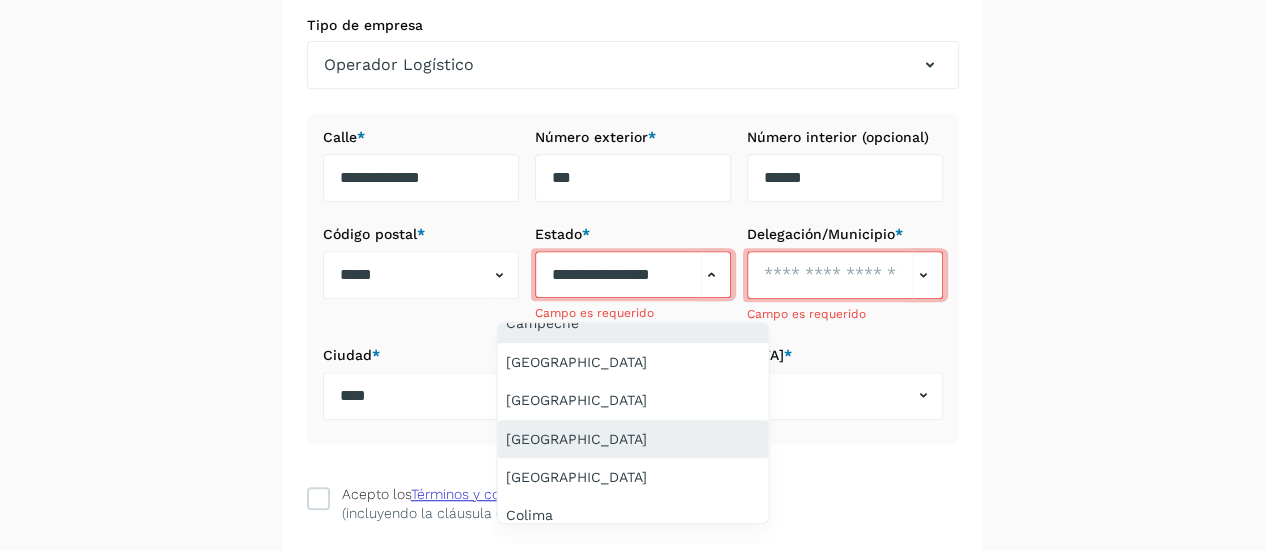 scroll, scrollTop: 0, scrollLeft: 0, axis: both 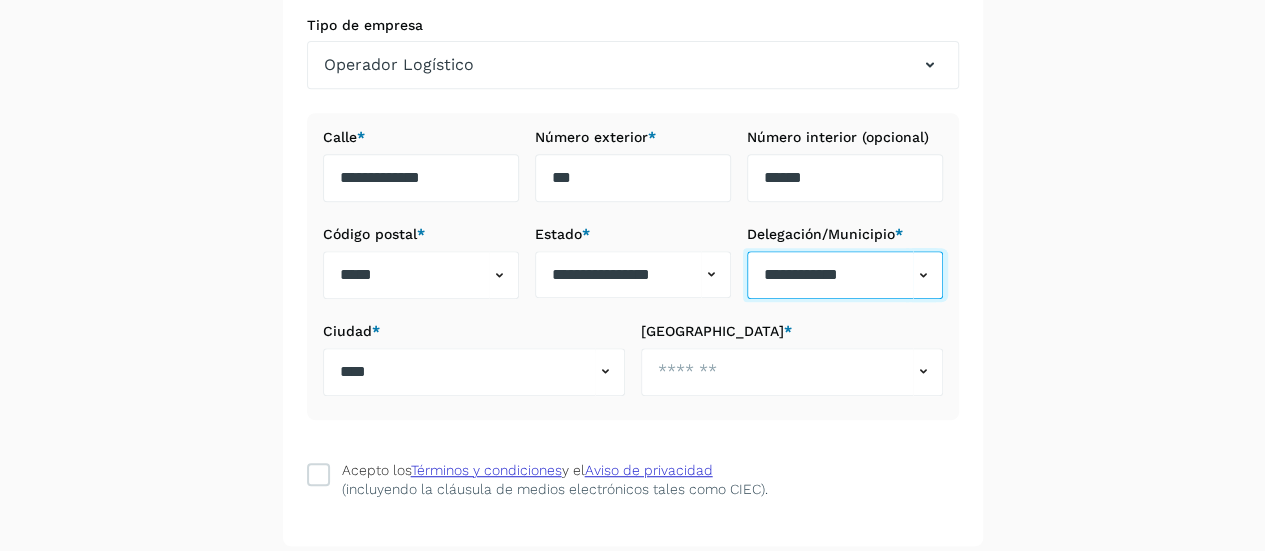click on "**********" at bounding box center [830, 275] 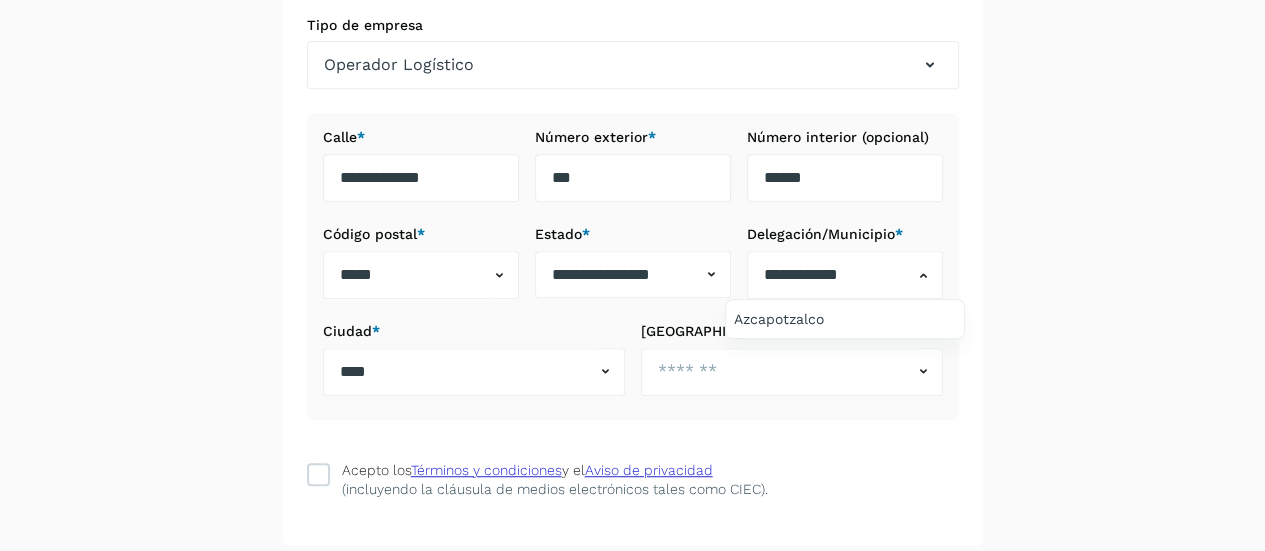 click at bounding box center (632, 275) 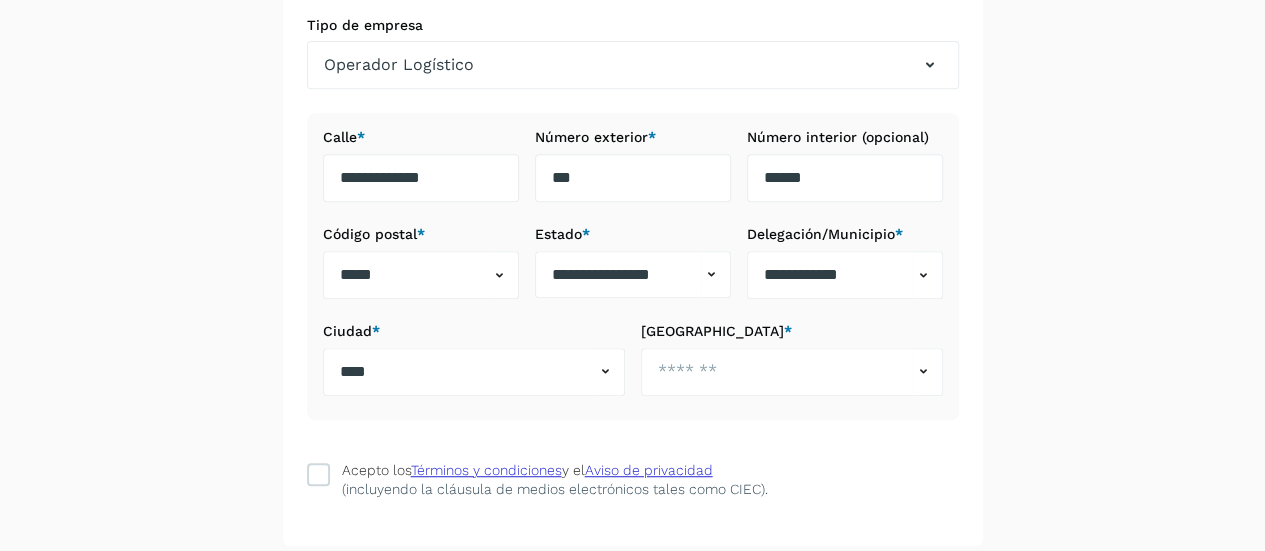 click 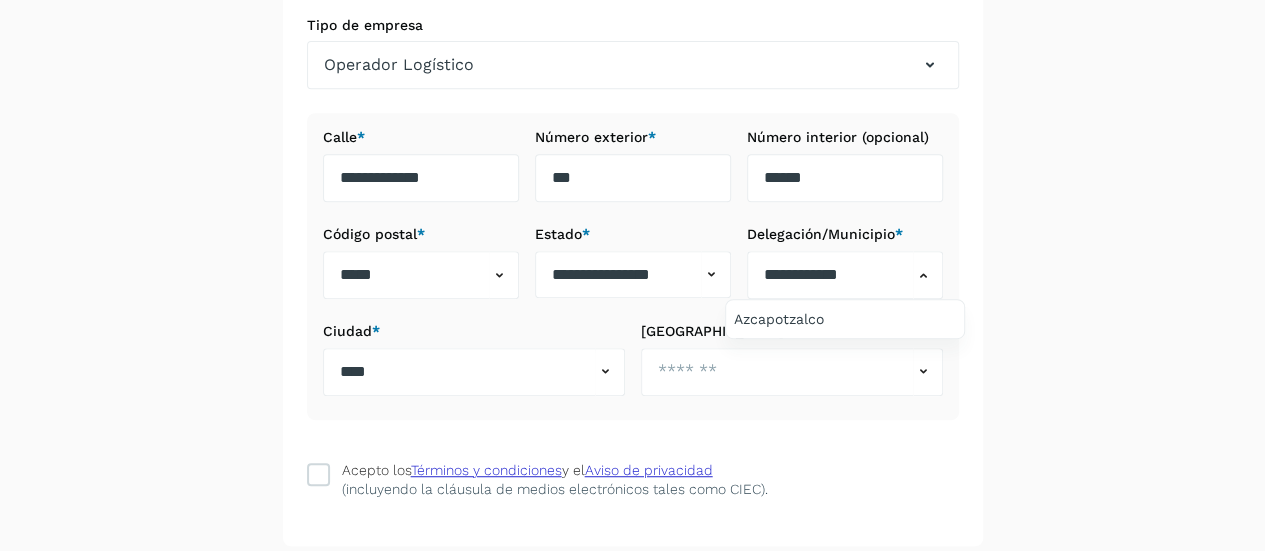 click at bounding box center [632, 275] 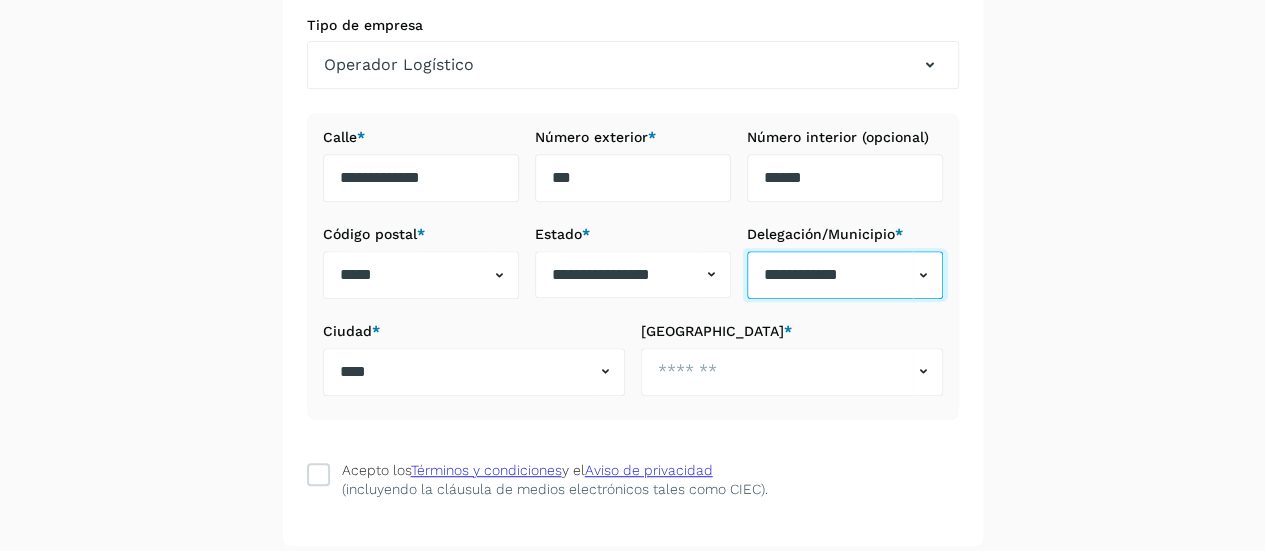 click on "**********" at bounding box center [830, 275] 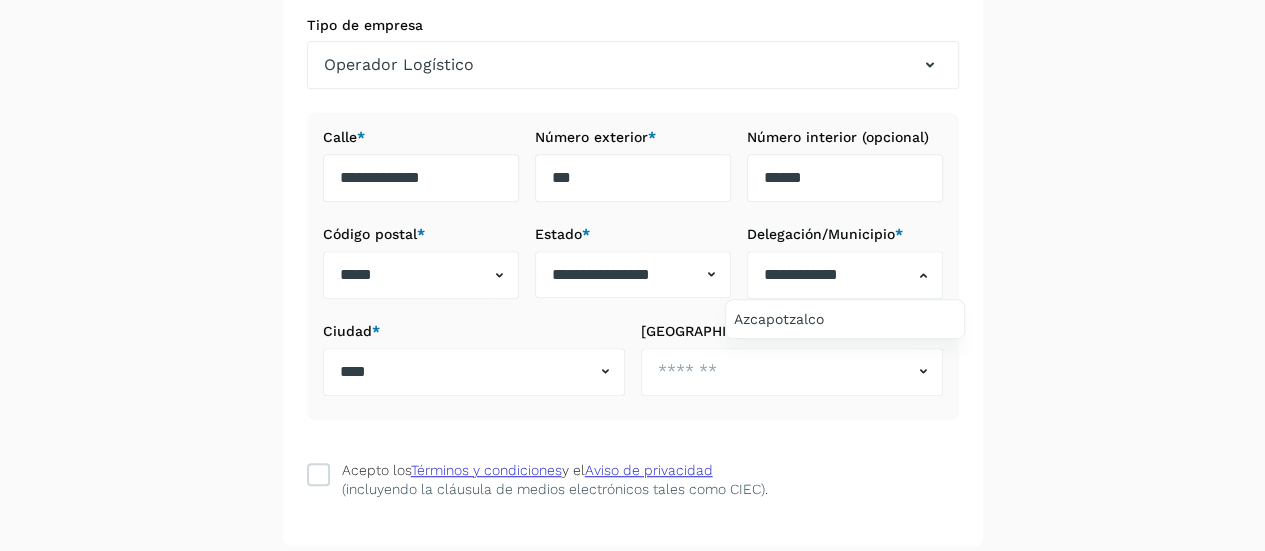 click at bounding box center [632, 275] 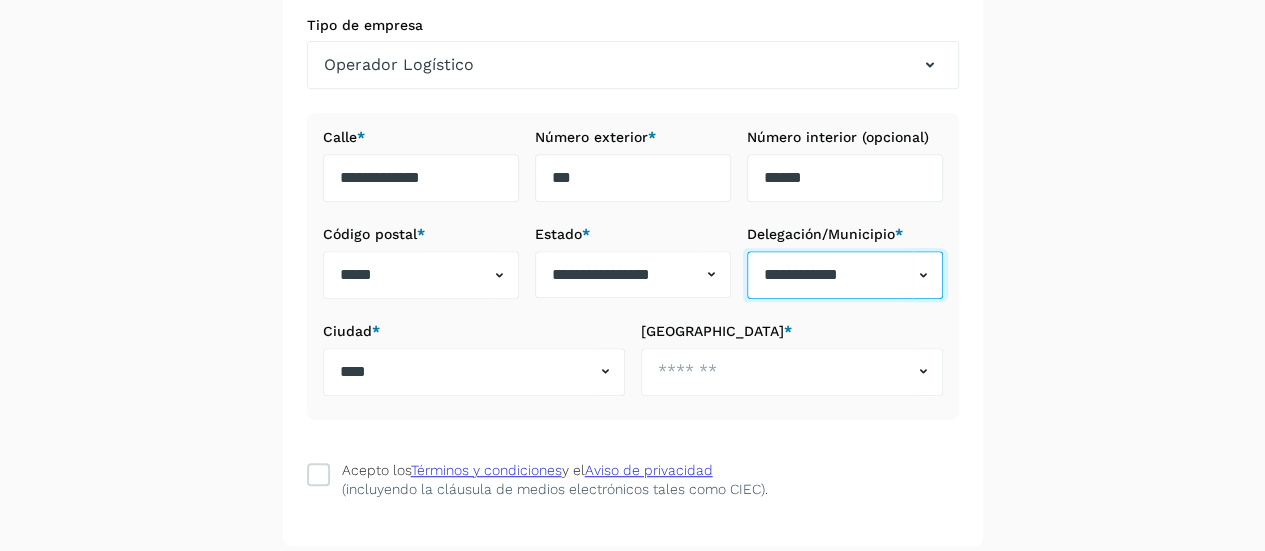 drag, startPoint x: 868, startPoint y: 268, endPoint x: 660, endPoint y: 247, distance: 209.0574 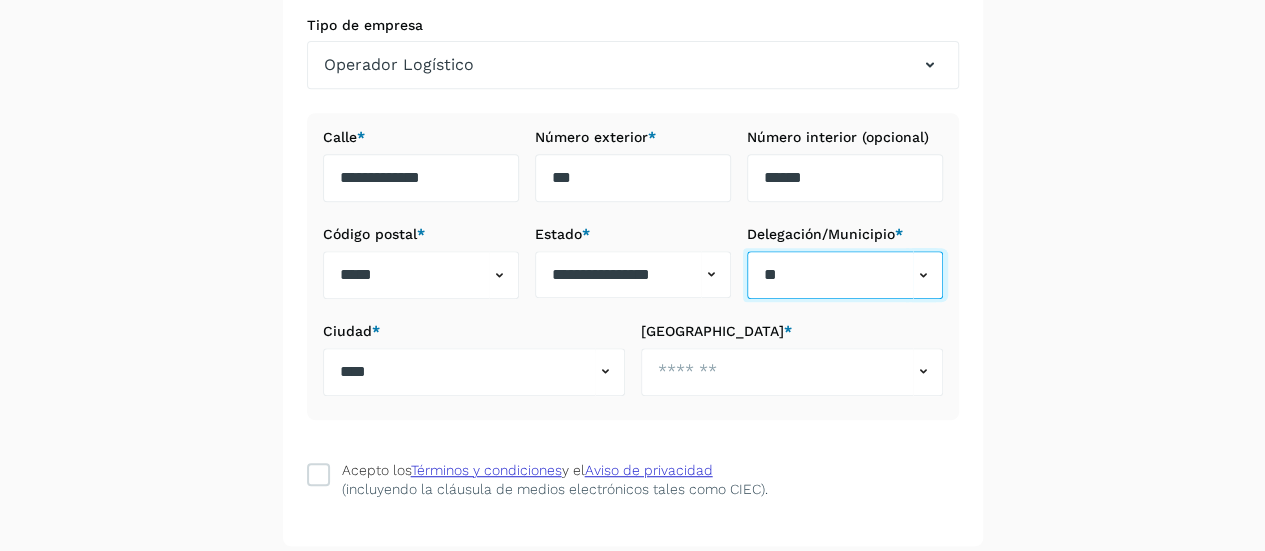 type on "*" 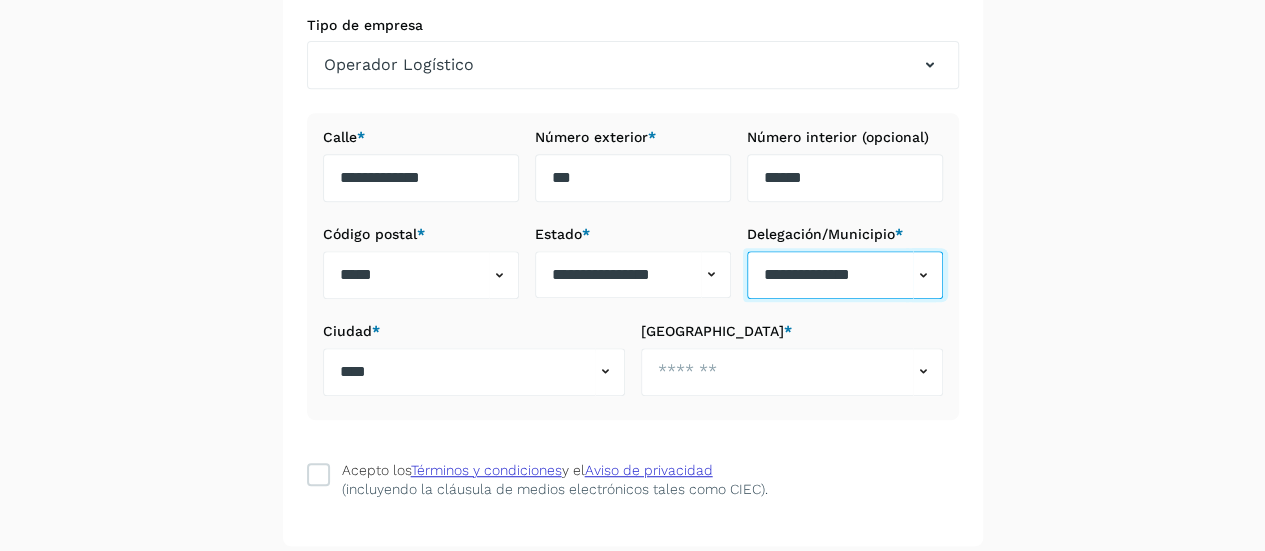 type on "**********" 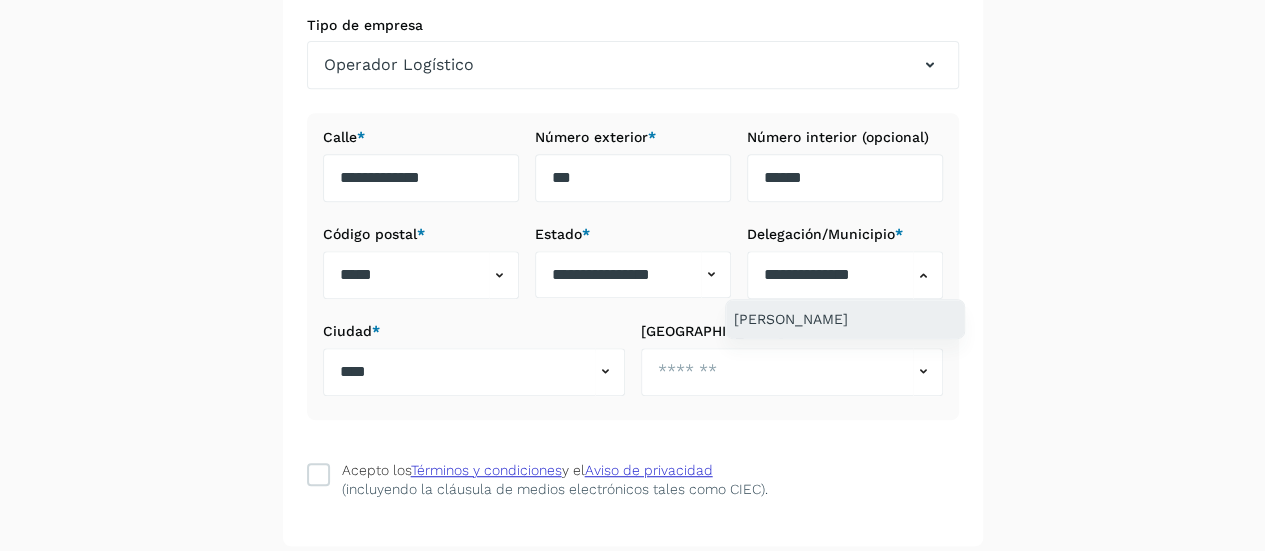 click on "Miguel Hidalgo" 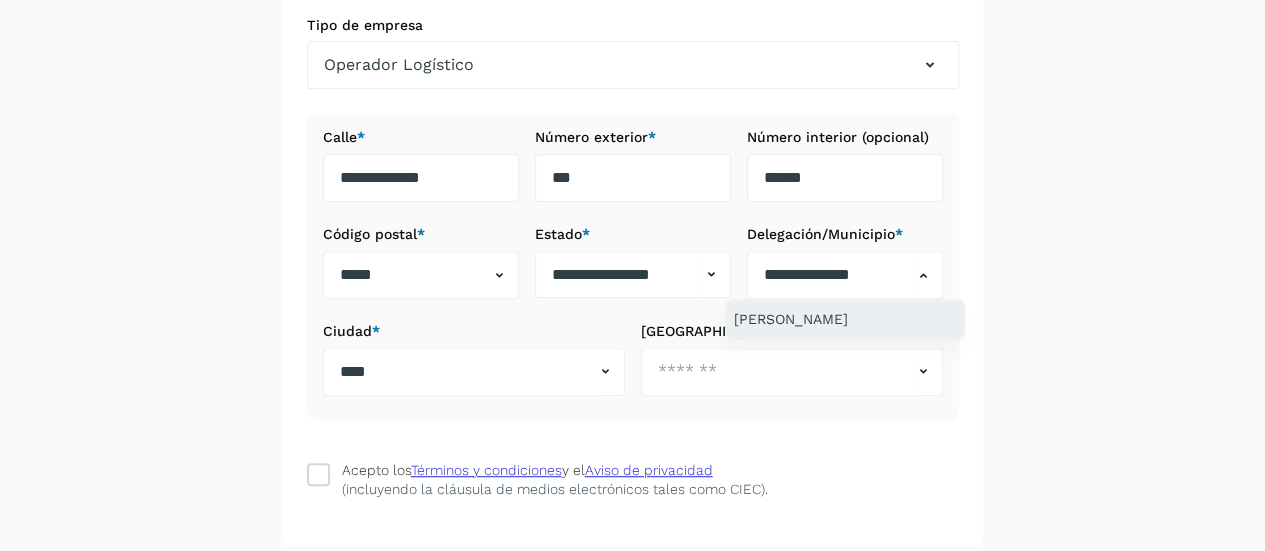 type on "**********" 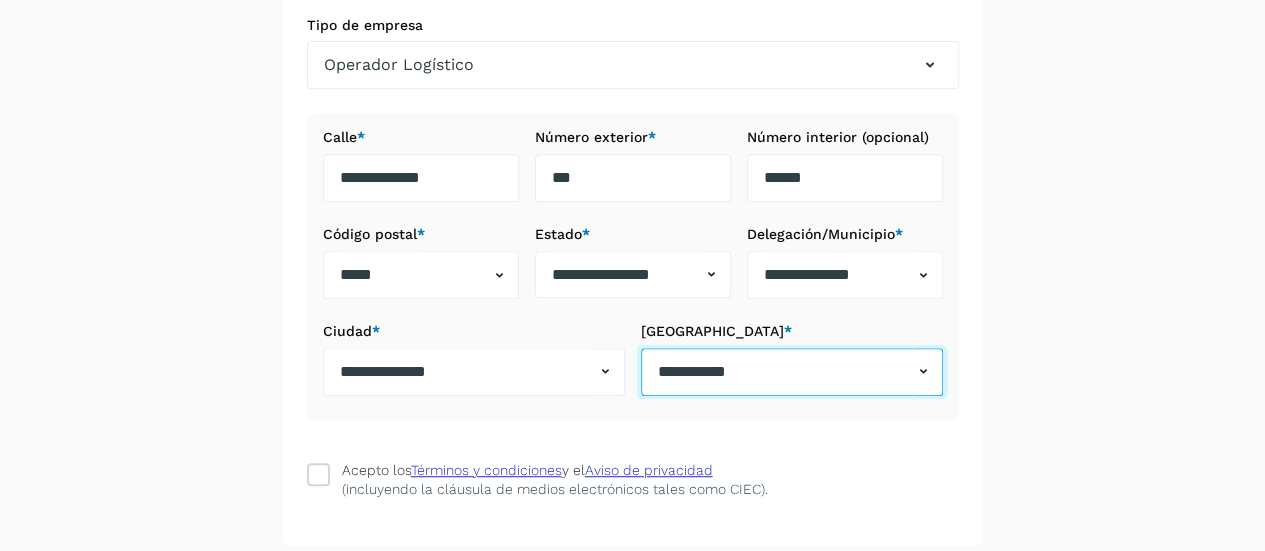 click on "**********" at bounding box center (777, 372) 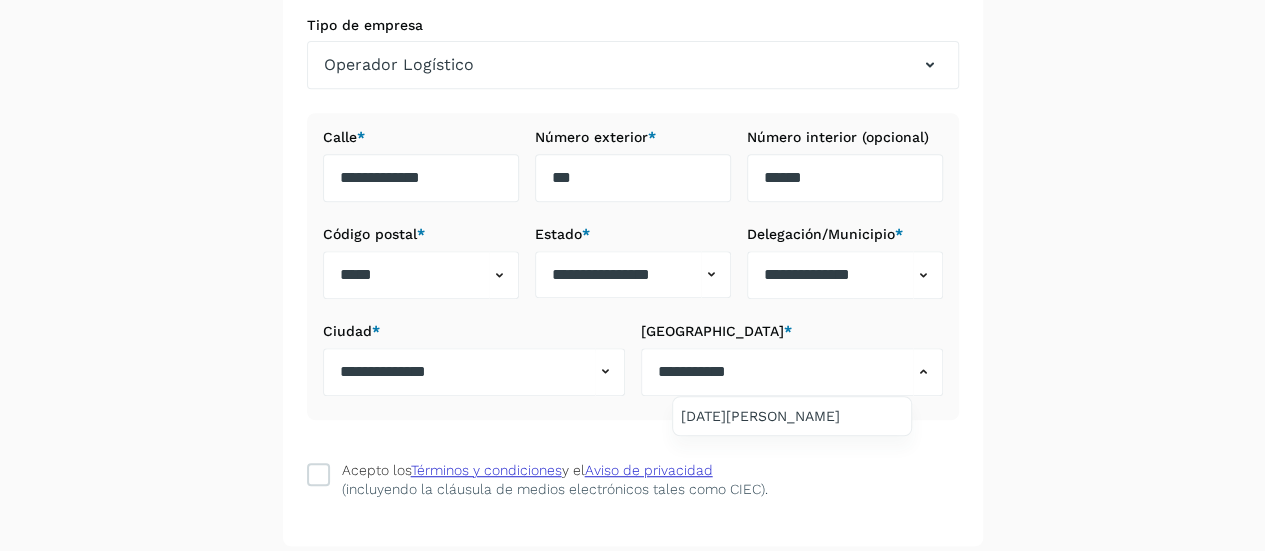drag, startPoint x: 915, startPoint y: 362, endPoint x: 684, endPoint y: 379, distance: 231.6247 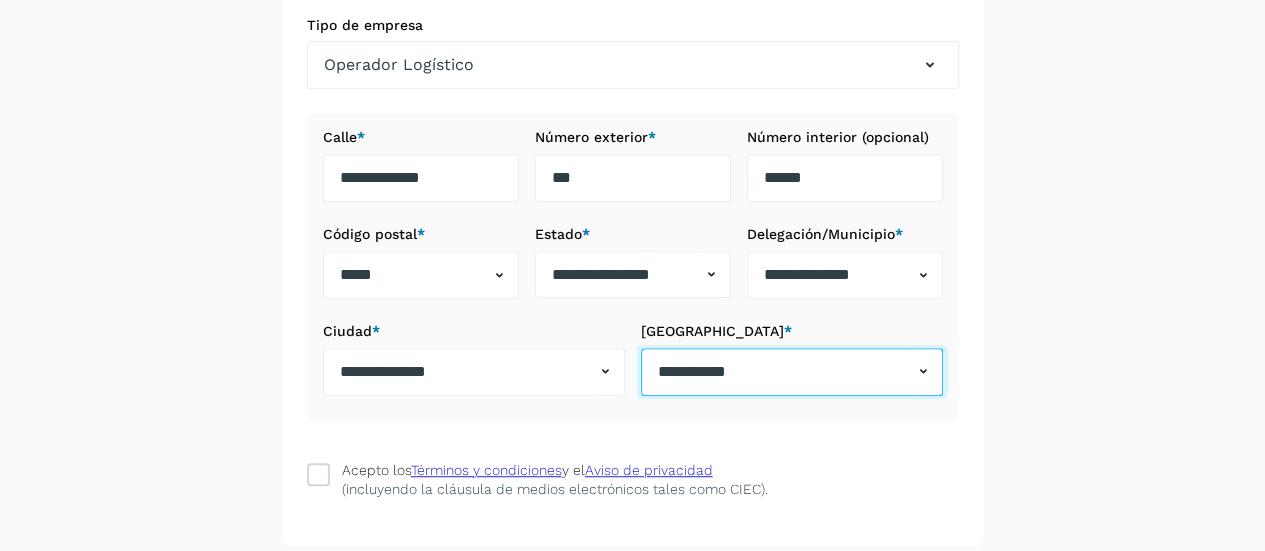 click on "**********" at bounding box center [777, 372] 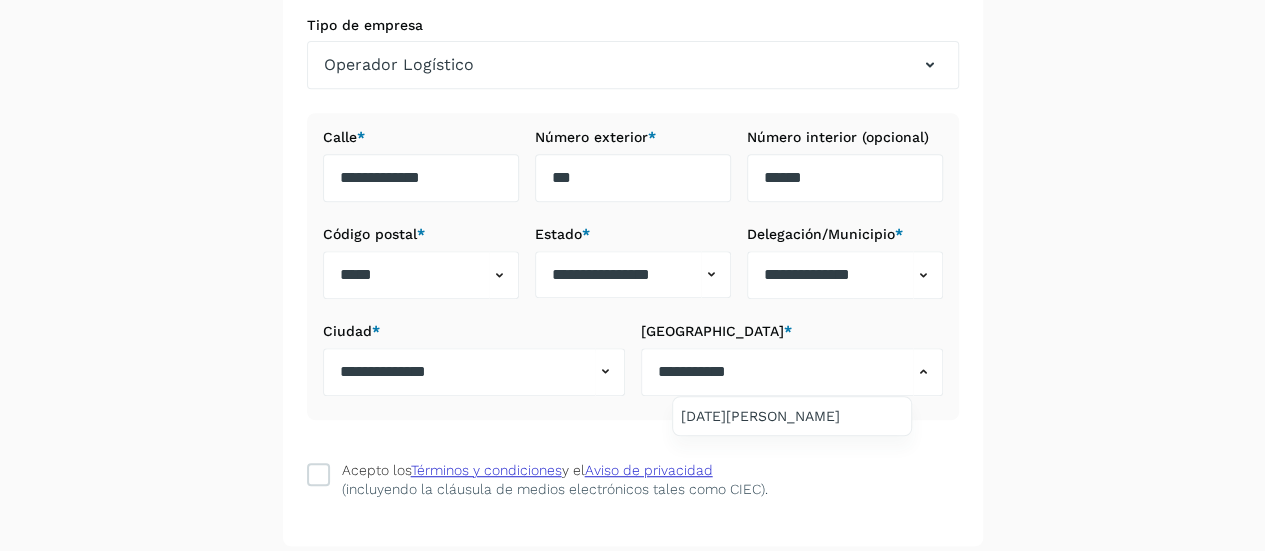 drag, startPoint x: 780, startPoint y: 359, endPoint x: 595, endPoint y: 361, distance: 185.0108 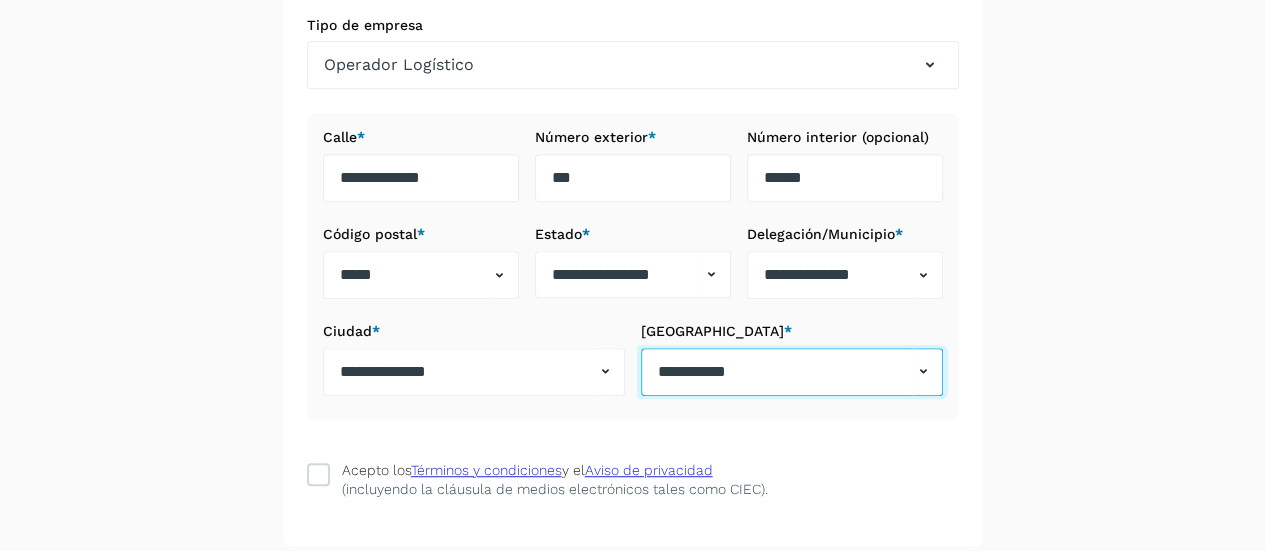 click on "**********" at bounding box center (777, 372) 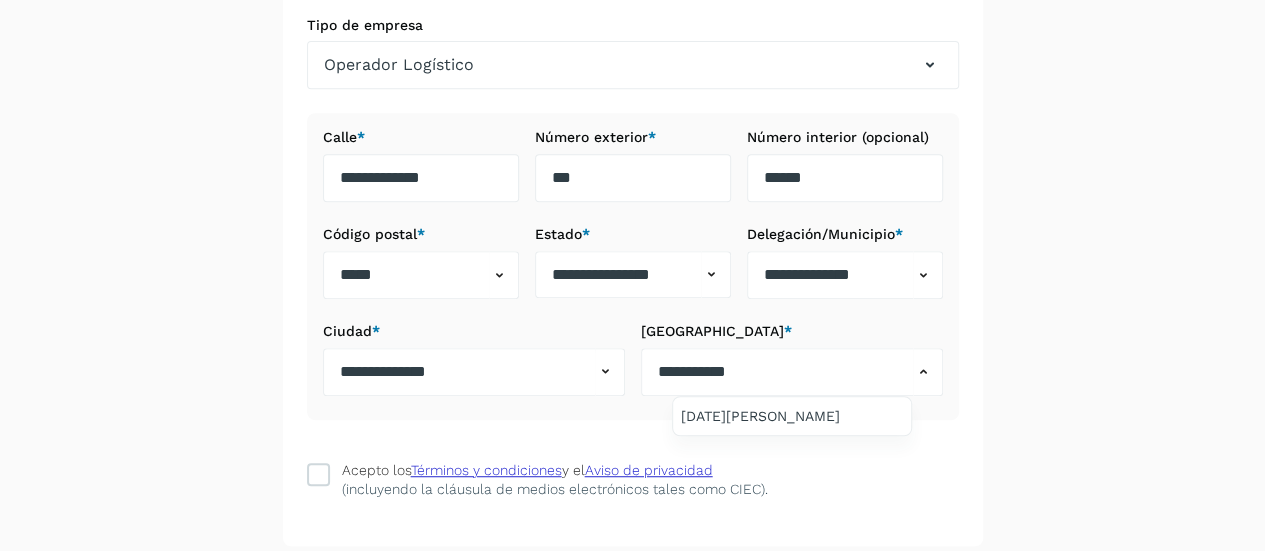 click on "**********" at bounding box center (792, 359) 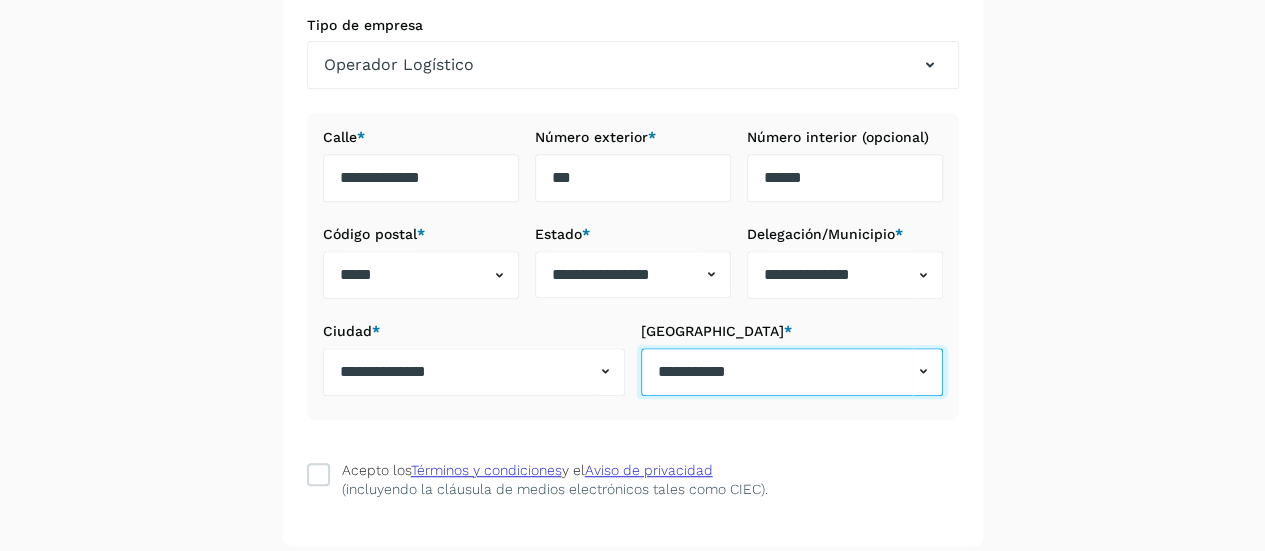 drag, startPoint x: 735, startPoint y: 363, endPoint x: 526, endPoint y: 363, distance: 209 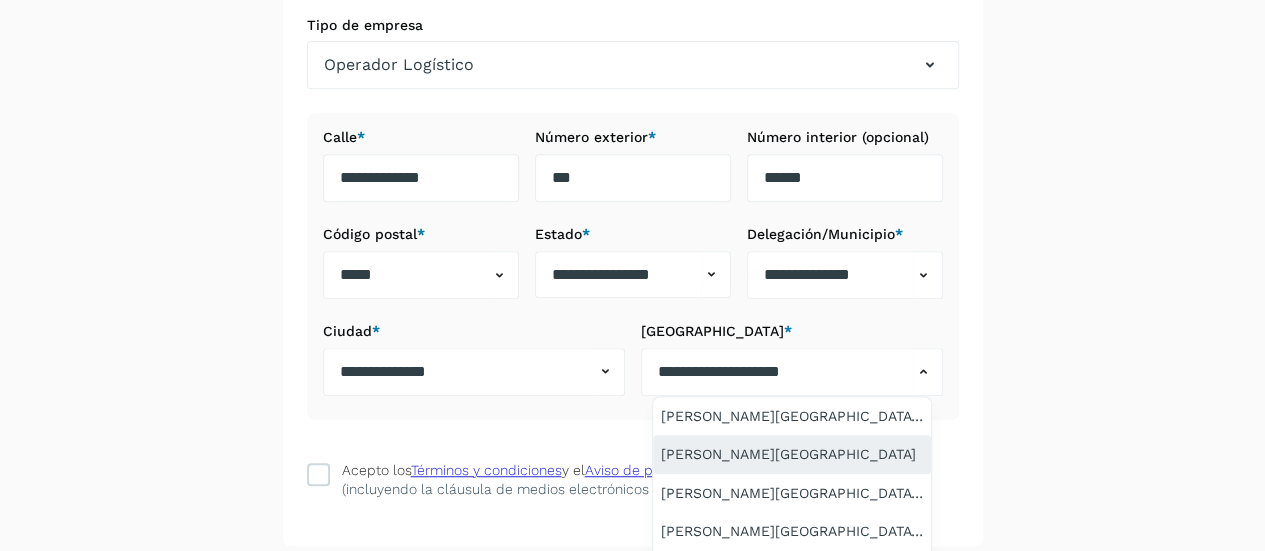 click on "Lomas de Chapultepec II Sección" at bounding box center (792, 454) 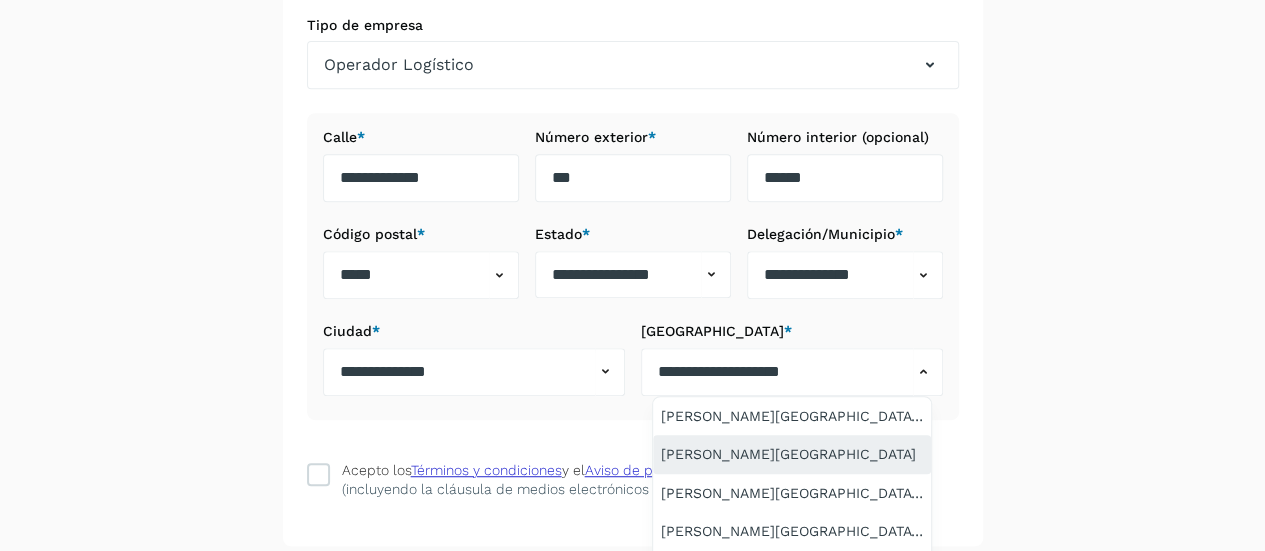 type on "**********" 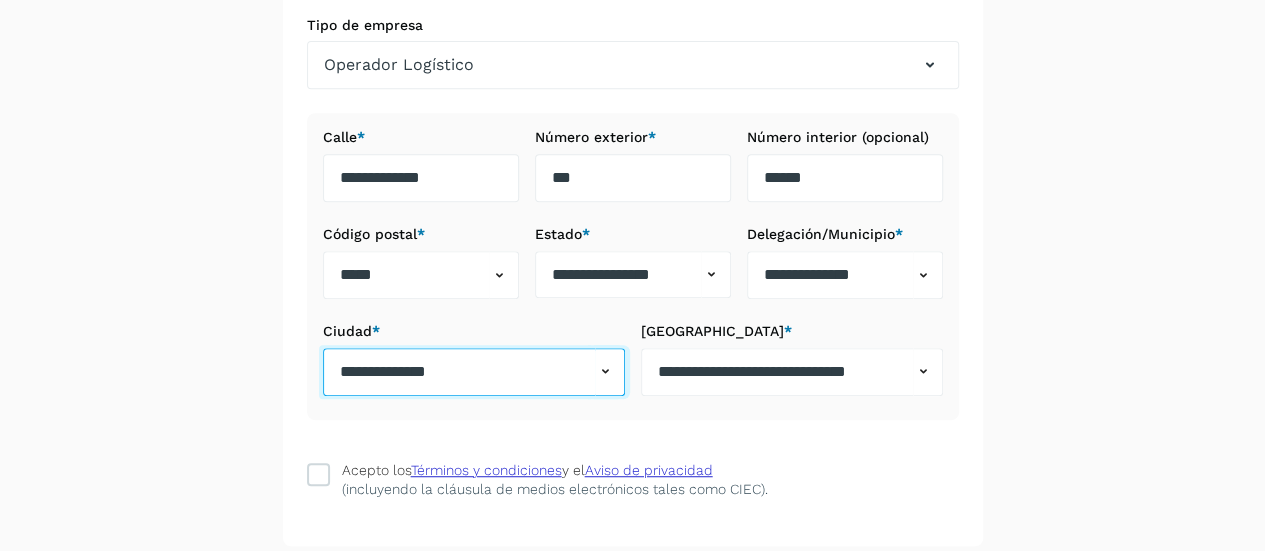 click on "**********" at bounding box center (459, 372) 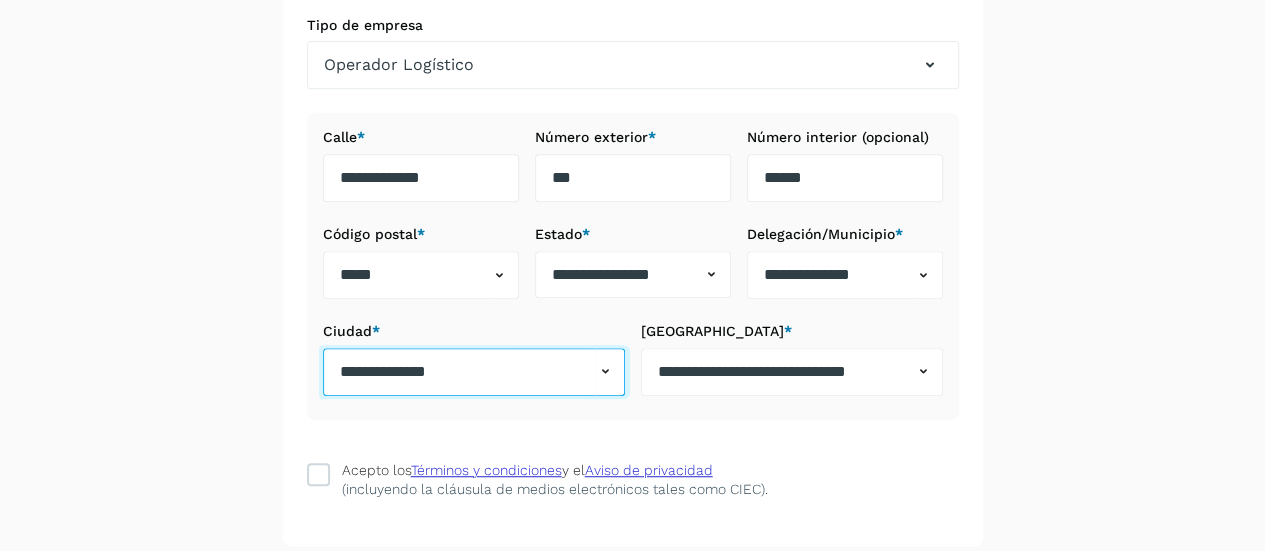 click on "**********" at bounding box center (632, 116) 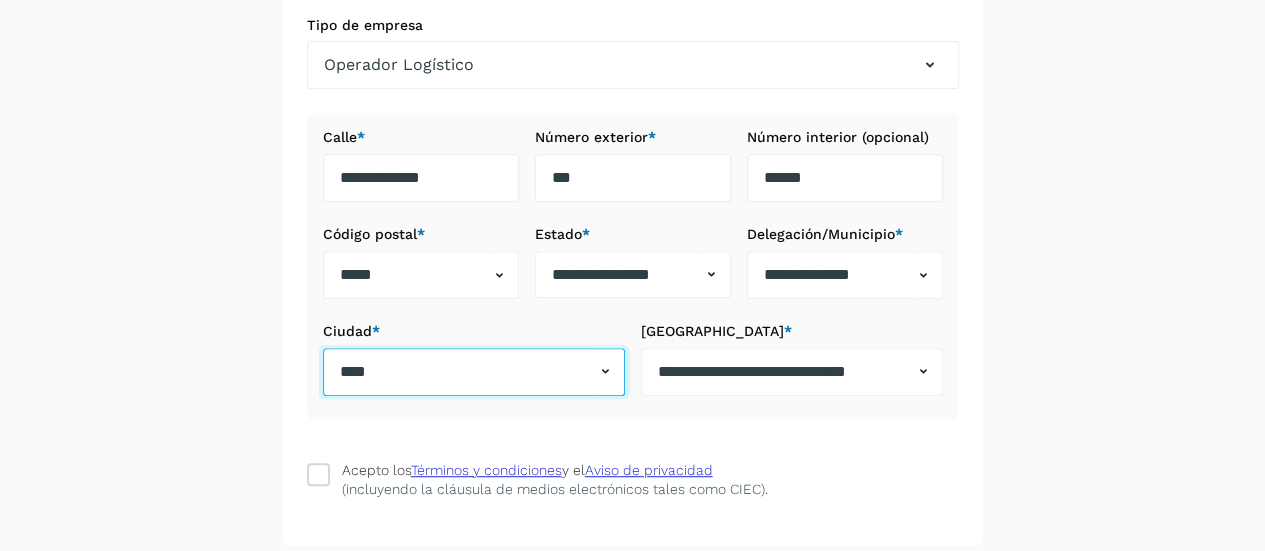 type on "****" 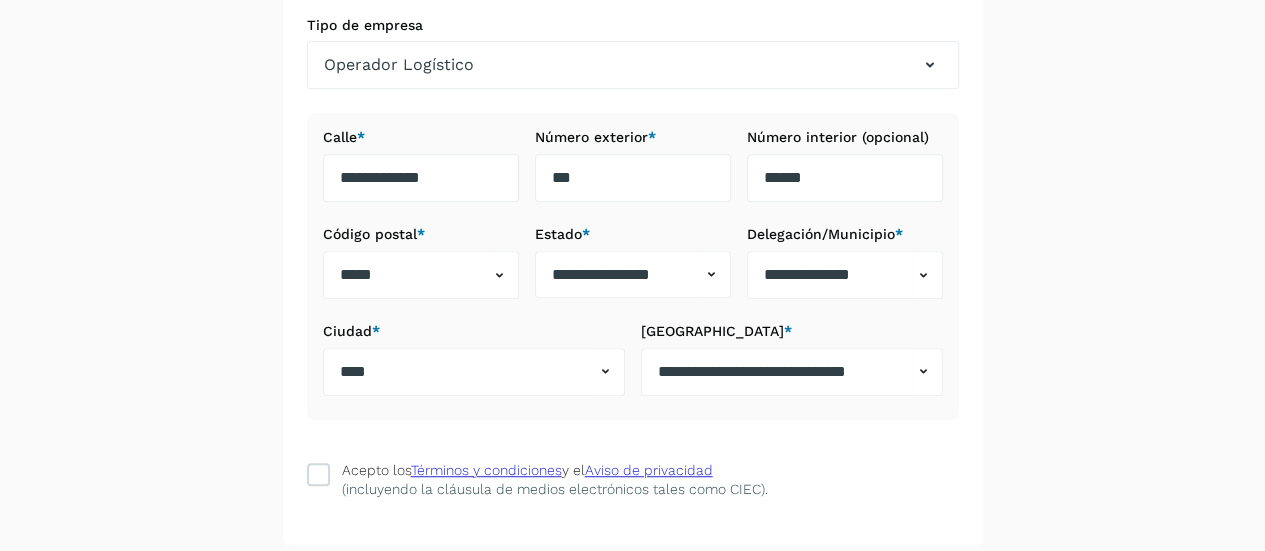 click on "**********" 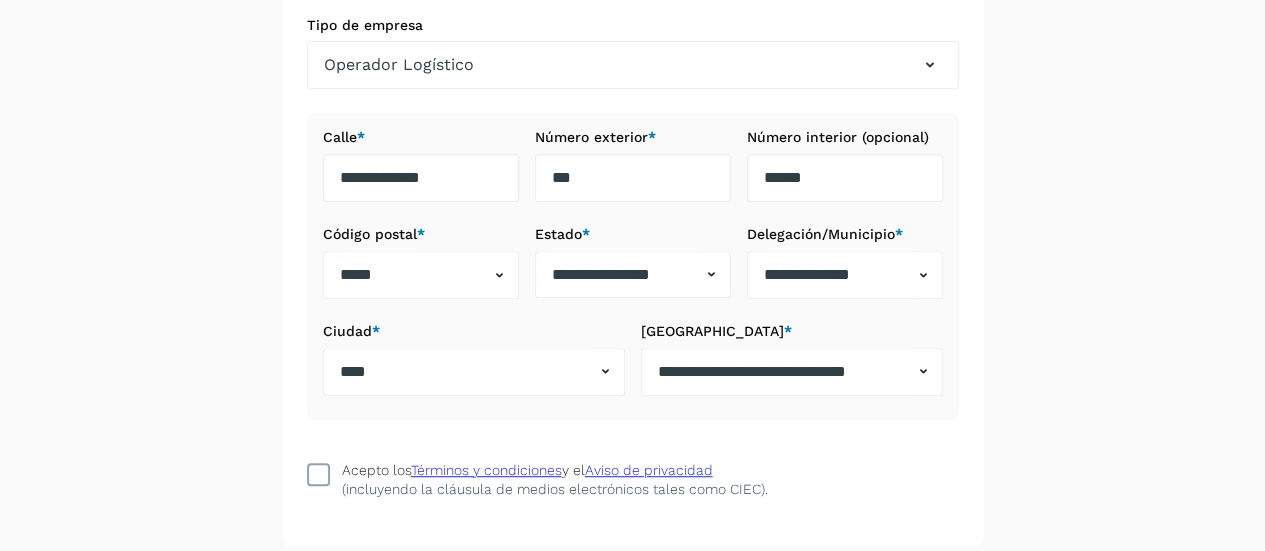 click at bounding box center (318, 474) 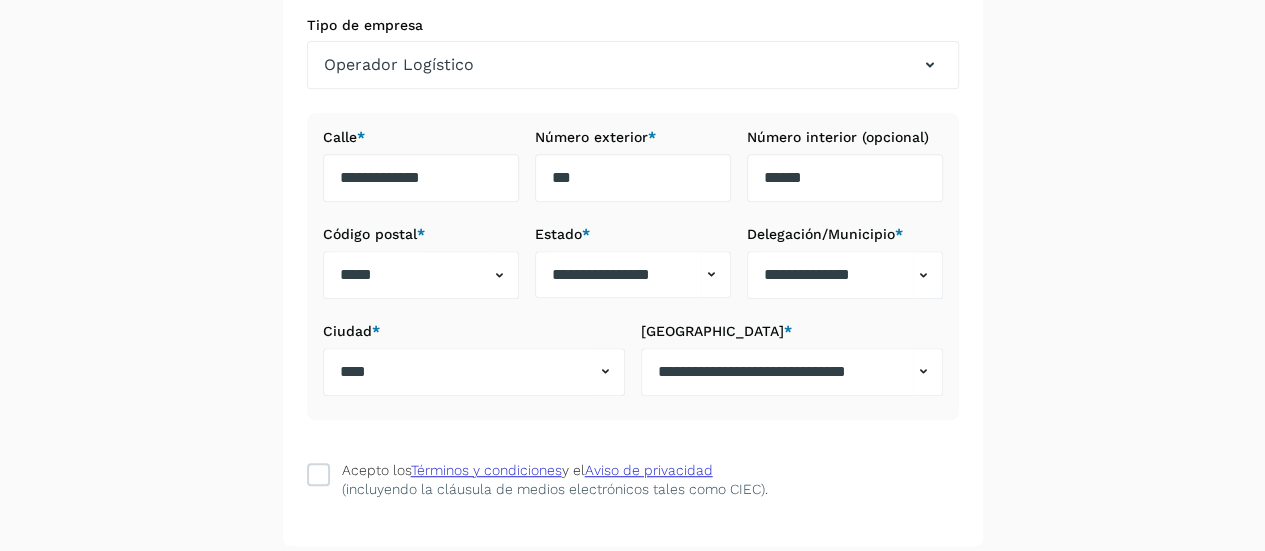 scroll, scrollTop: 486, scrollLeft: 0, axis: vertical 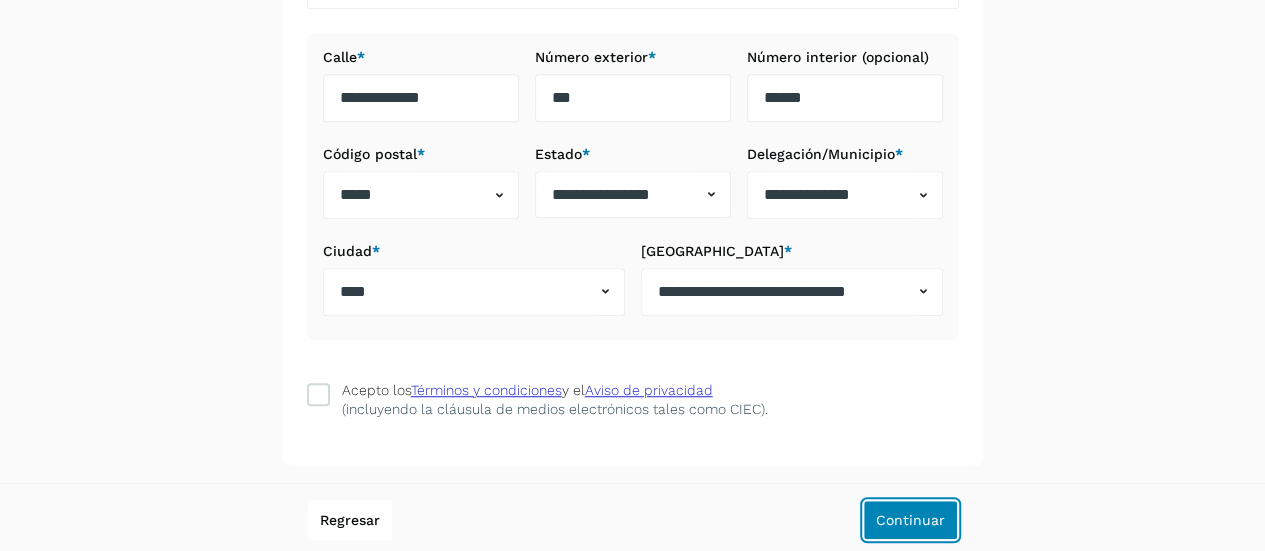 click on "Continuar" 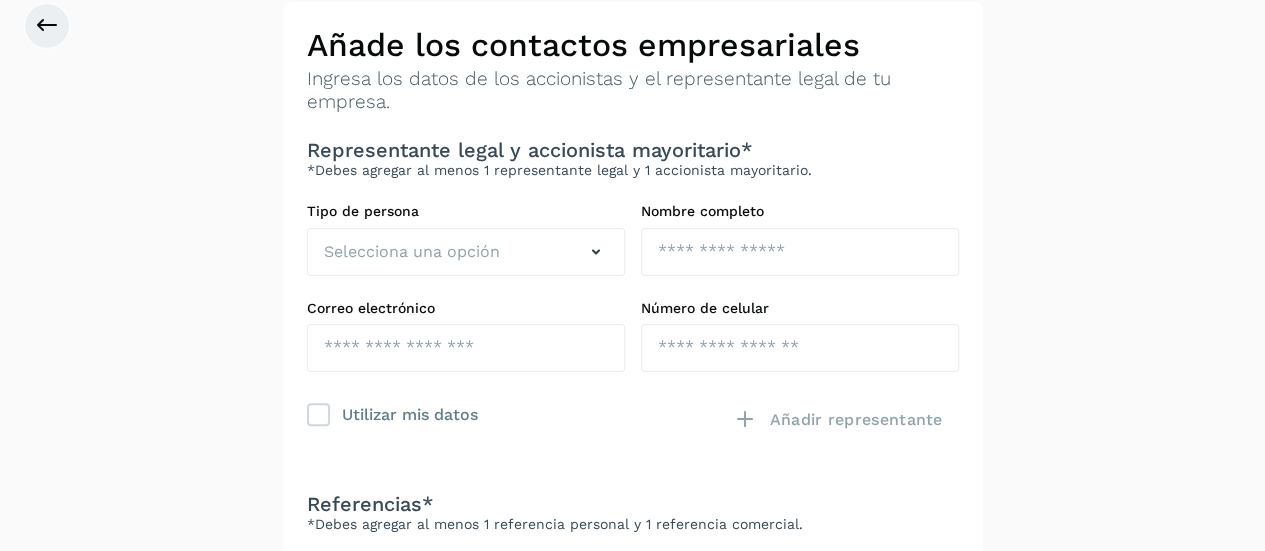 scroll, scrollTop: 100, scrollLeft: 0, axis: vertical 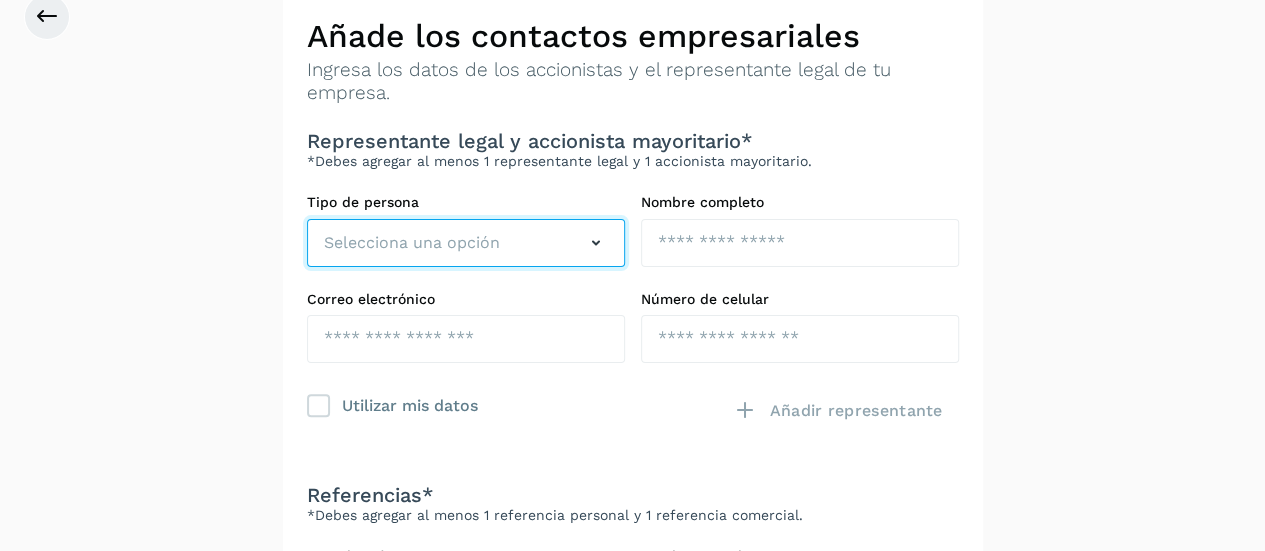 click on "Selecciona una opción" at bounding box center (412, 243) 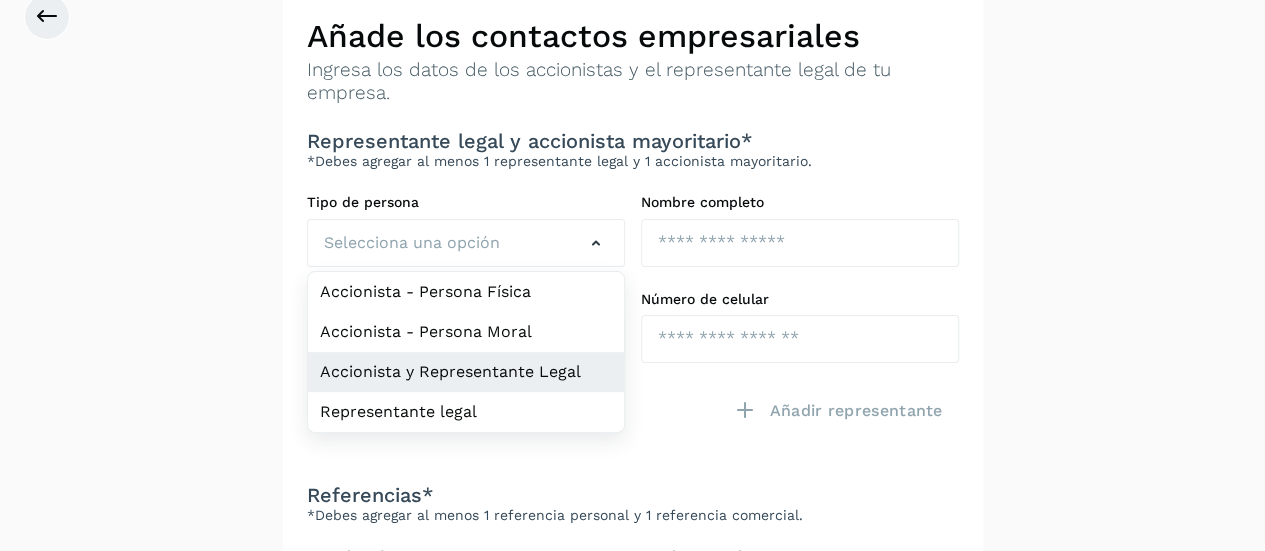 click on "Accionista y Representante Legal" 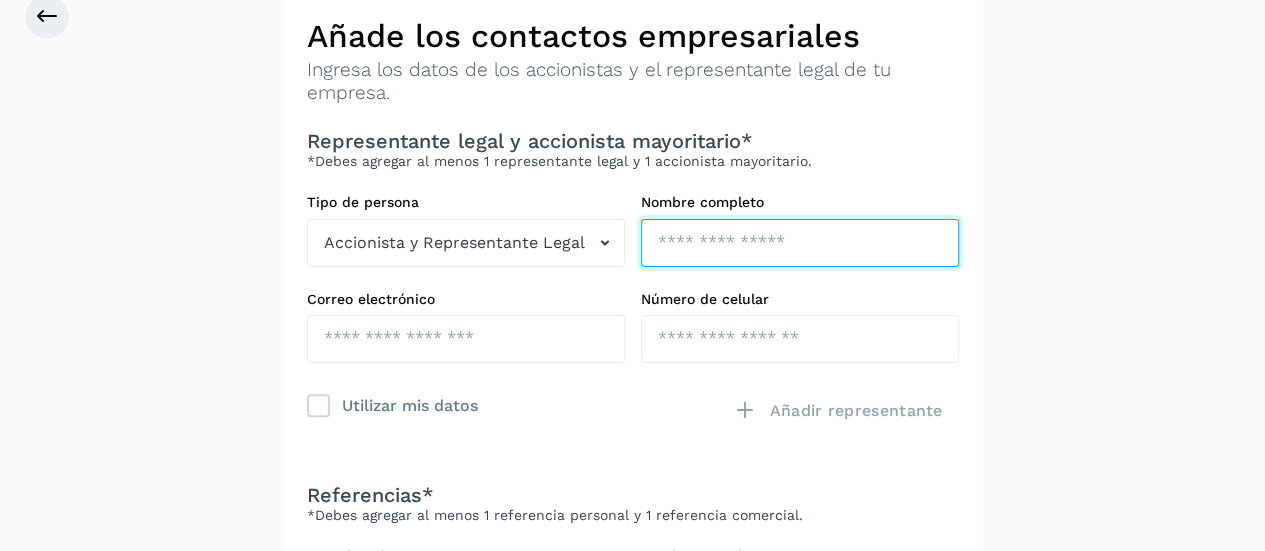 click at bounding box center [800, 243] 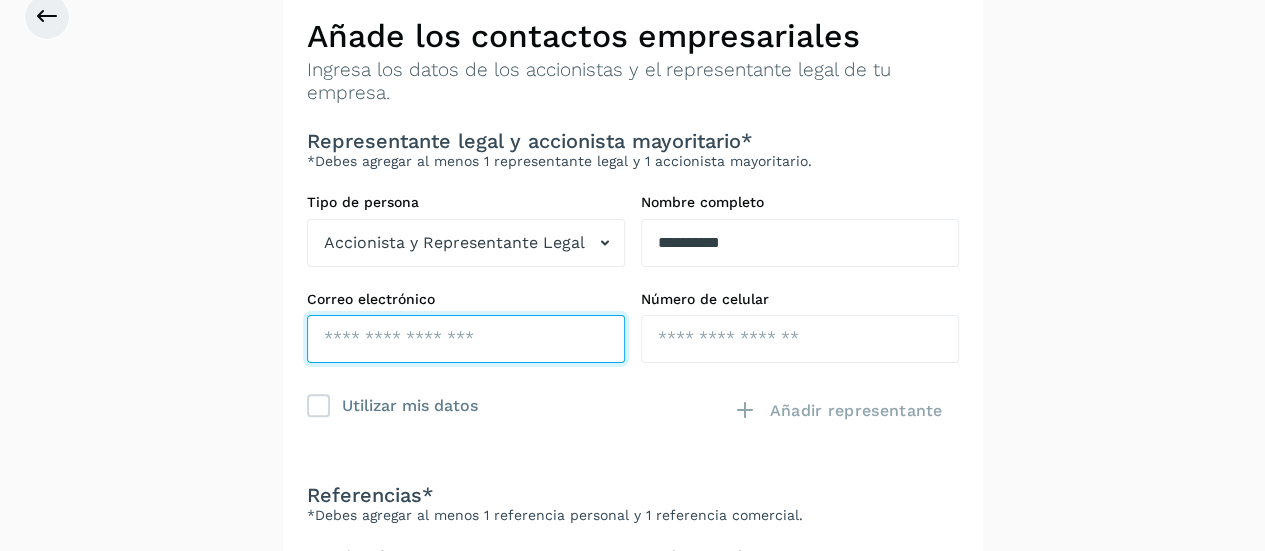 click at bounding box center [466, 339] 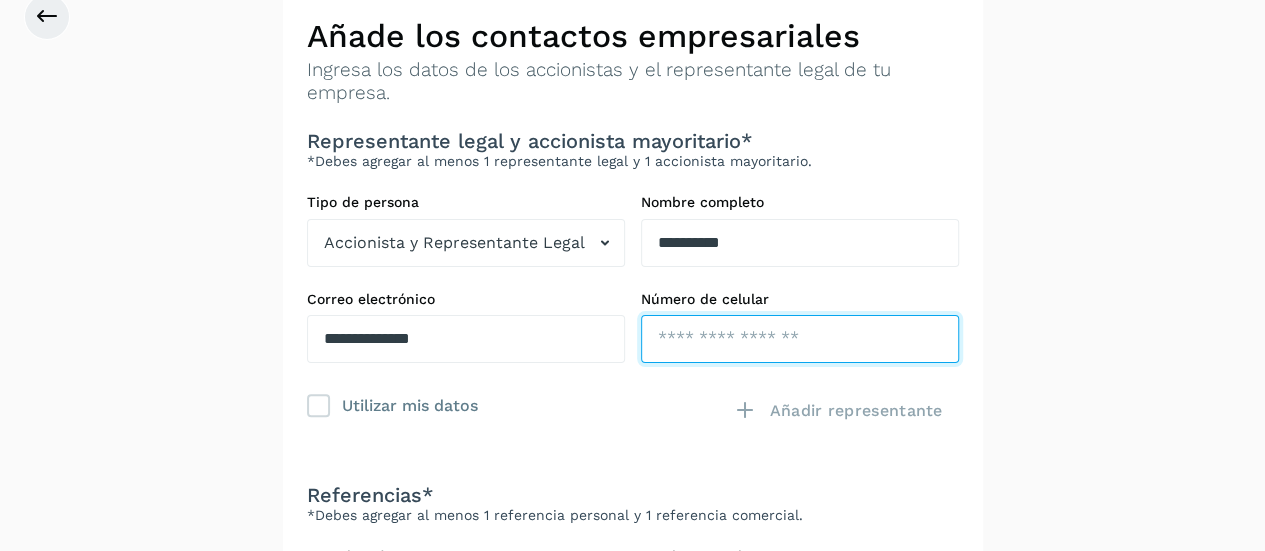 click at bounding box center [800, 339] 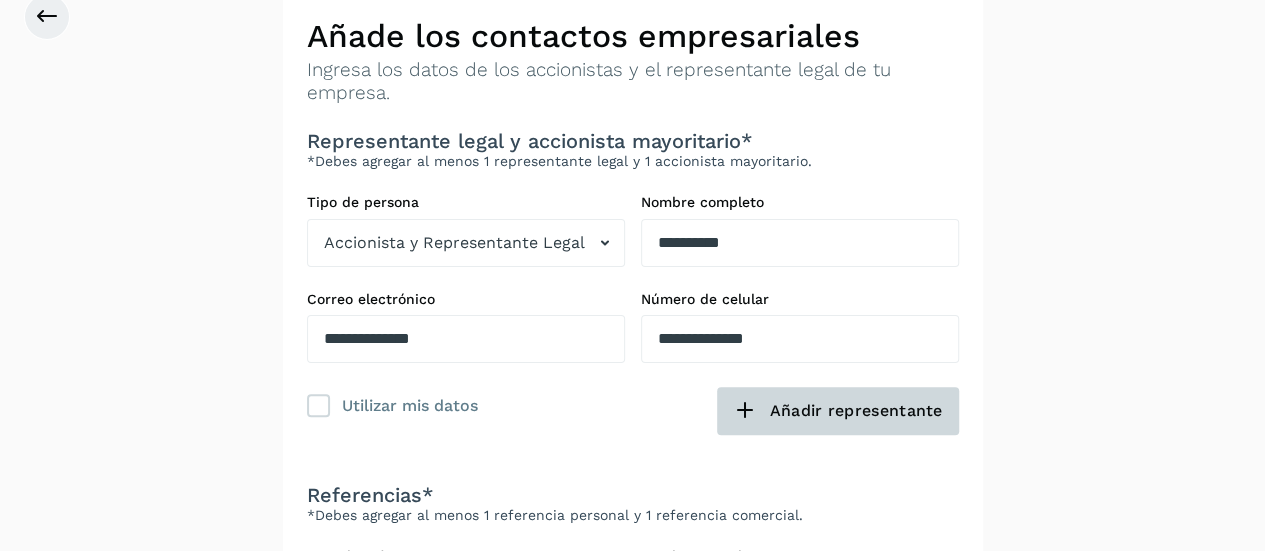 click on "Añadir representante" 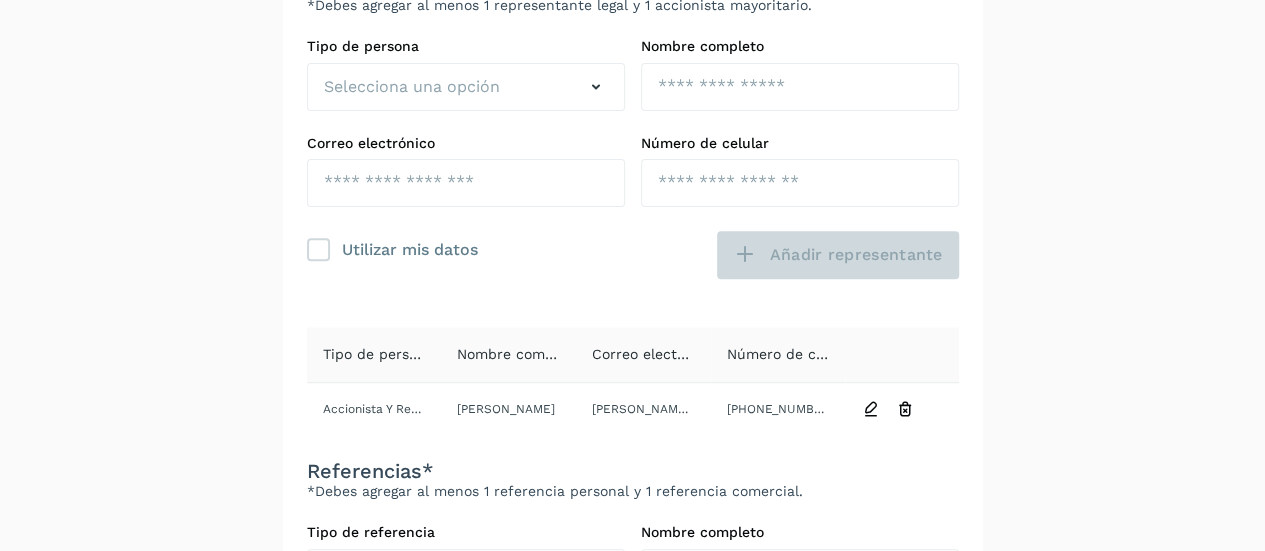 scroll, scrollTop: 484, scrollLeft: 0, axis: vertical 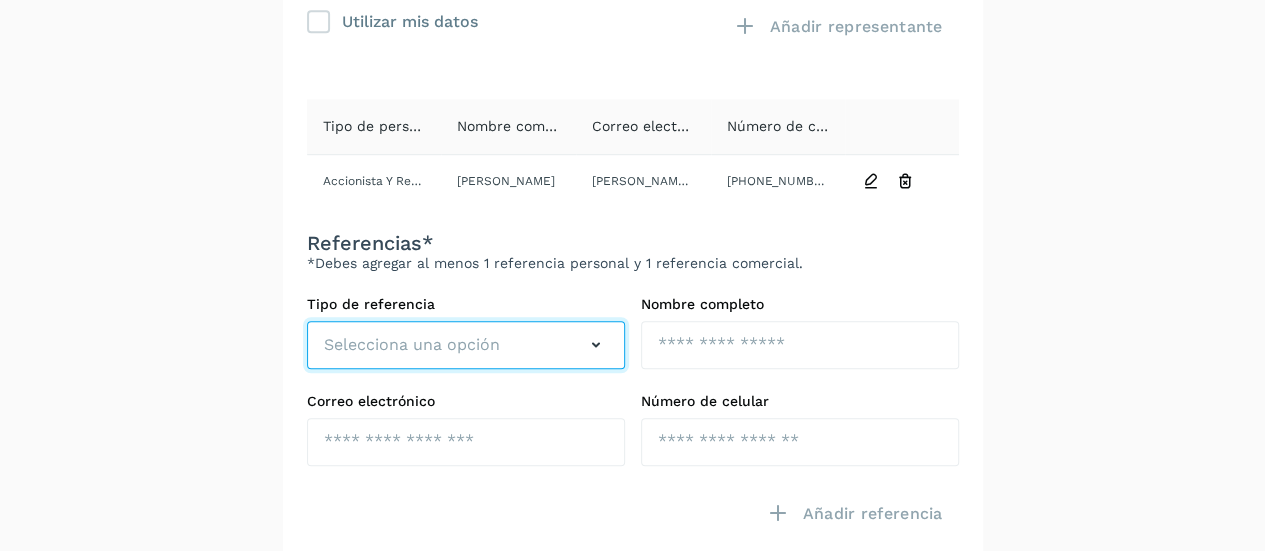 click on "Selecciona una opción" at bounding box center [412, 345] 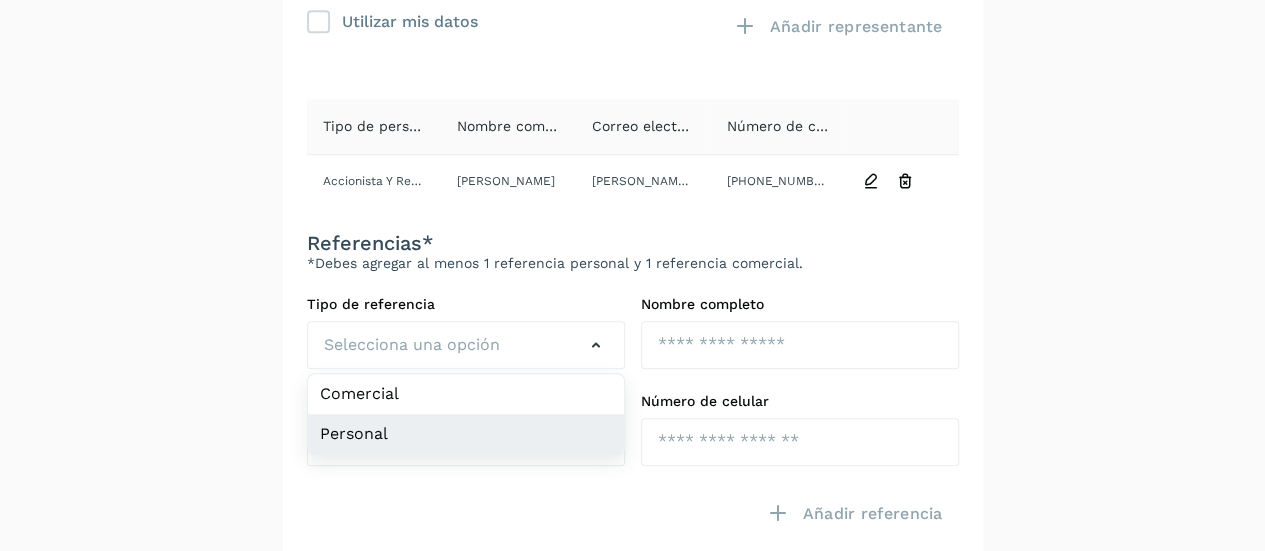 click on "Personal" 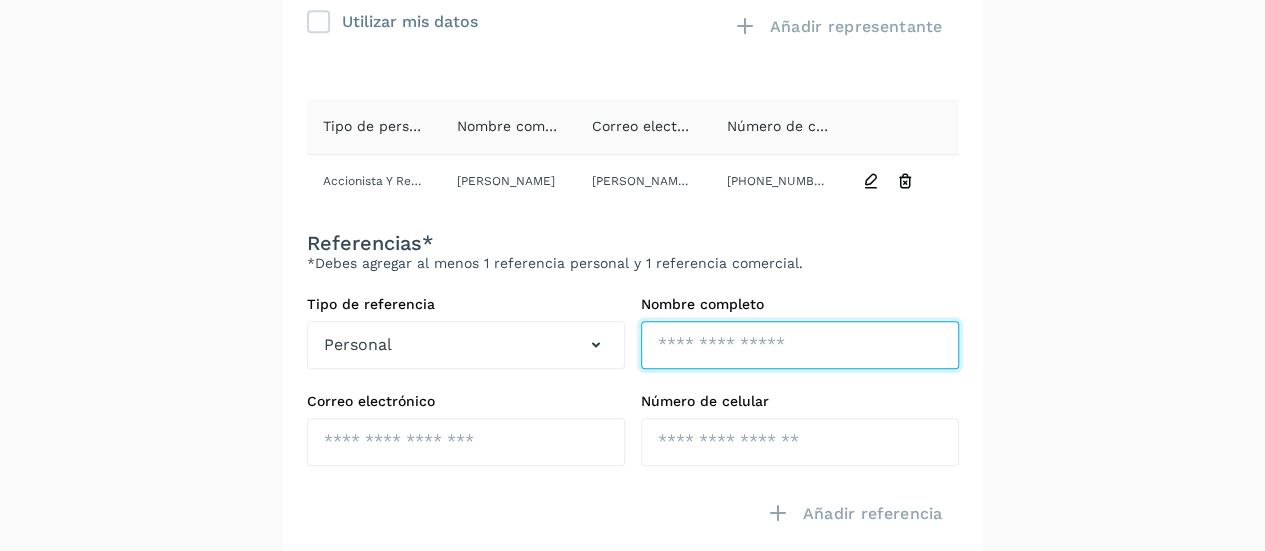 click at bounding box center (800, -141) 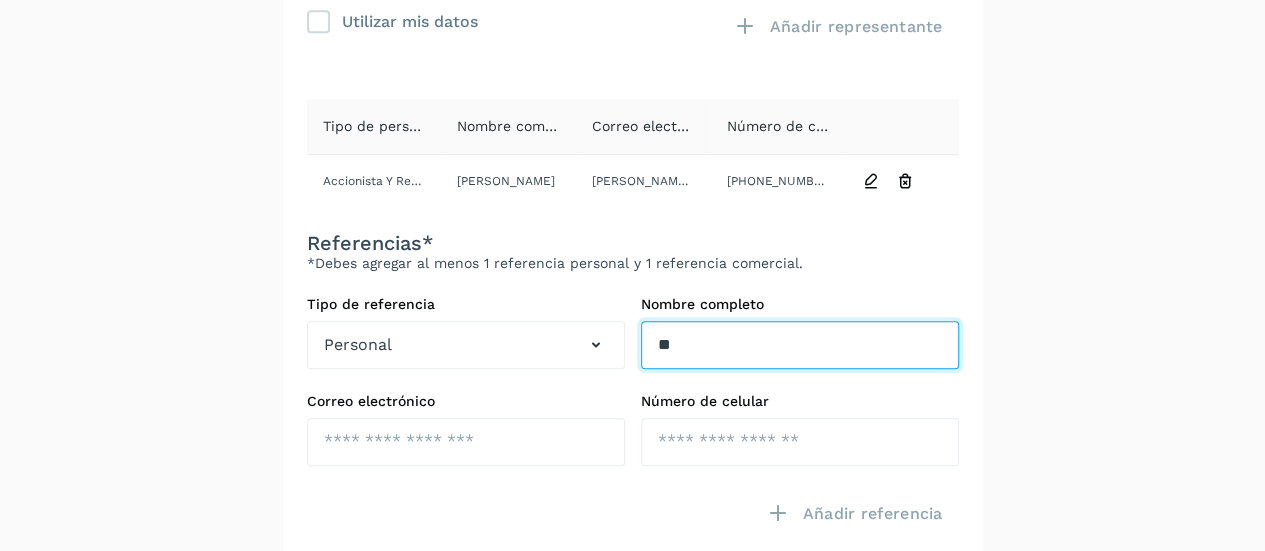 type on "*" 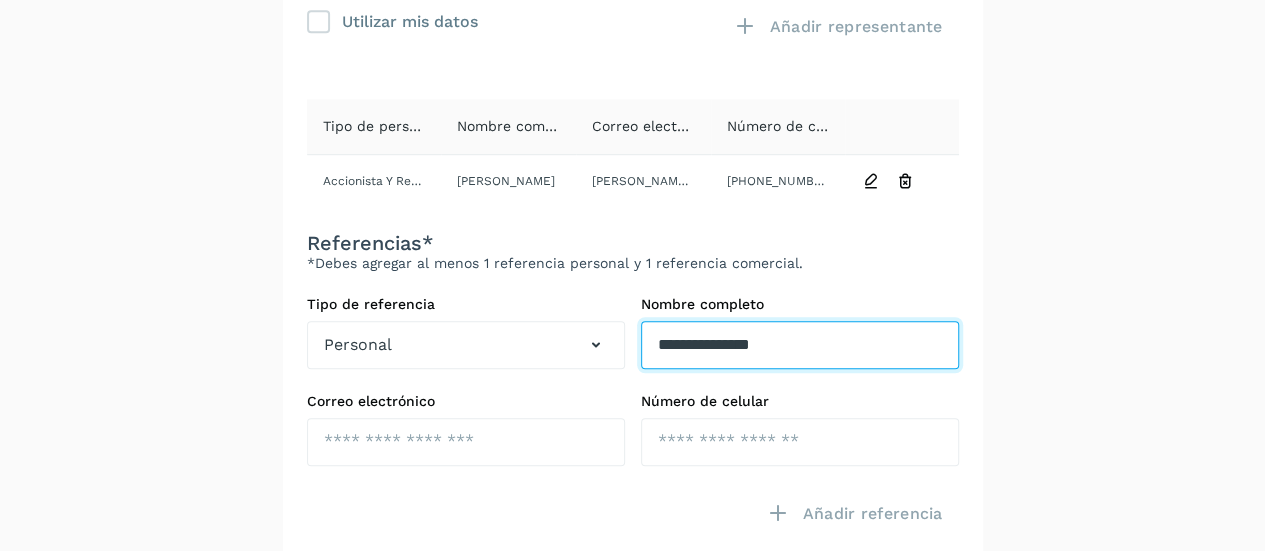 type on "**********" 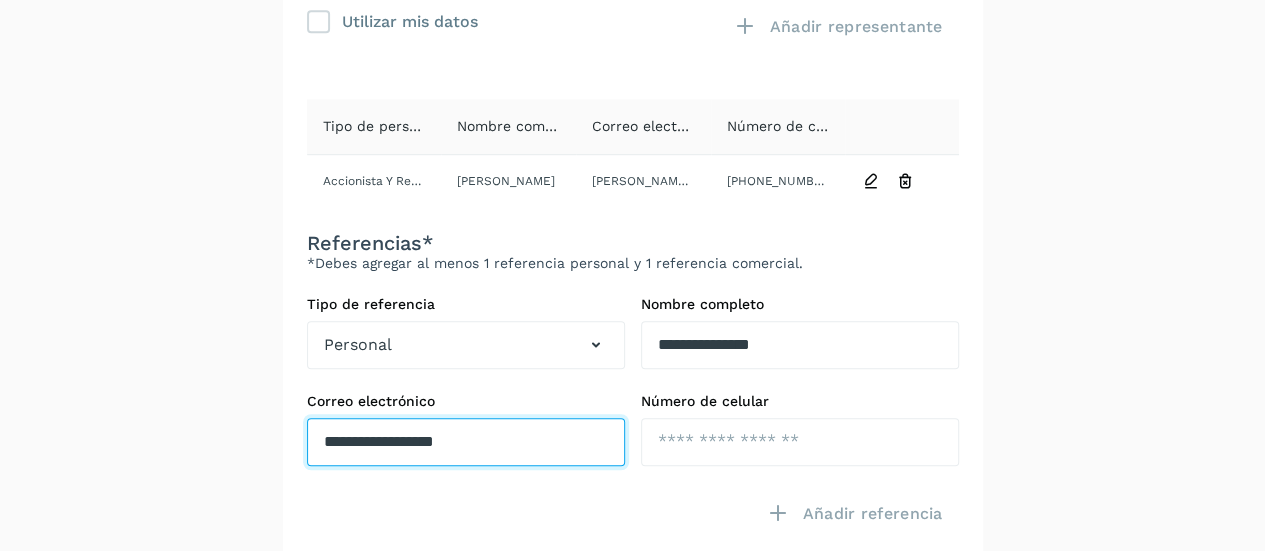 type on "**********" 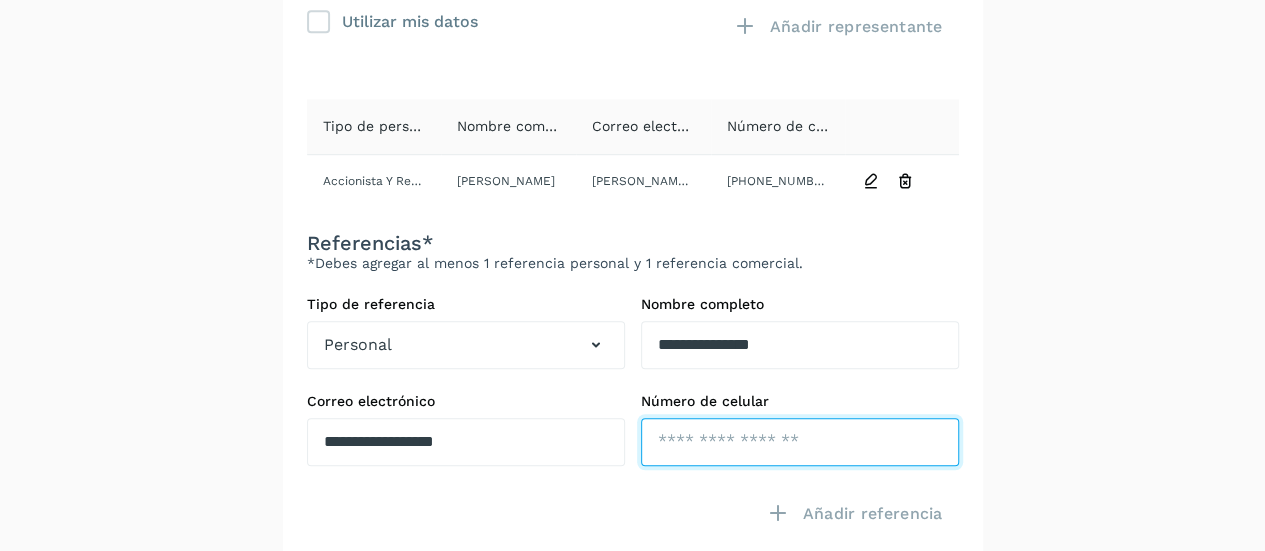 click at bounding box center [800, -45] 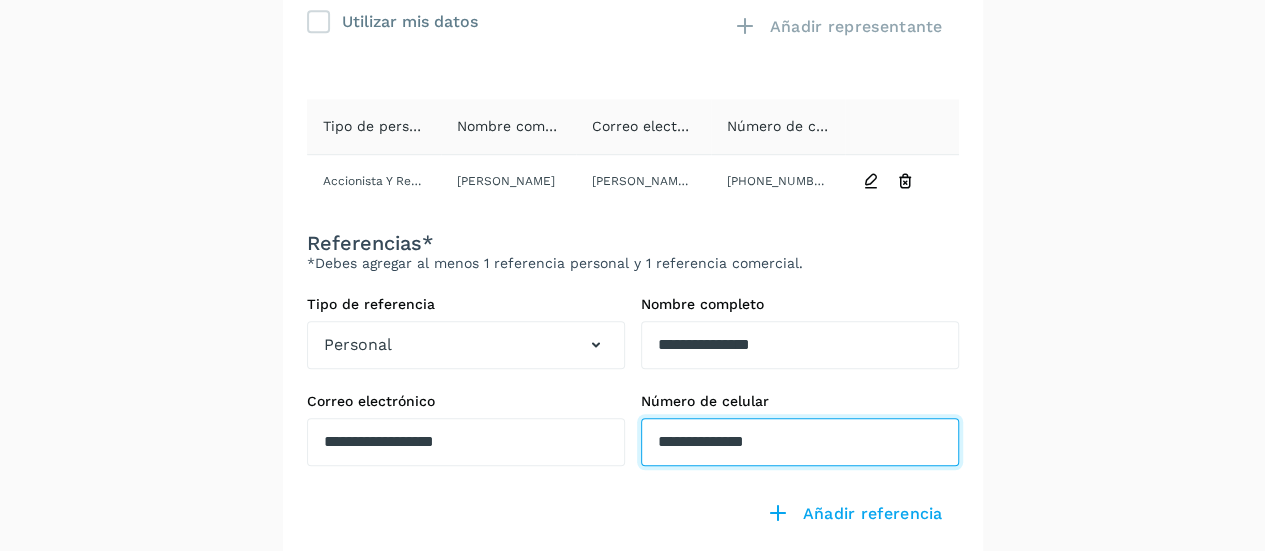 type on "**********" 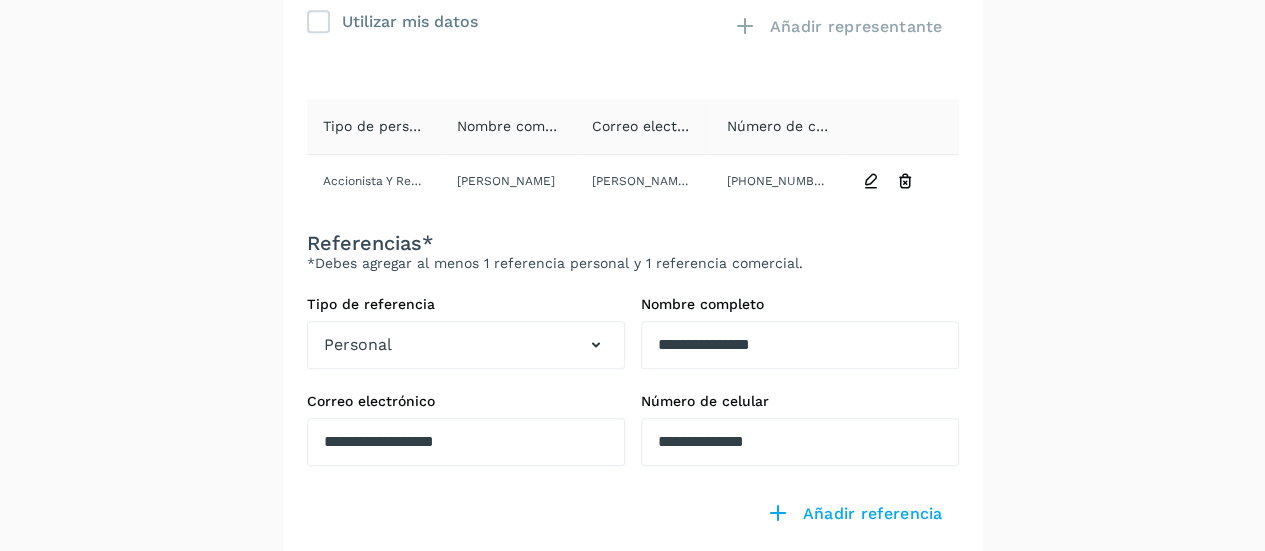 click on "**********" at bounding box center (632, 97) 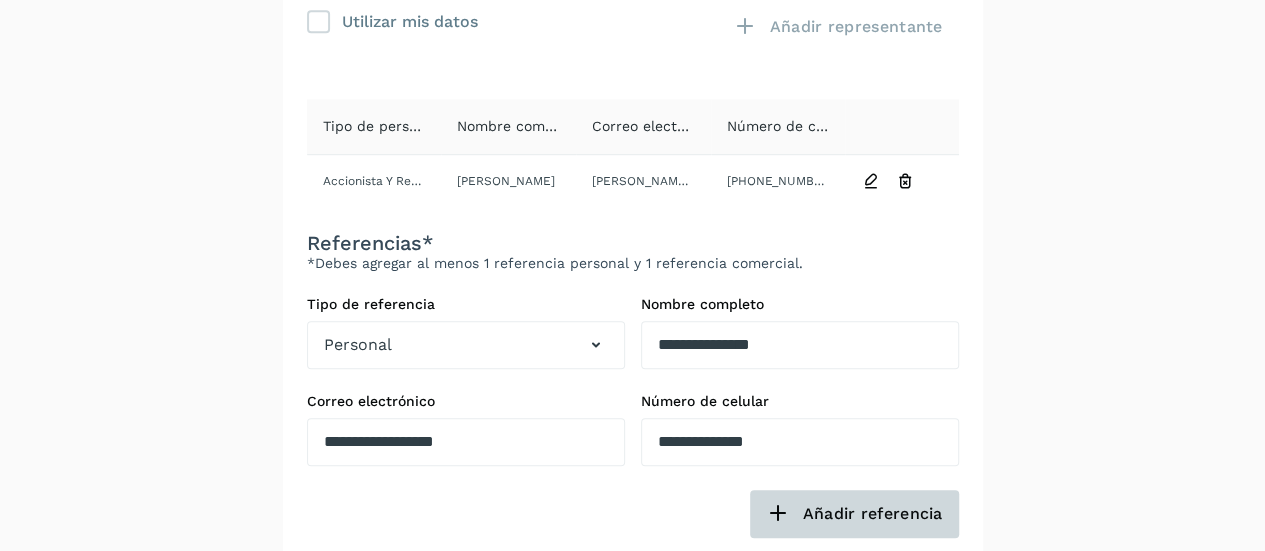 click on "Añadir referencia" at bounding box center (837, 27) 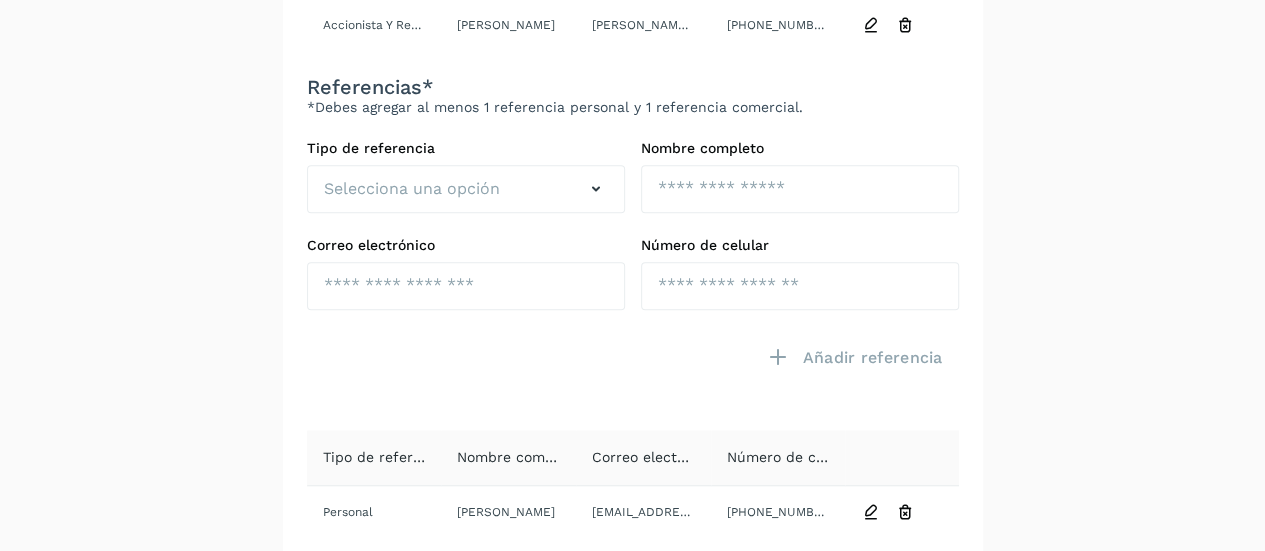 scroll, scrollTop: 620, scrollLeft: 0, axis: vertical 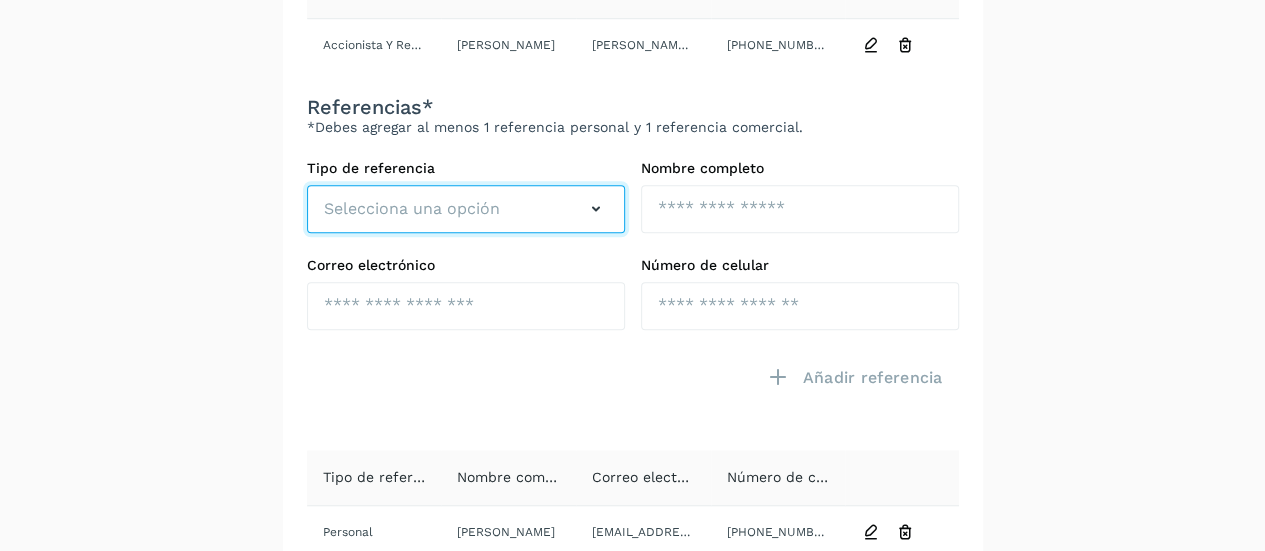click on "Selecciona una opción" at bounding box center [466, 209] 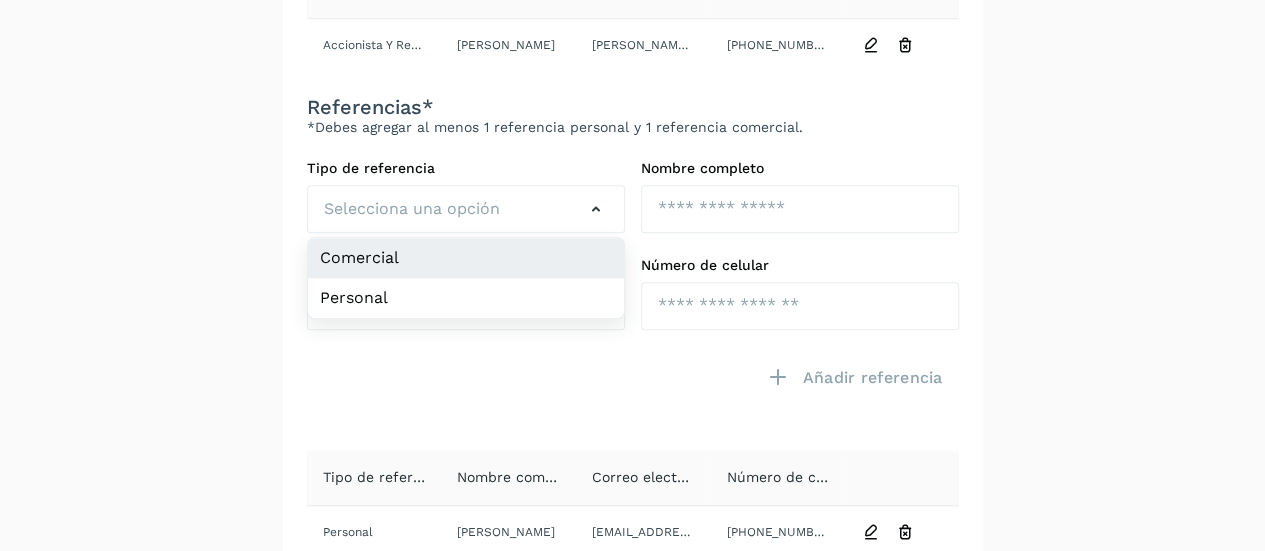 click on "Comercial" 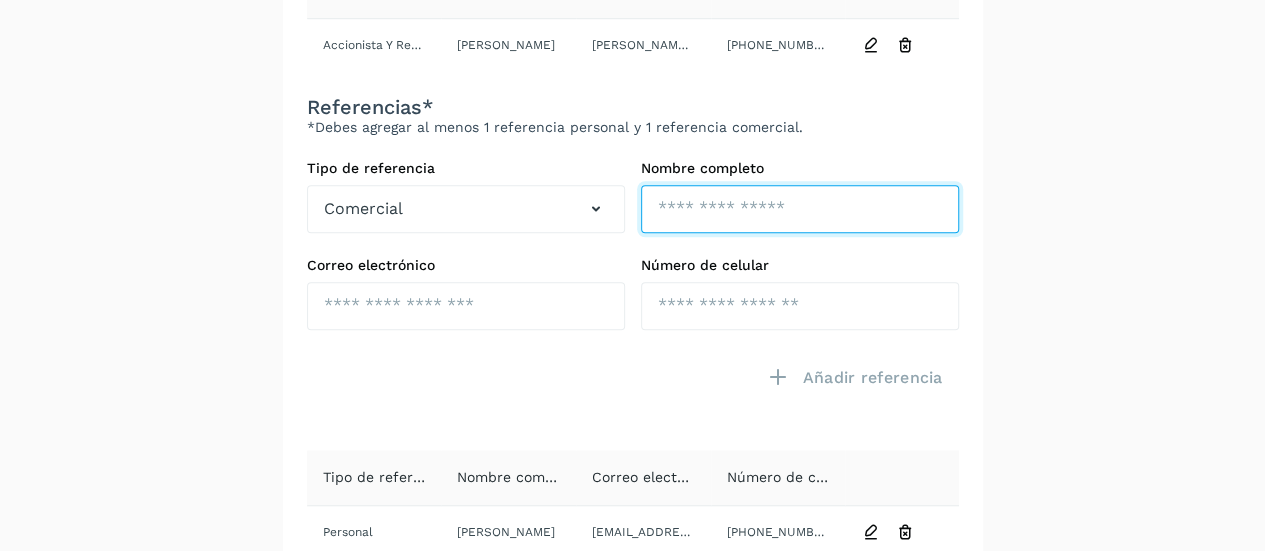 click at bounding box center (800, -277) 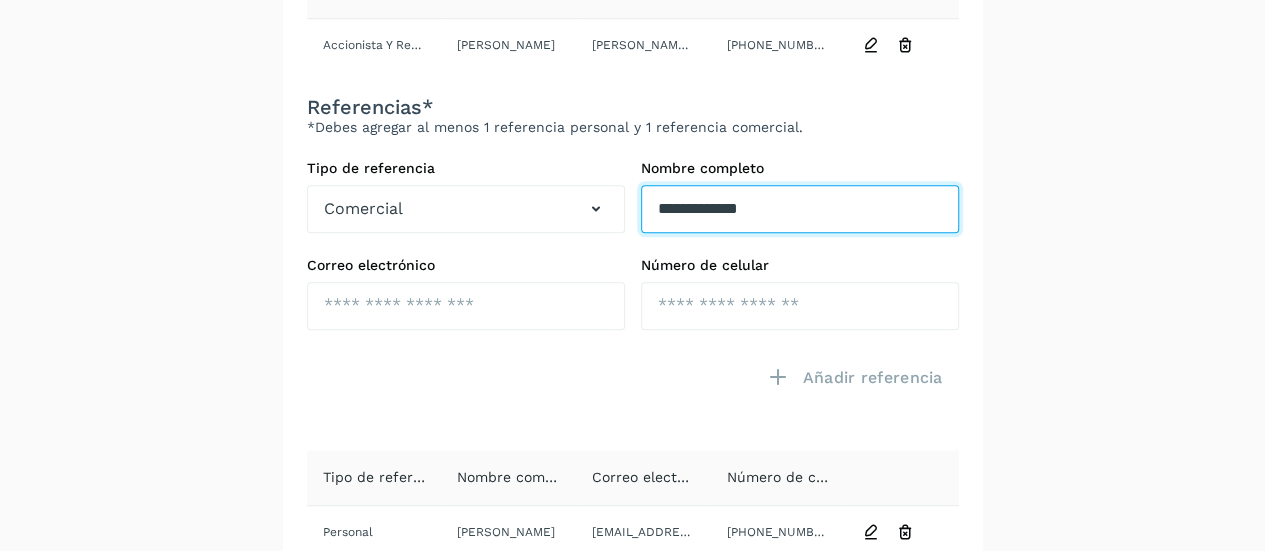 type on "**********" 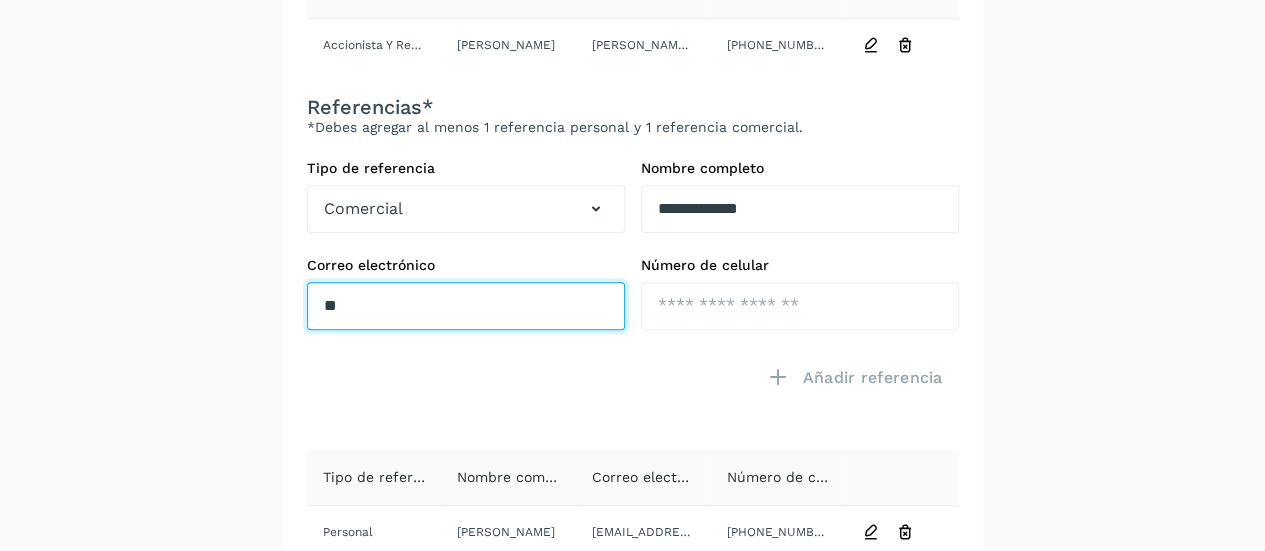 drag, startPoint x: 352, startPoint y: 305, endPoint x: 279, endPoint y: 305, distance: 73 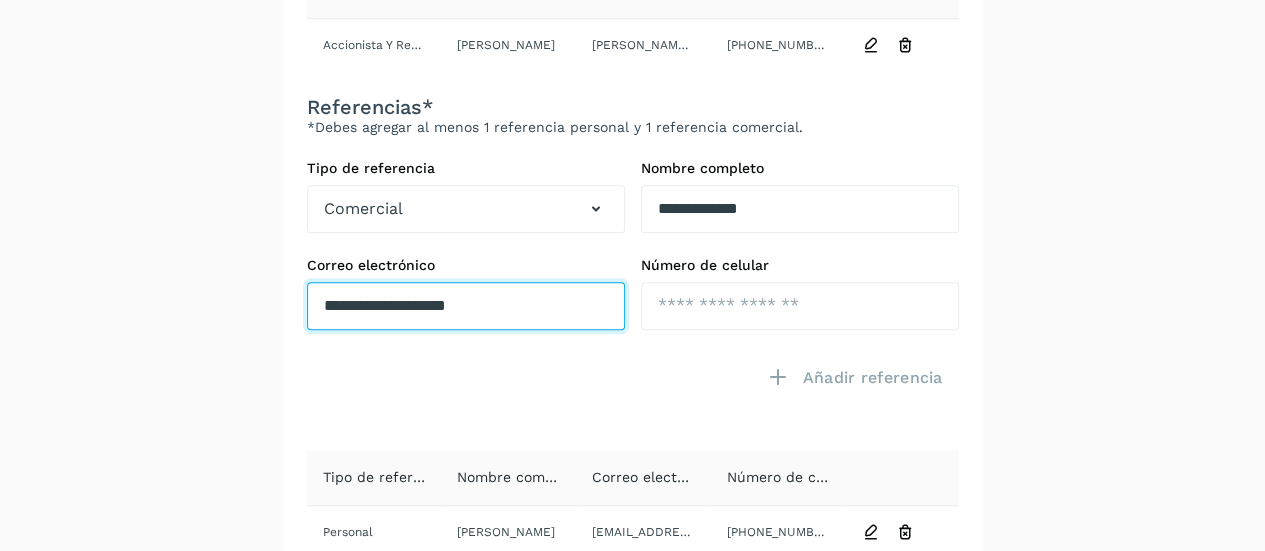 type on "**********" 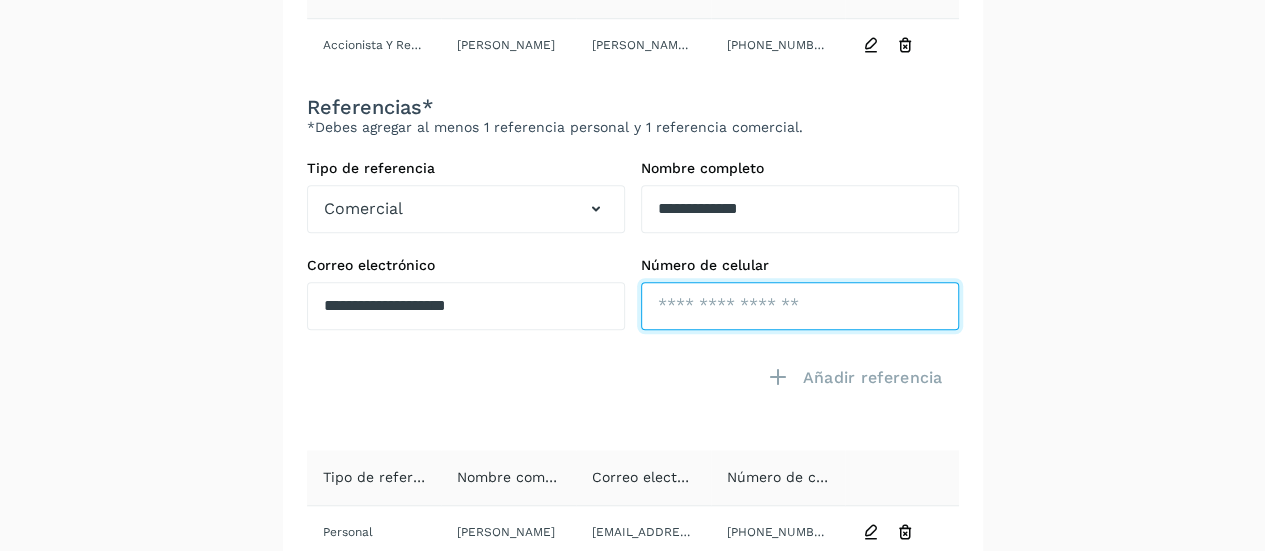 click at bounding box center [800, -181] 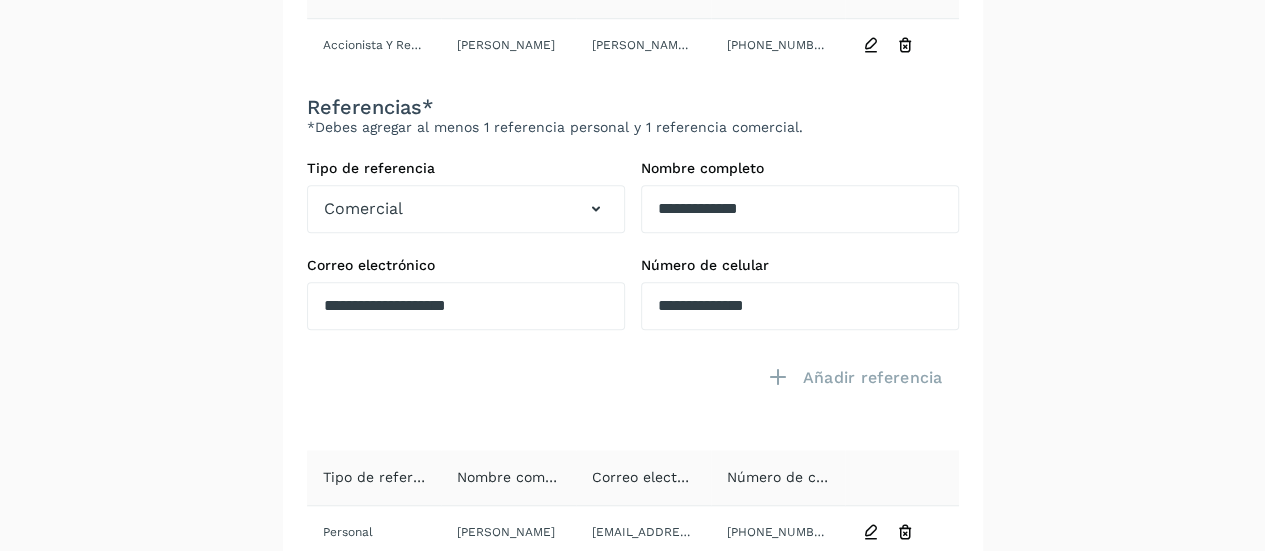 click on "**********" at bounding box center (632, 58) 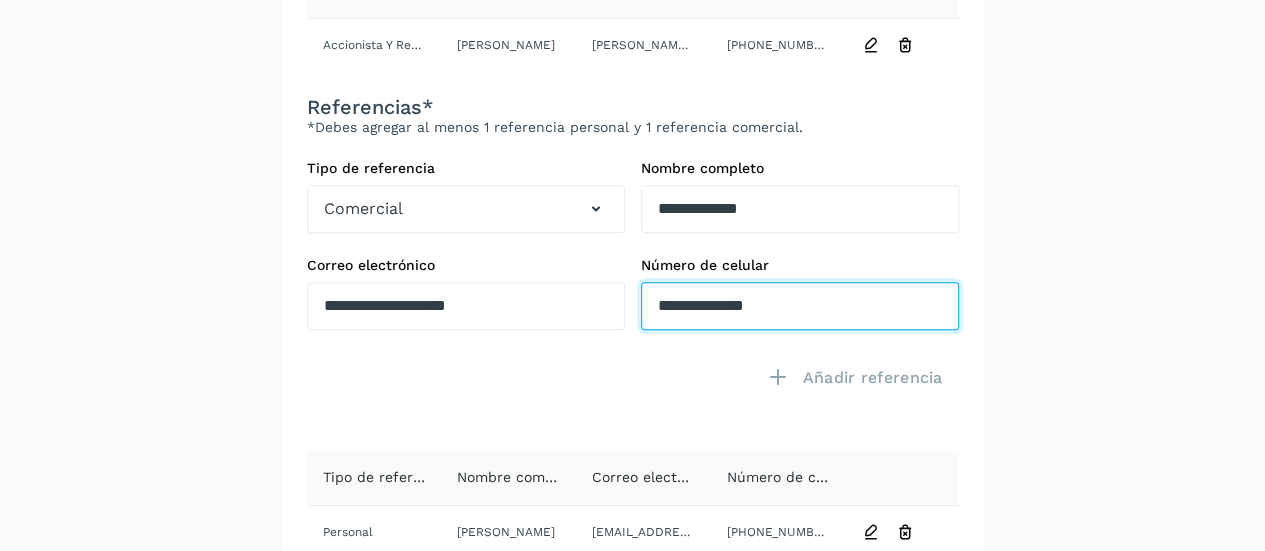 click on "**********" at bounding box center (800, -181) 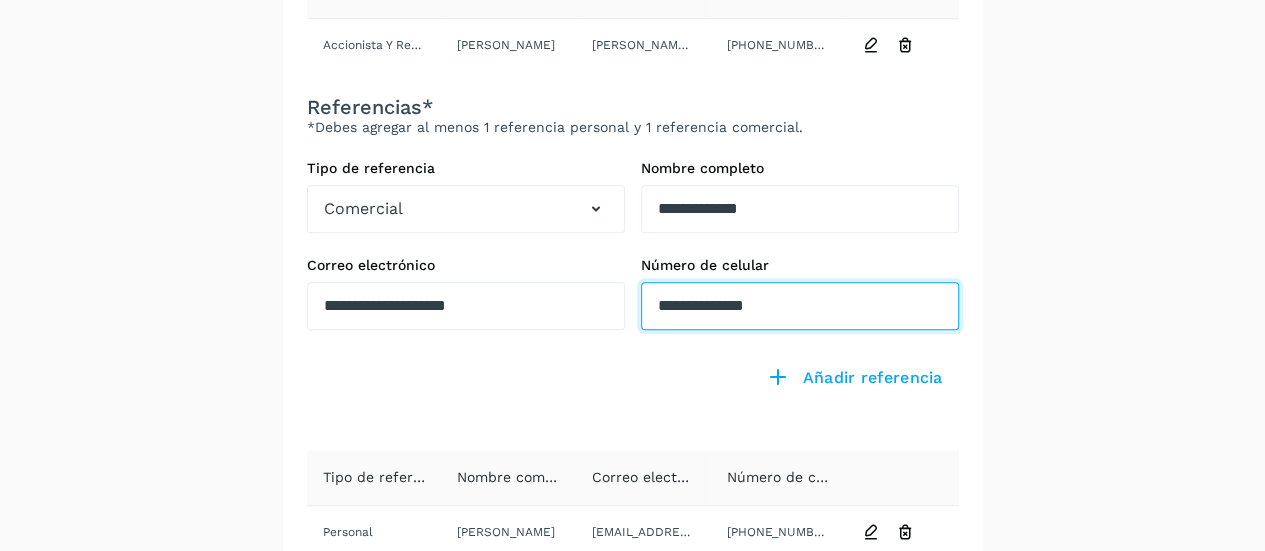 type on "**********" 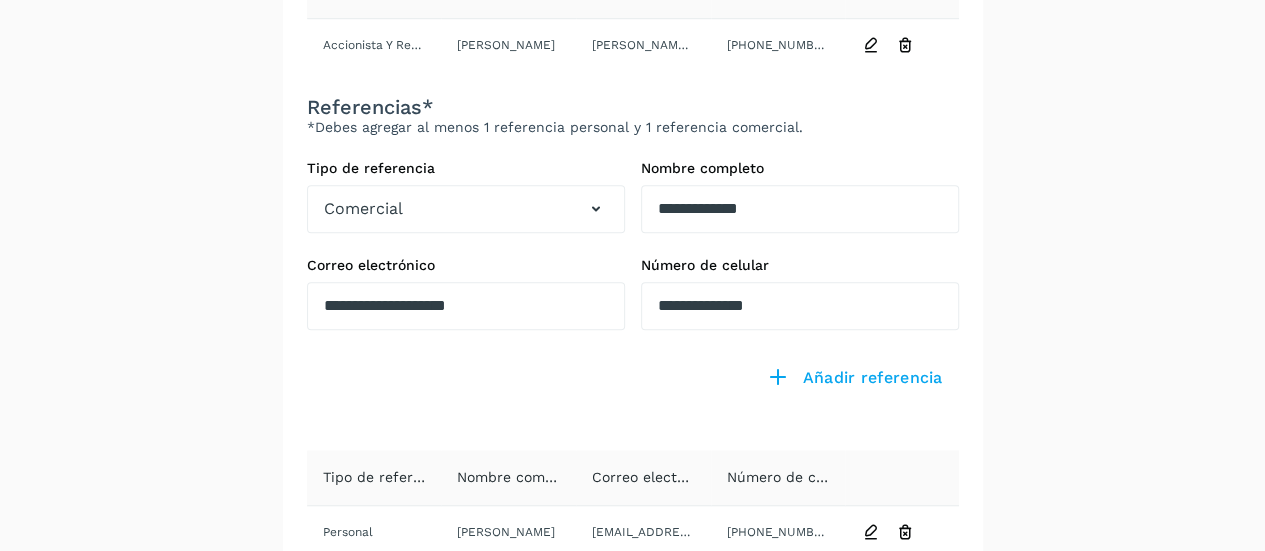 click on "**********" at bounding box center (633, 293) 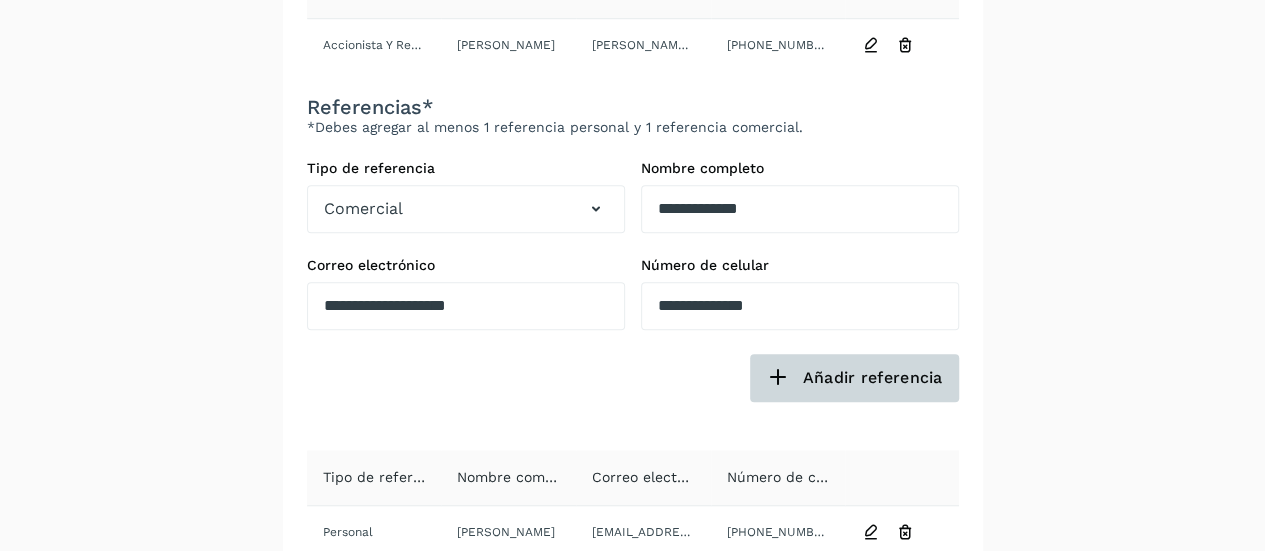 click on "Añadir referencia" 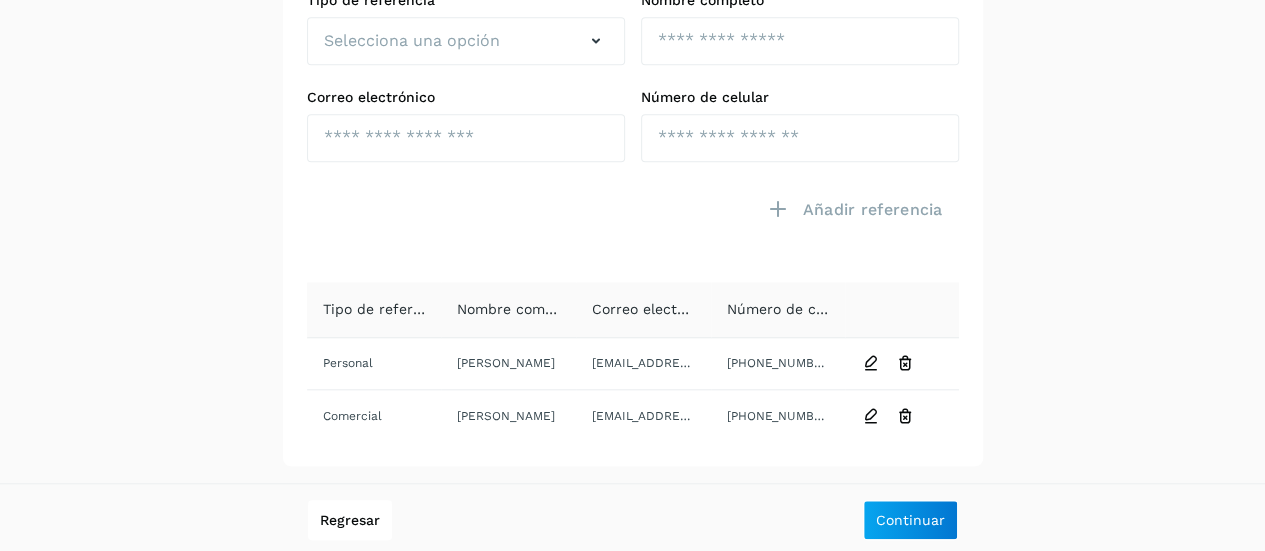 scroll, scrollTop: 790, scrollLeft: 0, axis: vertical 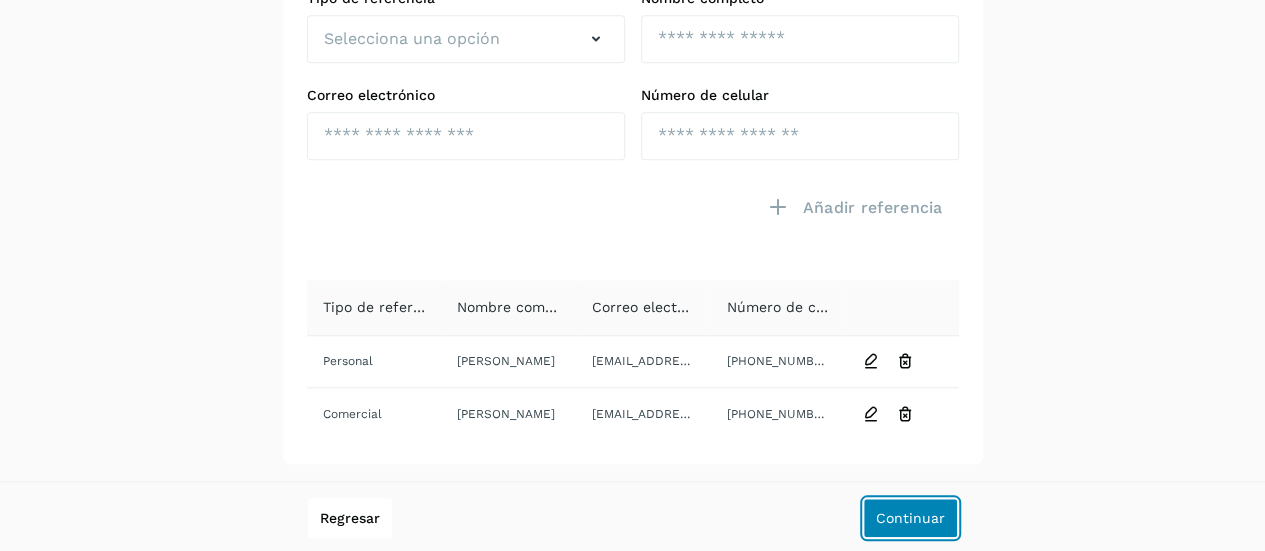 click on "Continuar" 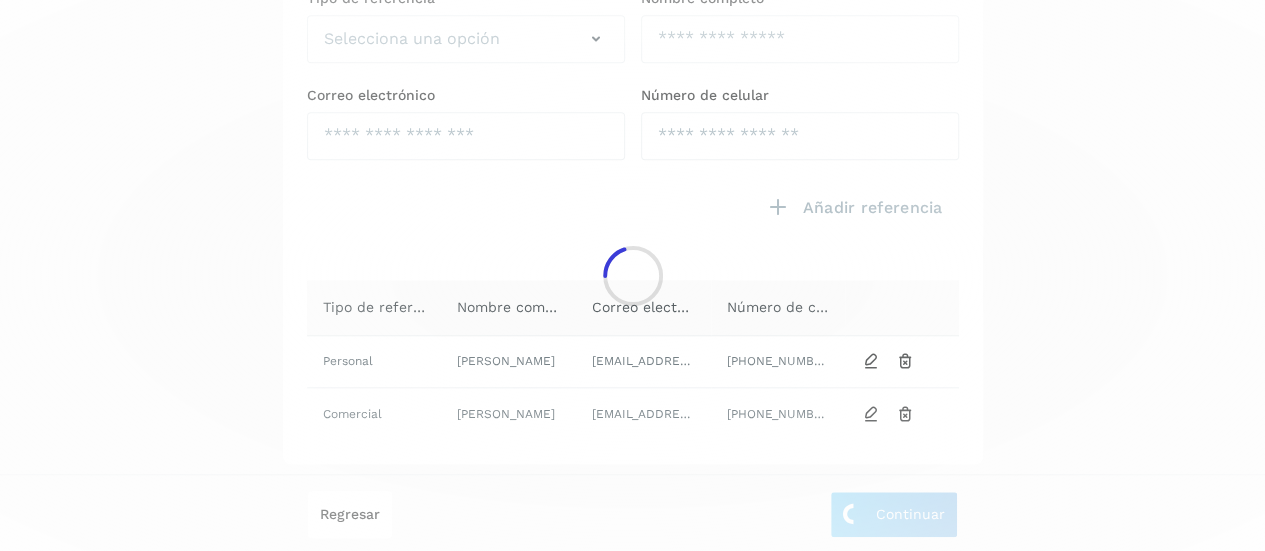 scroll, scrollTop: 213, scrollLeft: 0, axis: vertical 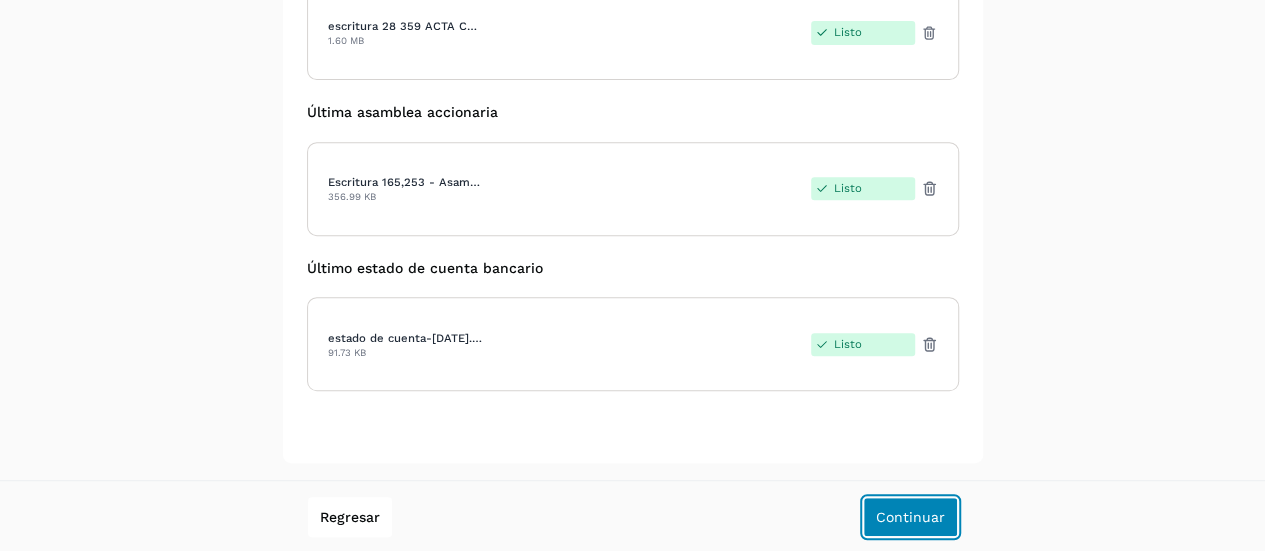 click on "Continuar" 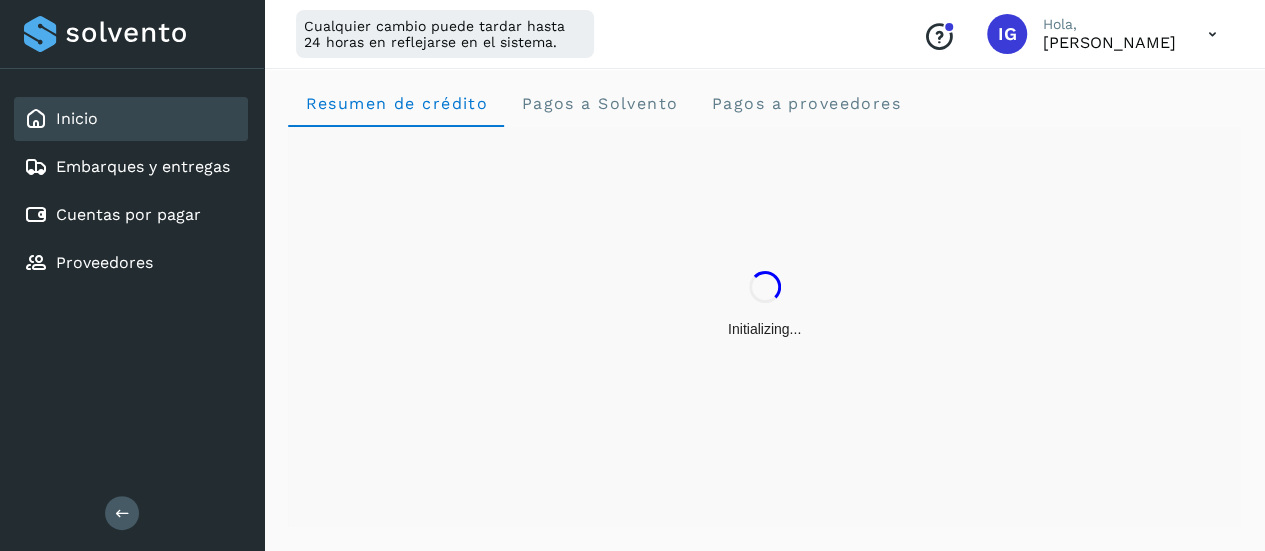 scroll, scrollTop: 0, scrollLeft: 0, axis: both 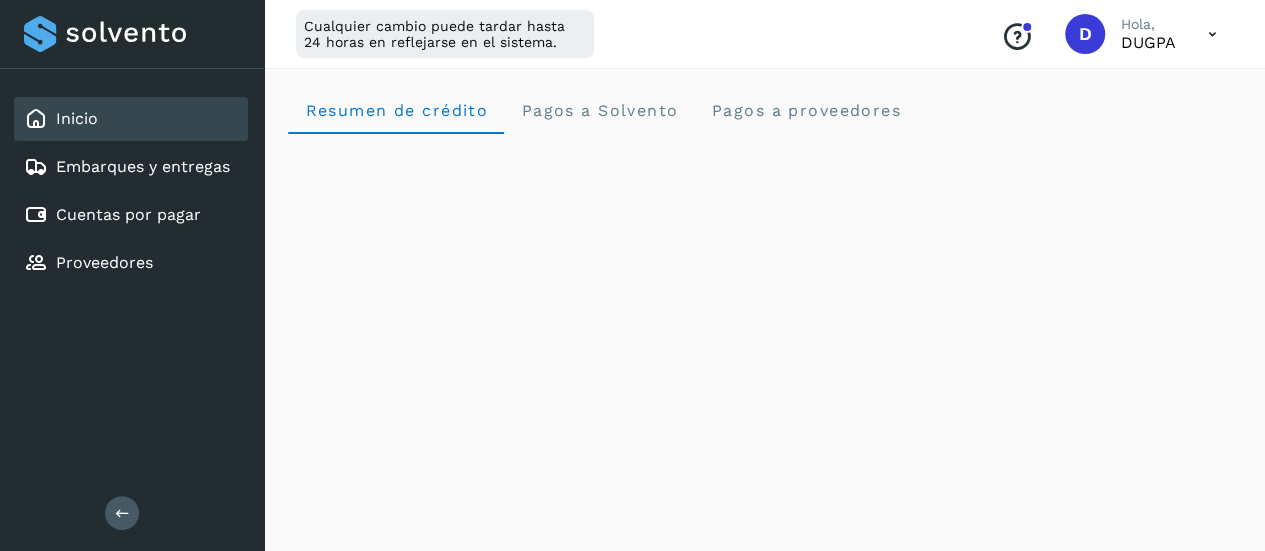 click at bounding box center [1212, 34] 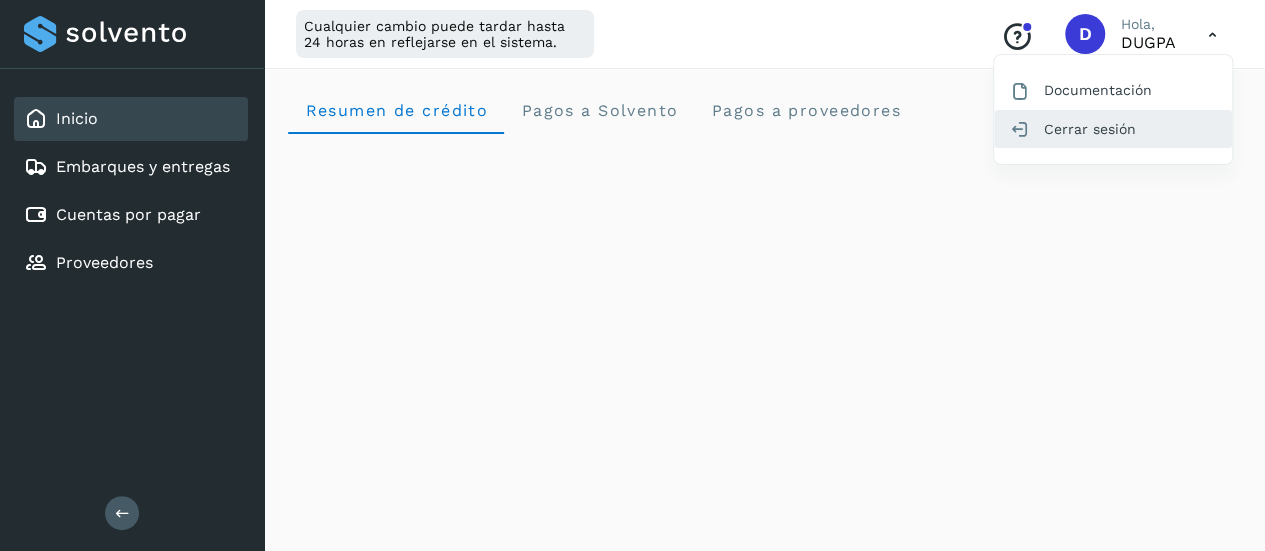 click on "Cerrar sesión" 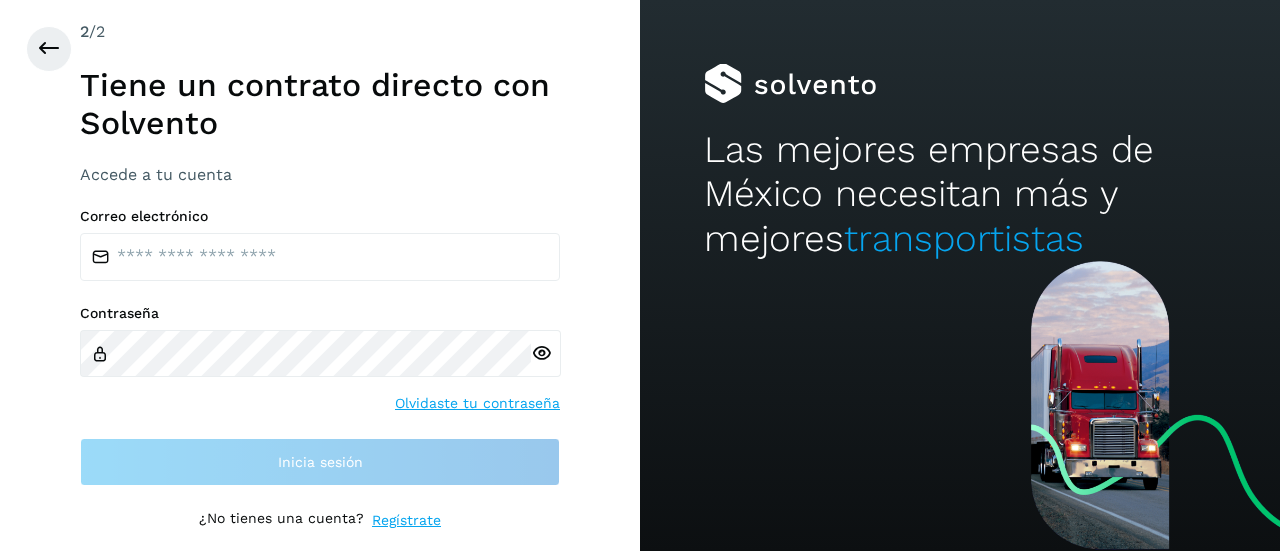 click on "Regístrate" at bounding box center (406, 520) 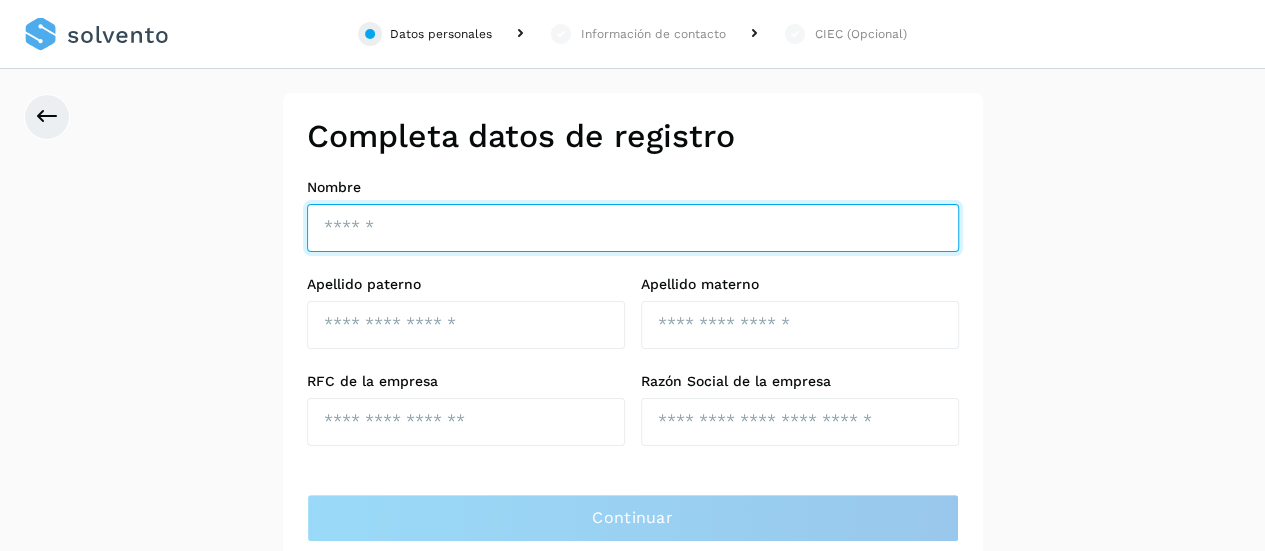 click at bounding box center [633, 228] 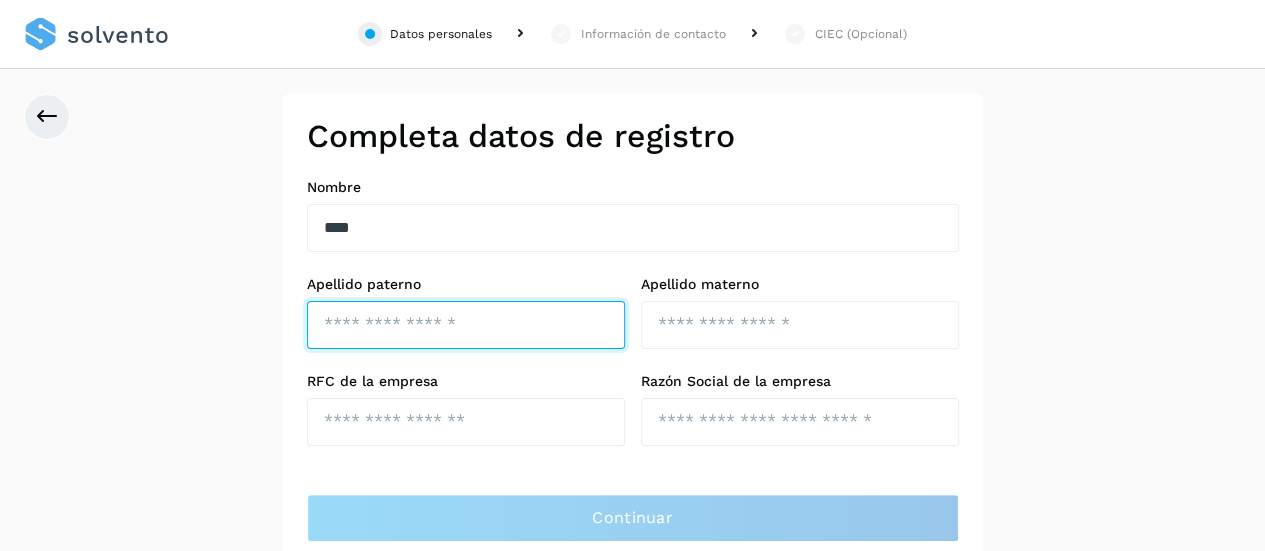 click at bounding box center [466, 325] 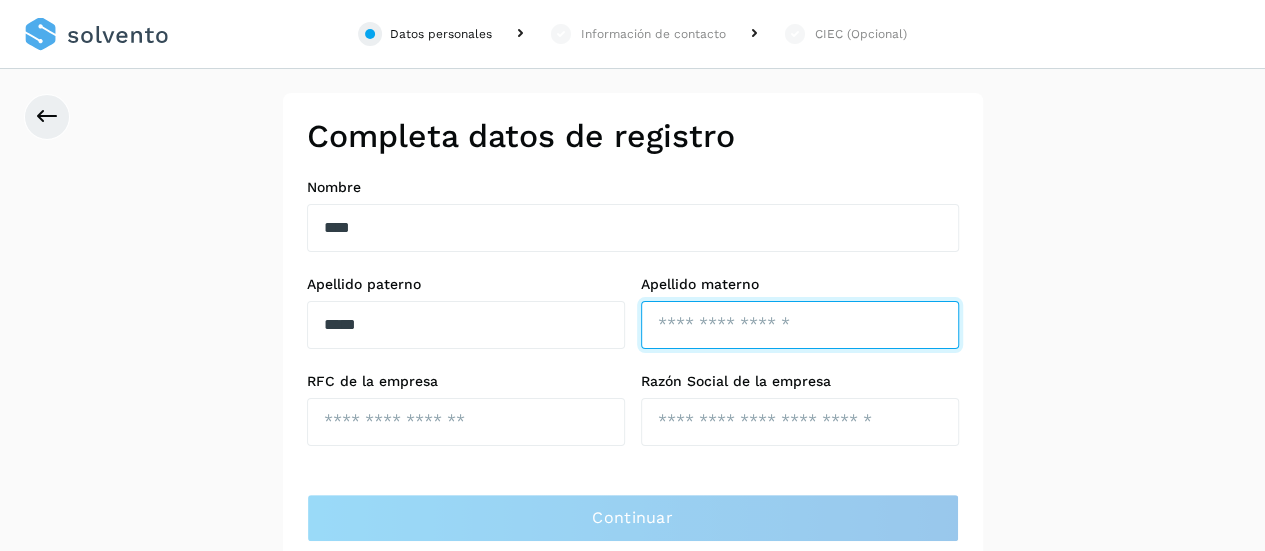 click at bounding box center (800, 325) 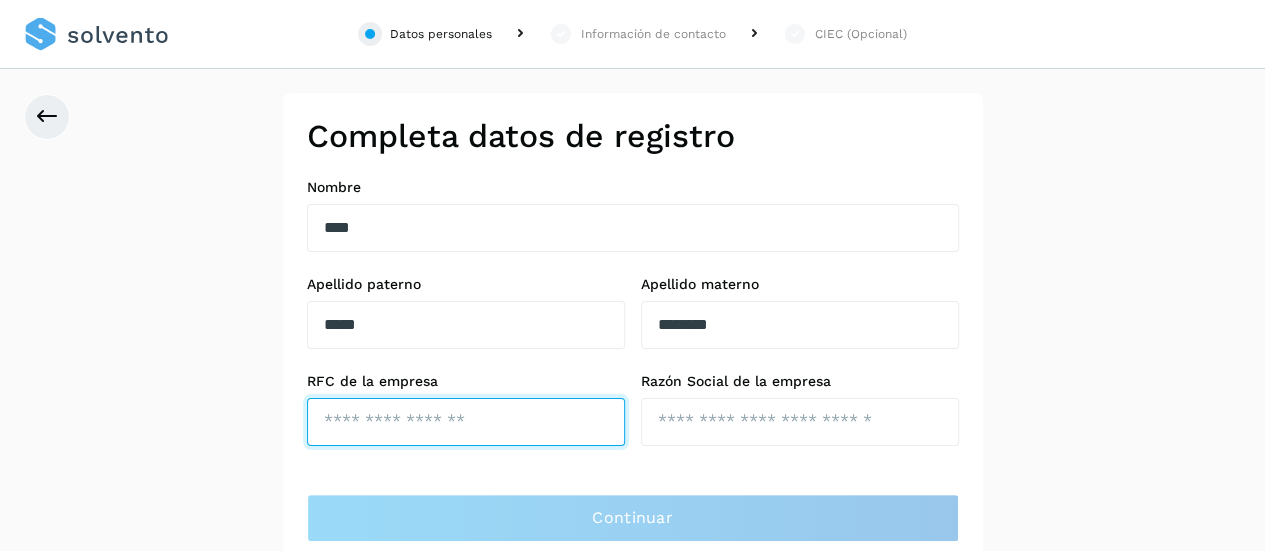 click at bounding box center [466, 422] 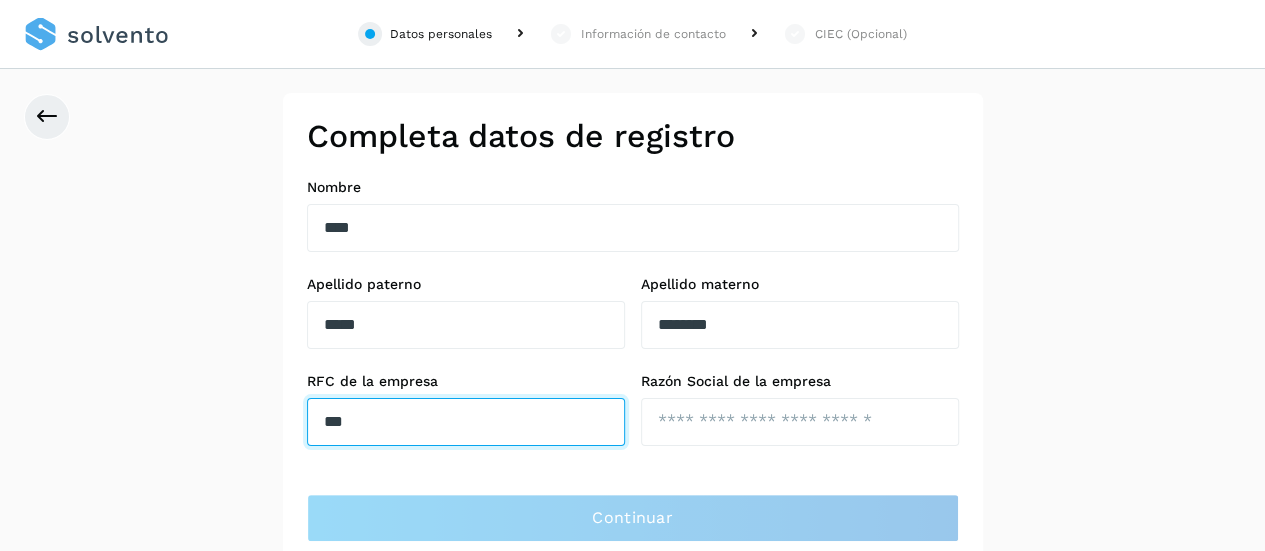 type on "**********" 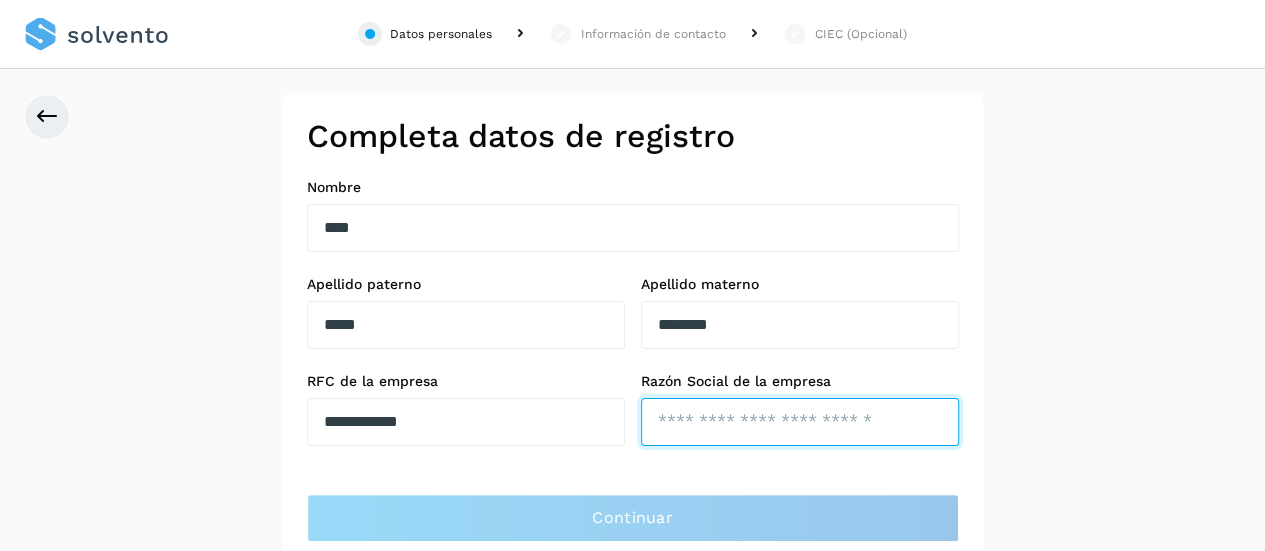 click at bounding box center [800, 422] 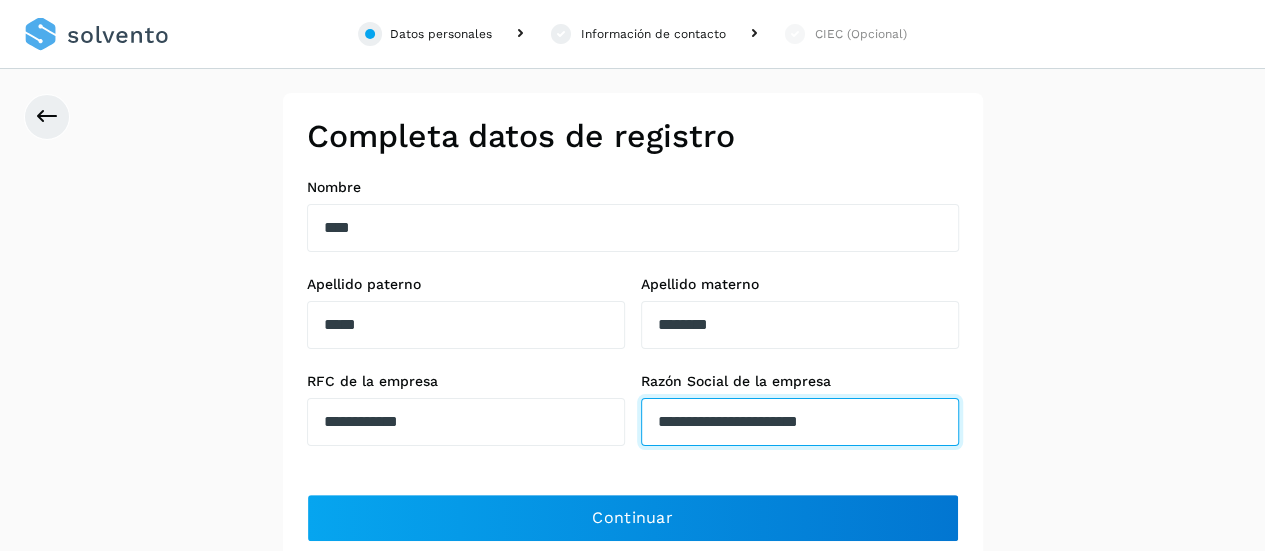 type on "**********" 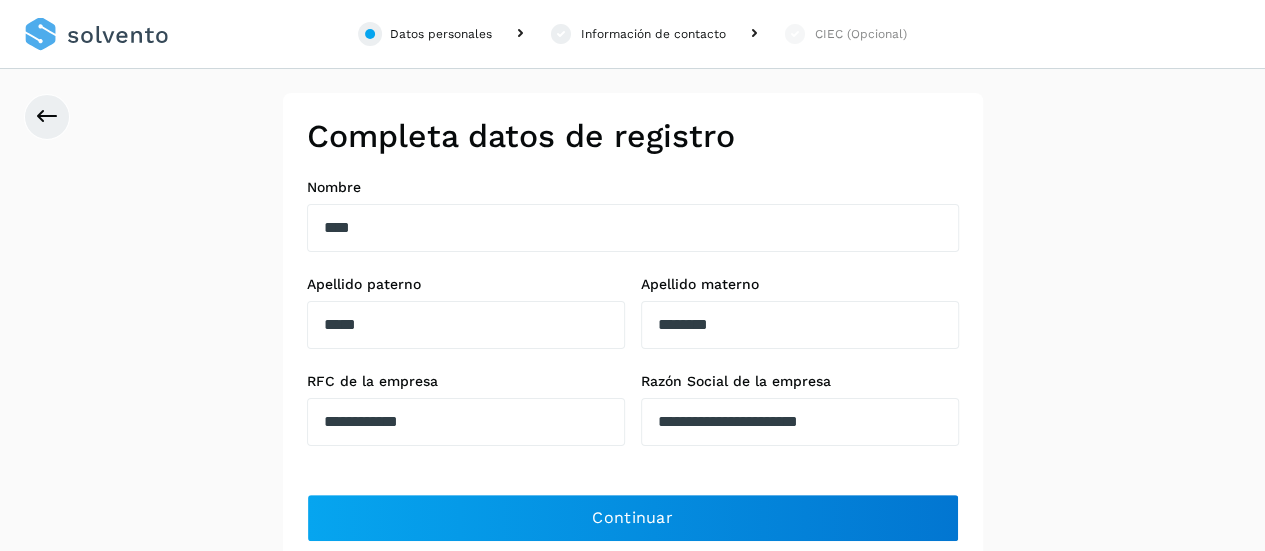 click on "**********" 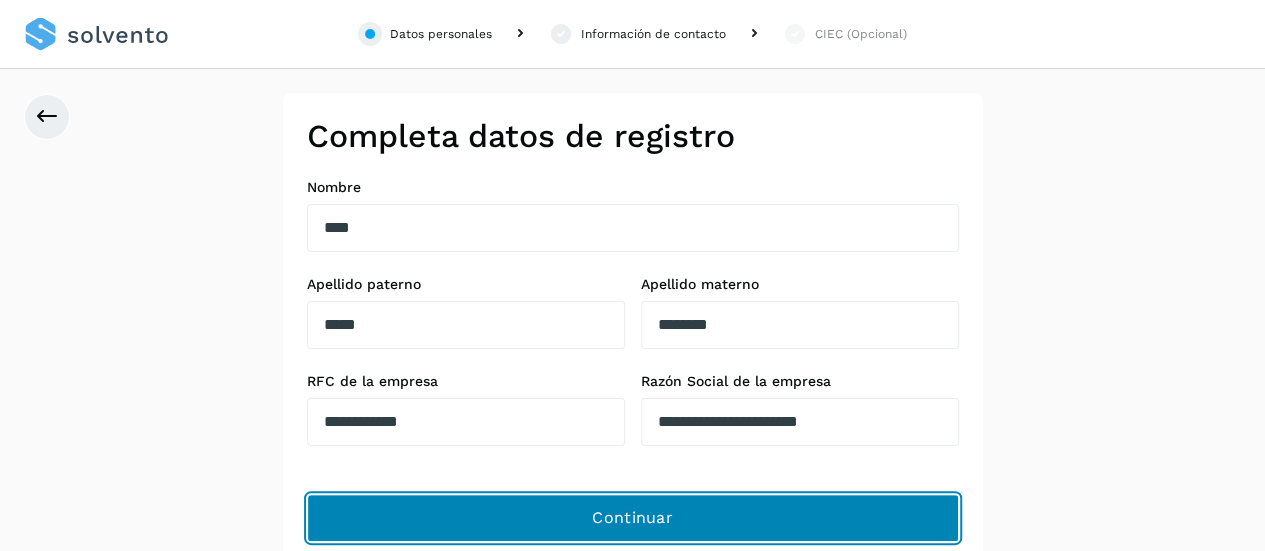 click on "Continuar" at bounding box center [633, 518] 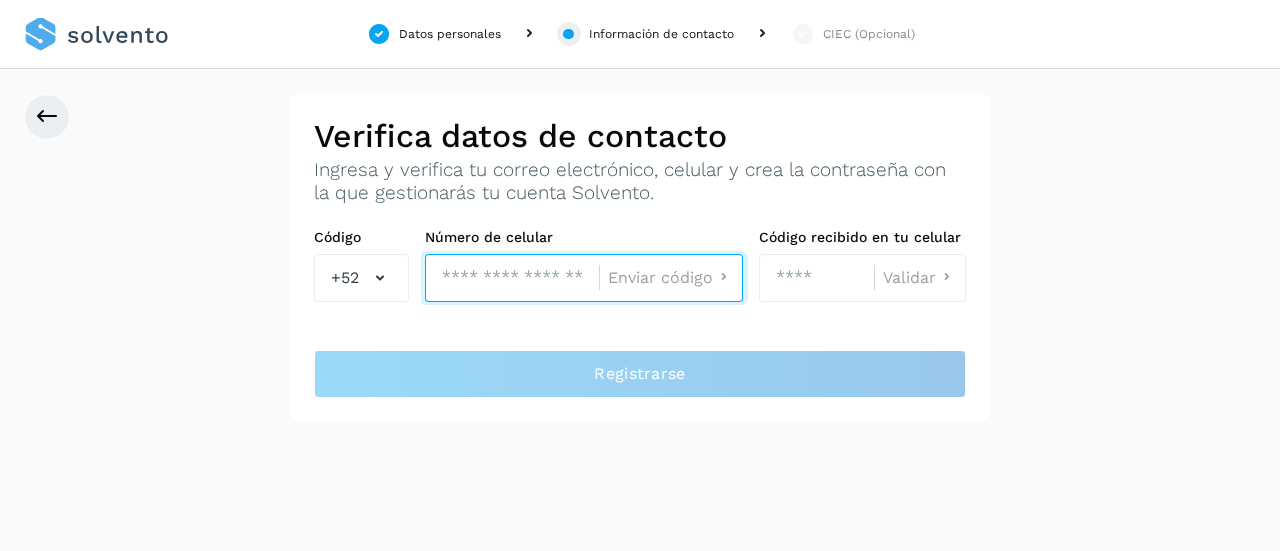 click at bounding box center [512, 278] 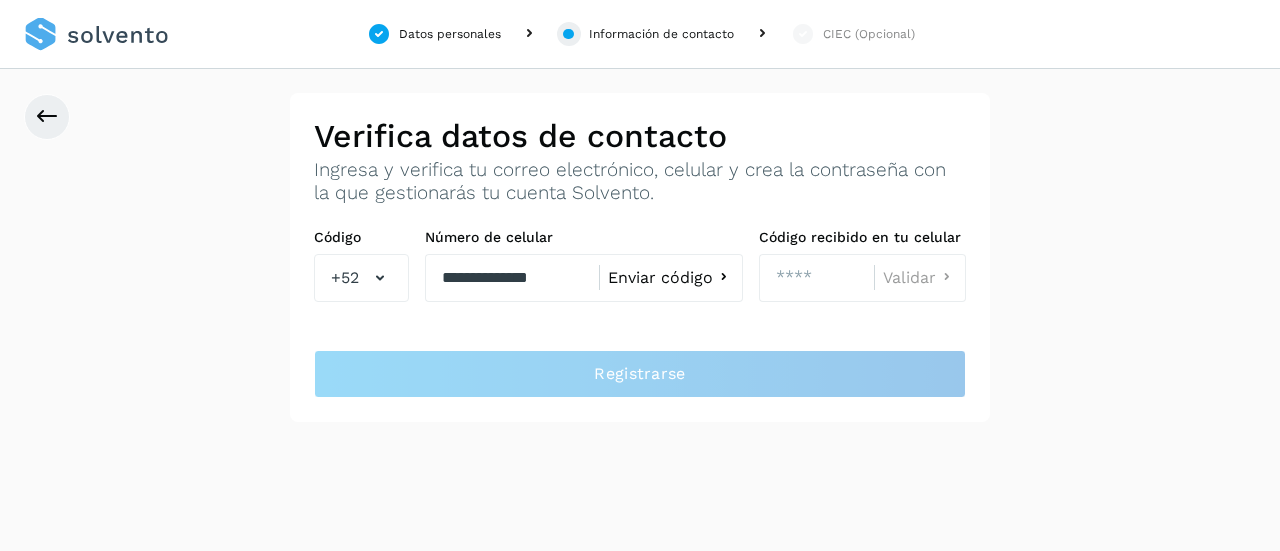 click on "Enviar código" 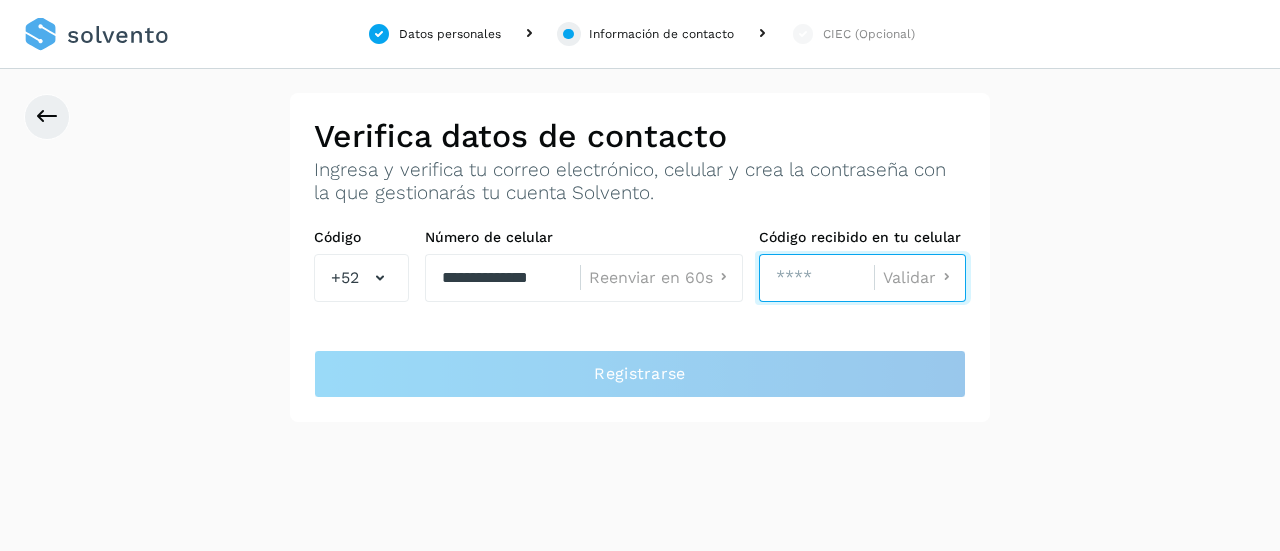 click at bounding box center [816, 278] 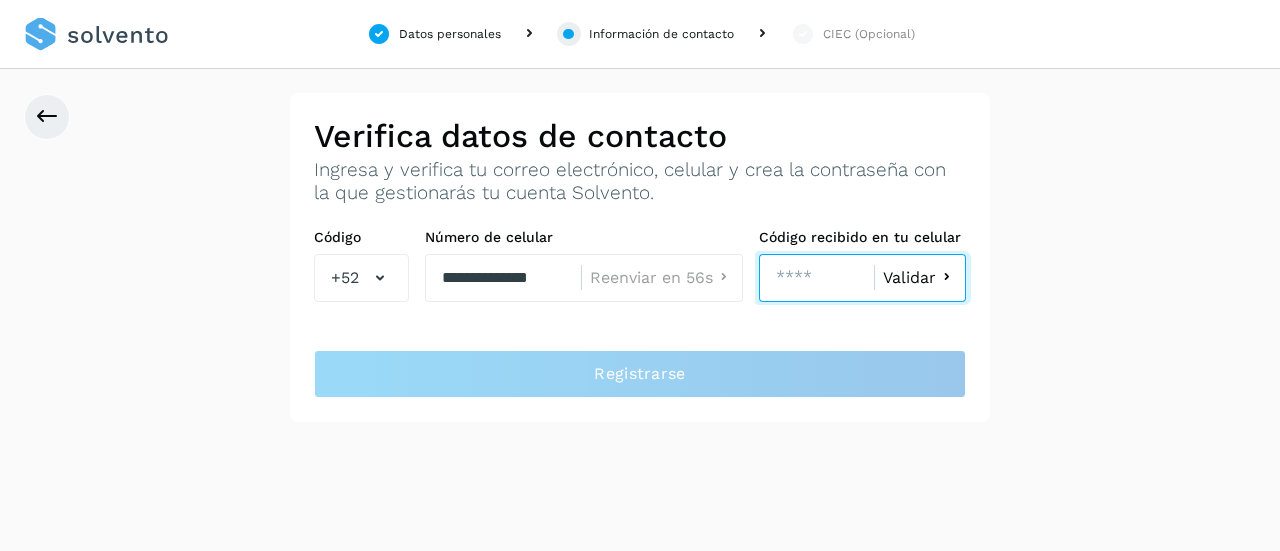 type on "****" 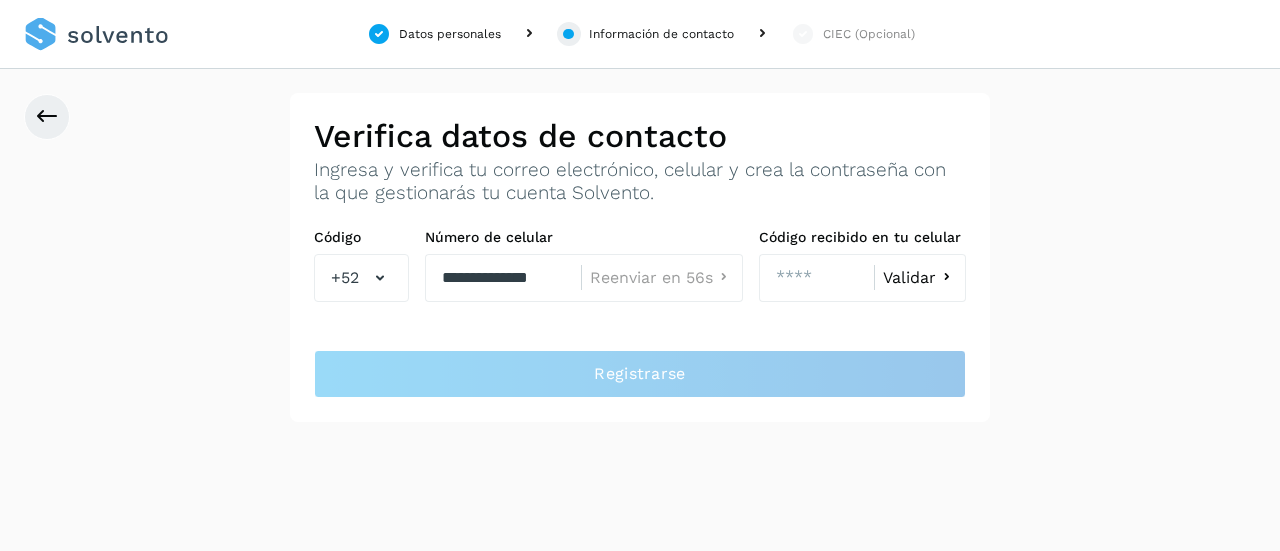 click on "Validar" 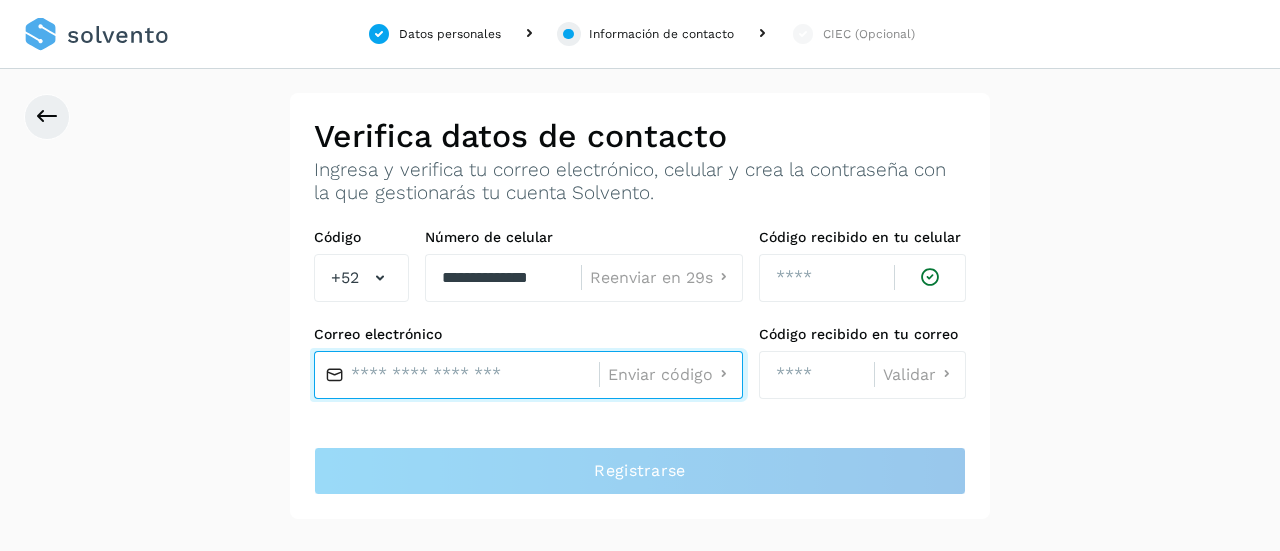 click at bounding box center [456, 375] 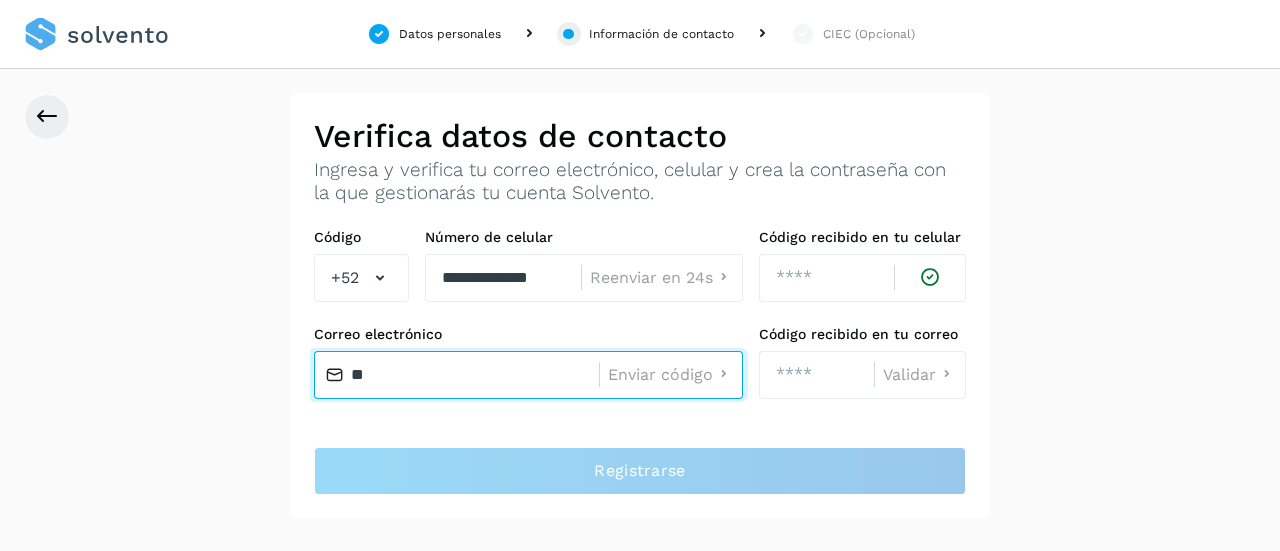 type on "*" 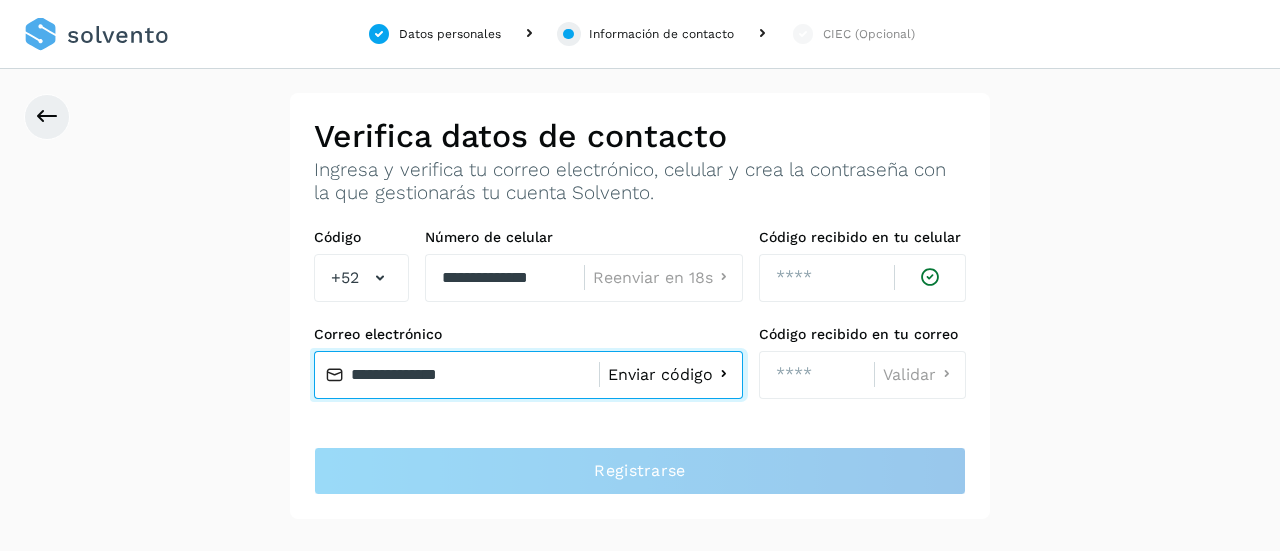 type on "**********" 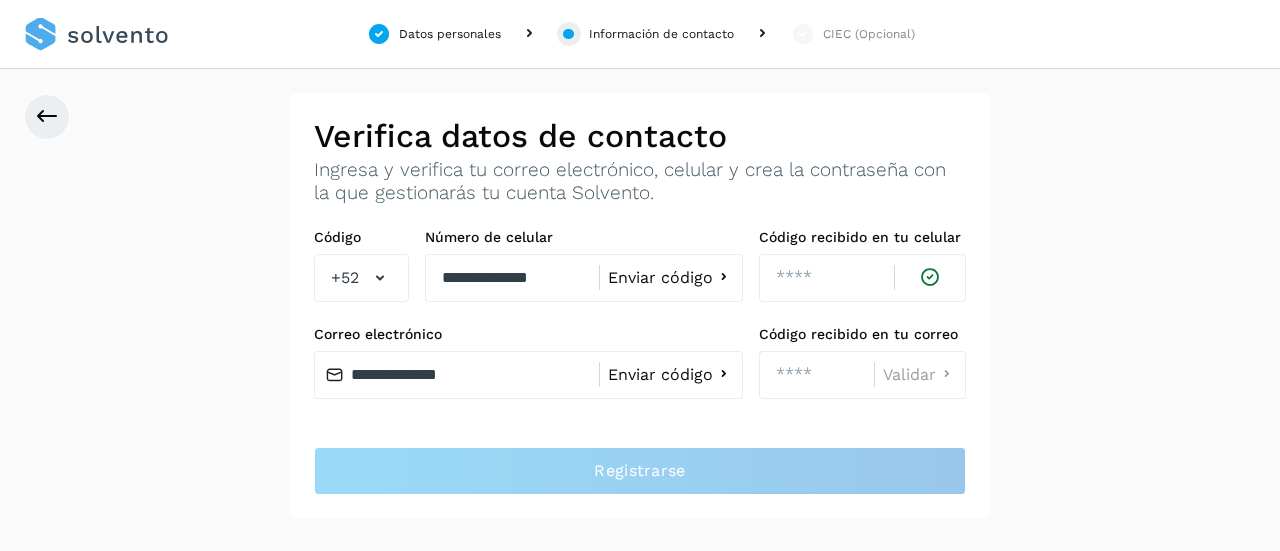 click on "Enviar código" 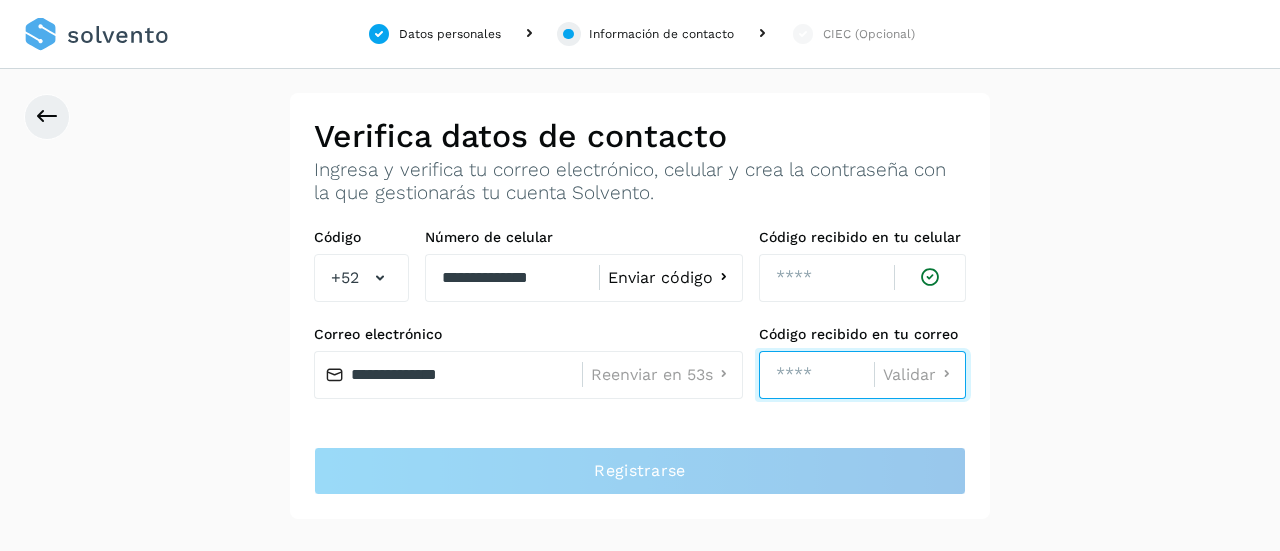 click at bounding box center (816, 375) 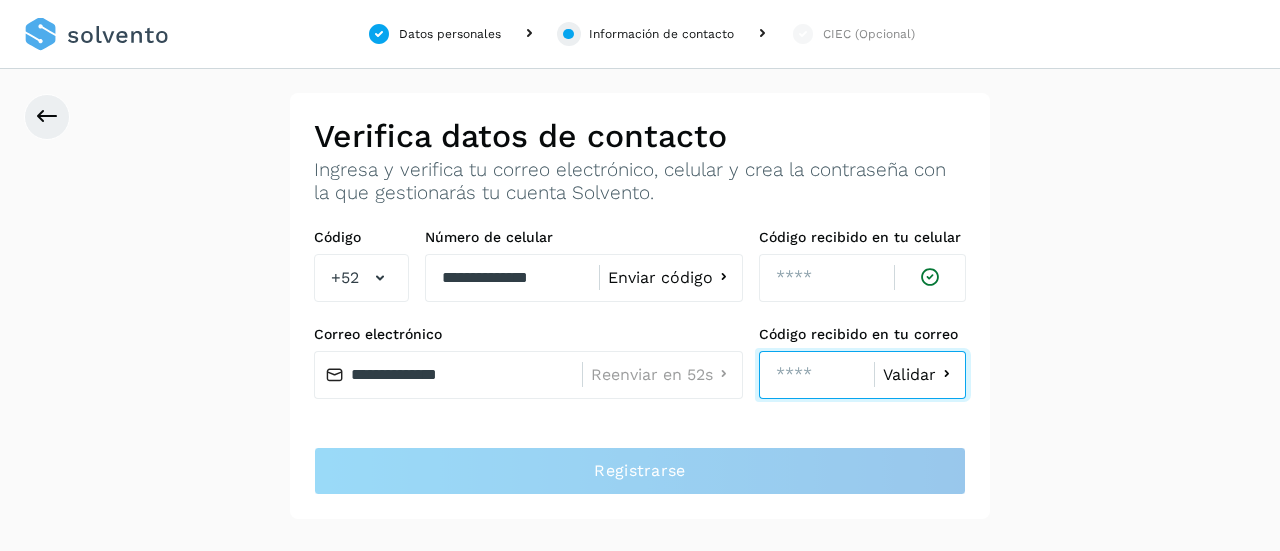 type on "****" 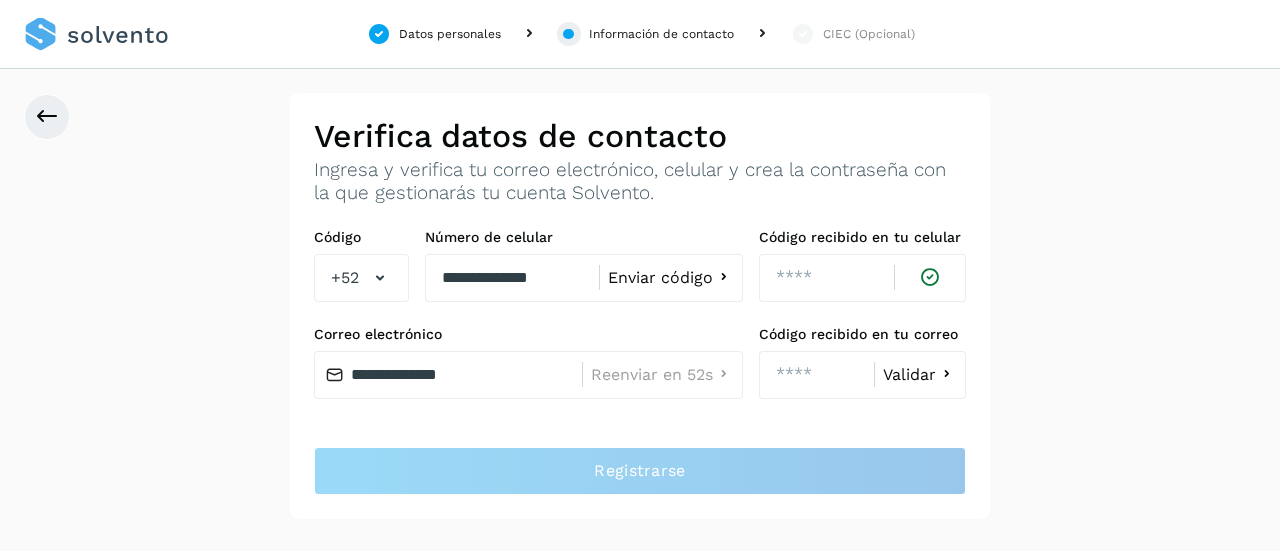 click on "Validar" 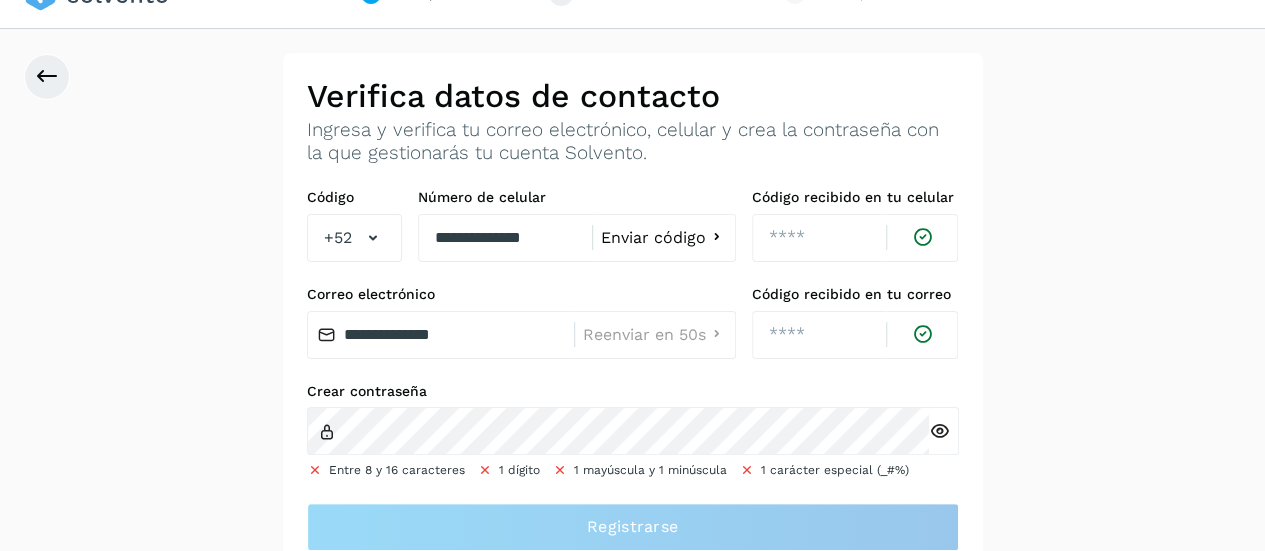 scroll, scrollTop: 61, scrollLeft: 0, axis: vertical 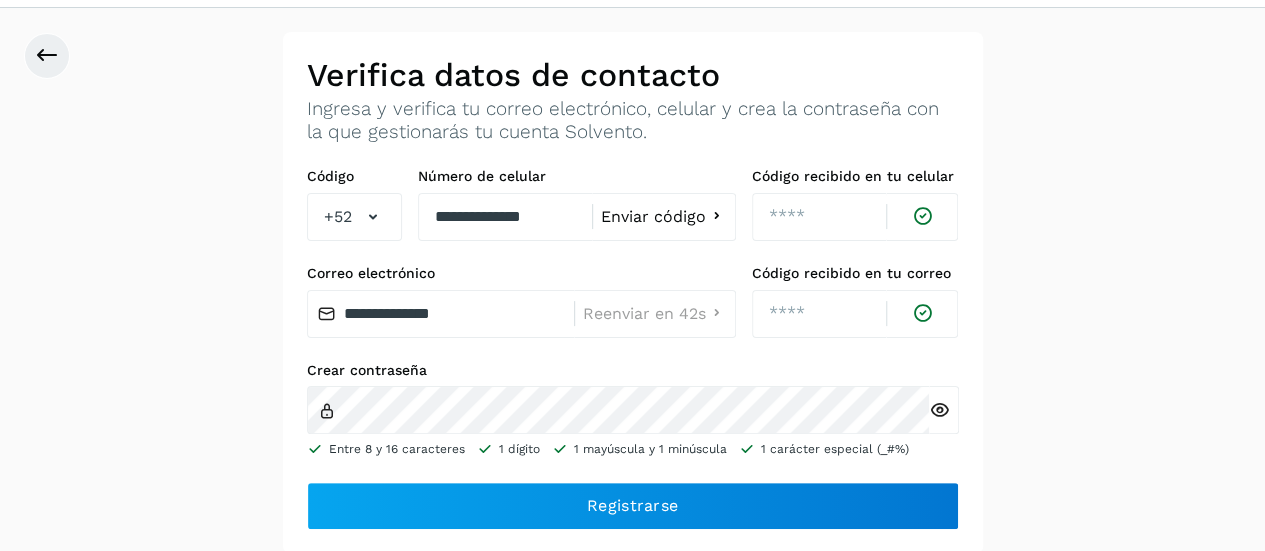 click at bounding box center (939, 410) 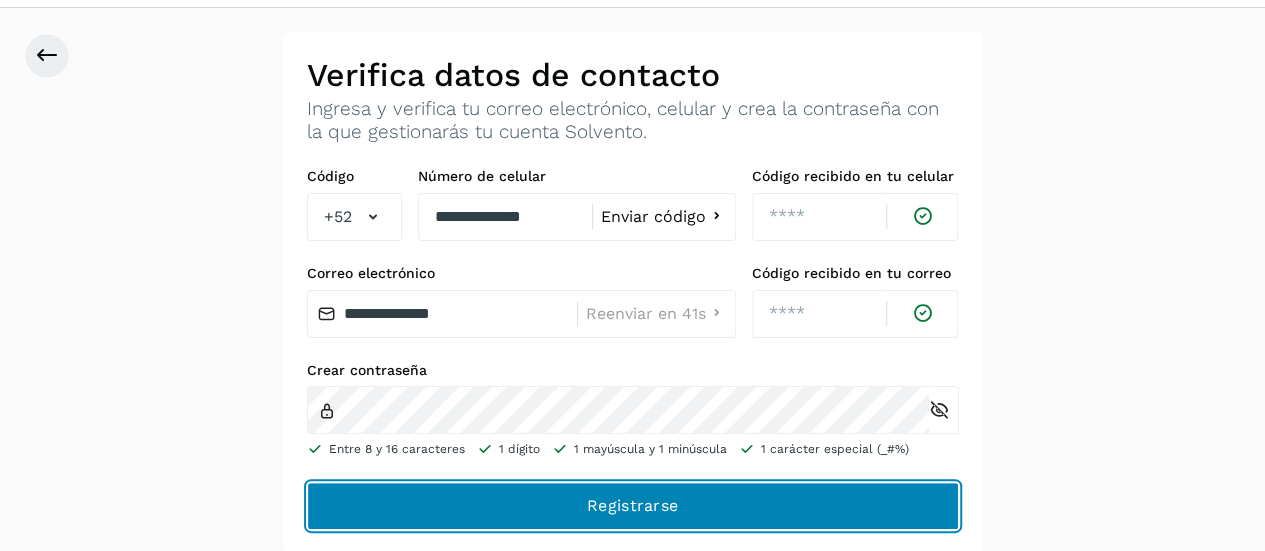 click on "Registrarse" 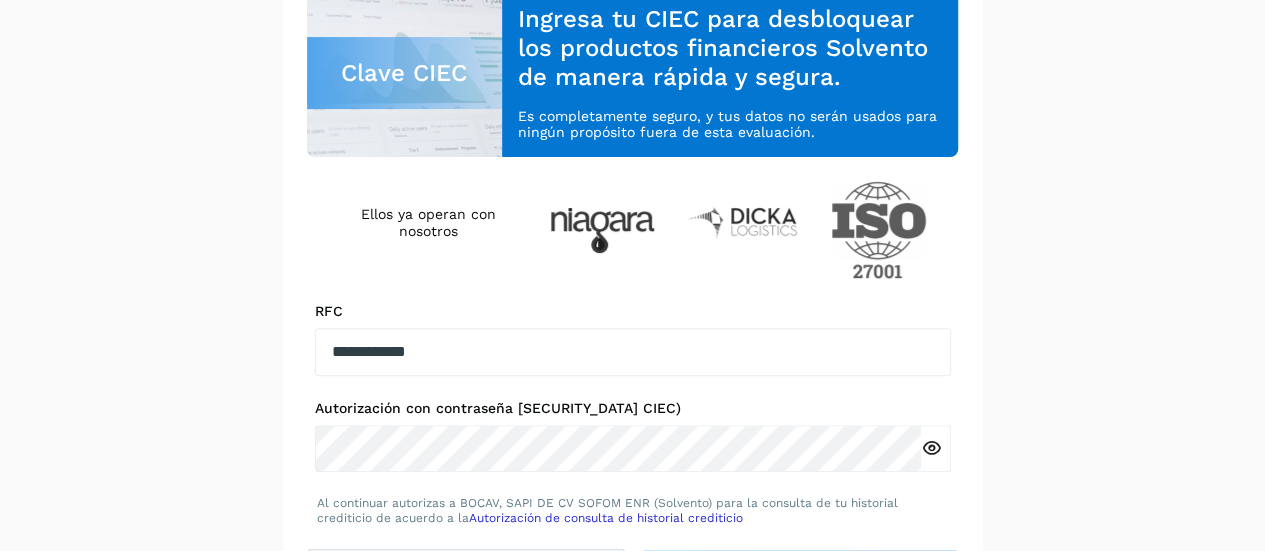 scroll, scrollTop: 285, scrollLeft: 0, axis: vertical 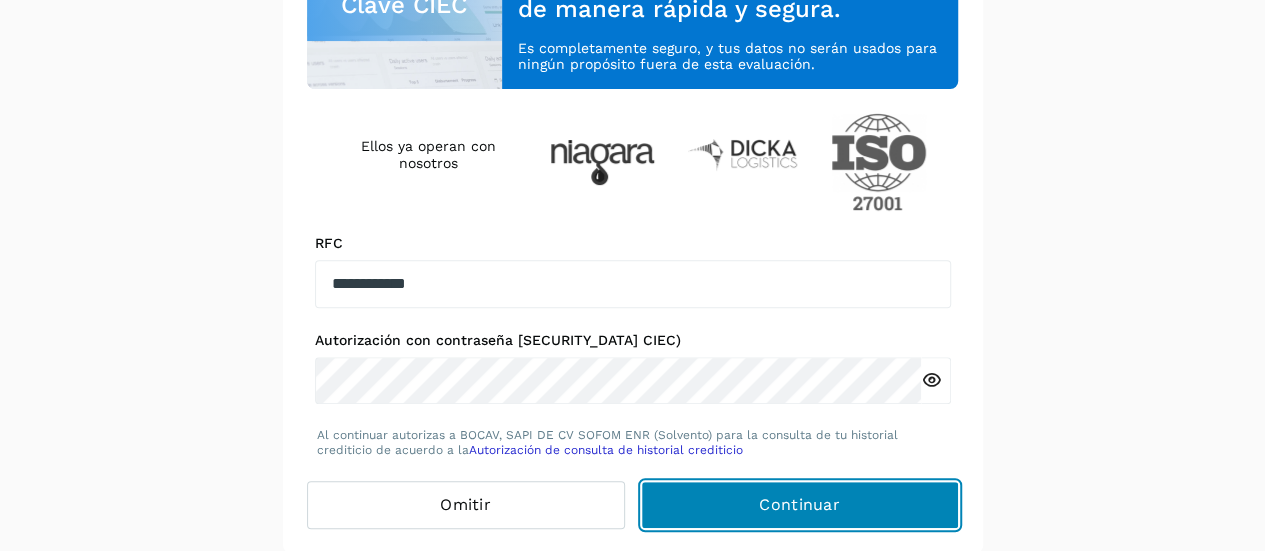 click on "Continuar" 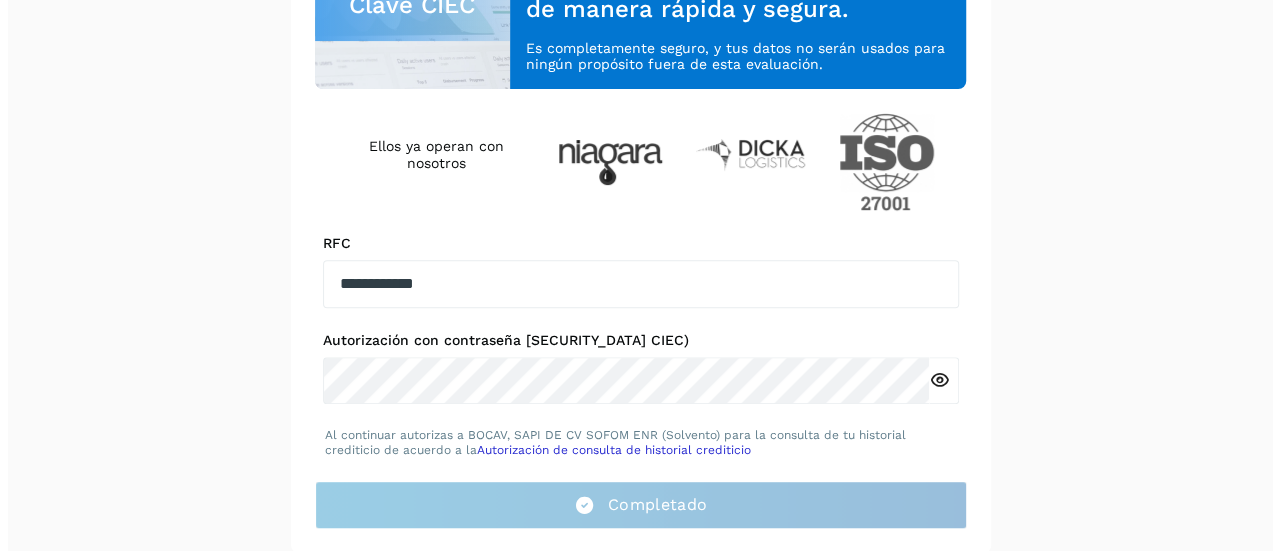 scroll, scrollTop: 0, scrollLeft: 0, axis: both 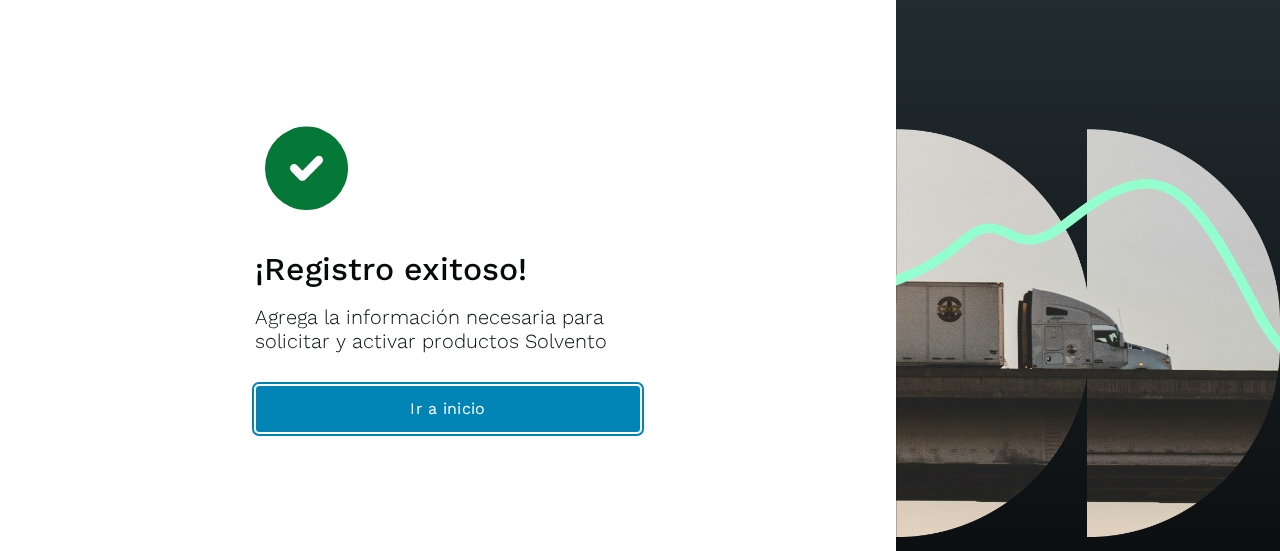 click on "Ir a inicio" at bounding box center (448, 409) 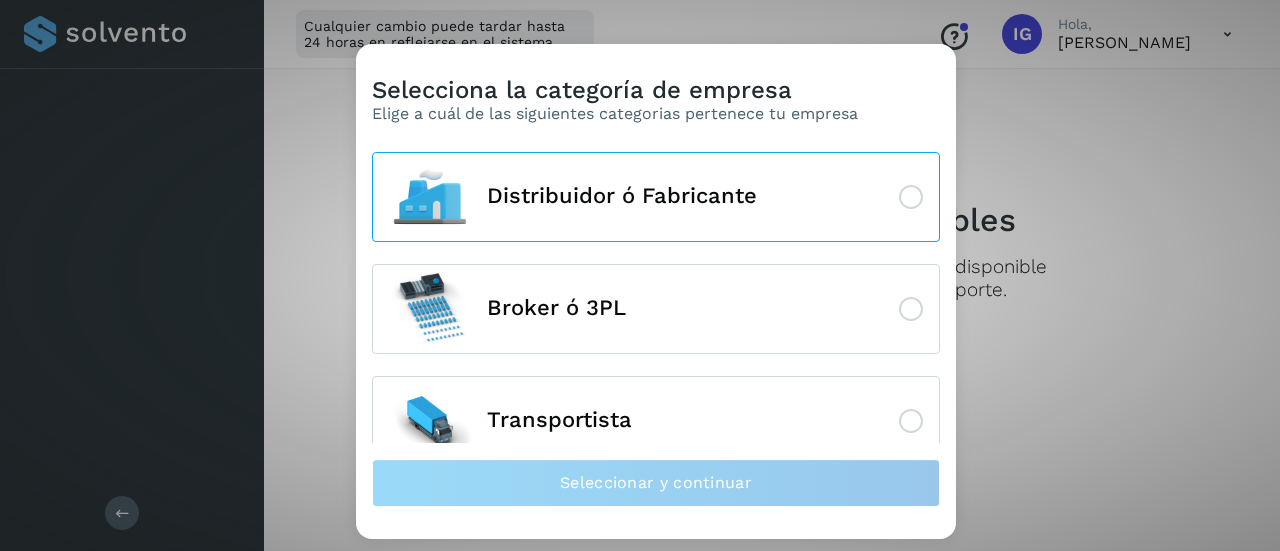 click on "Distribuidor ó Fabricante" at bounding box center (656, 197) 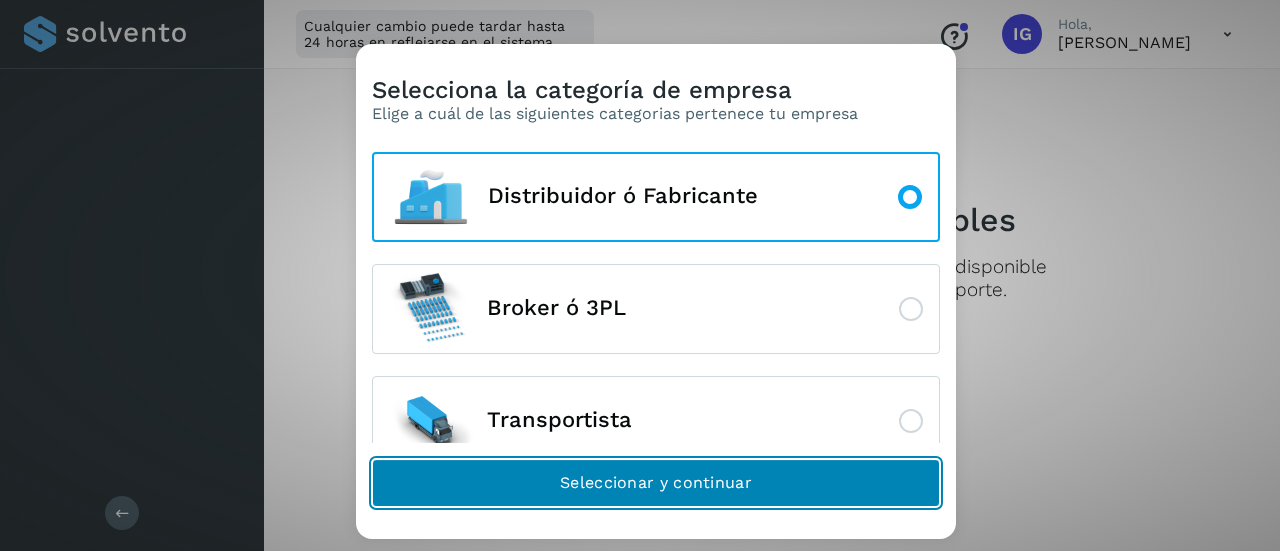 click on "Seleccionar y continuar" 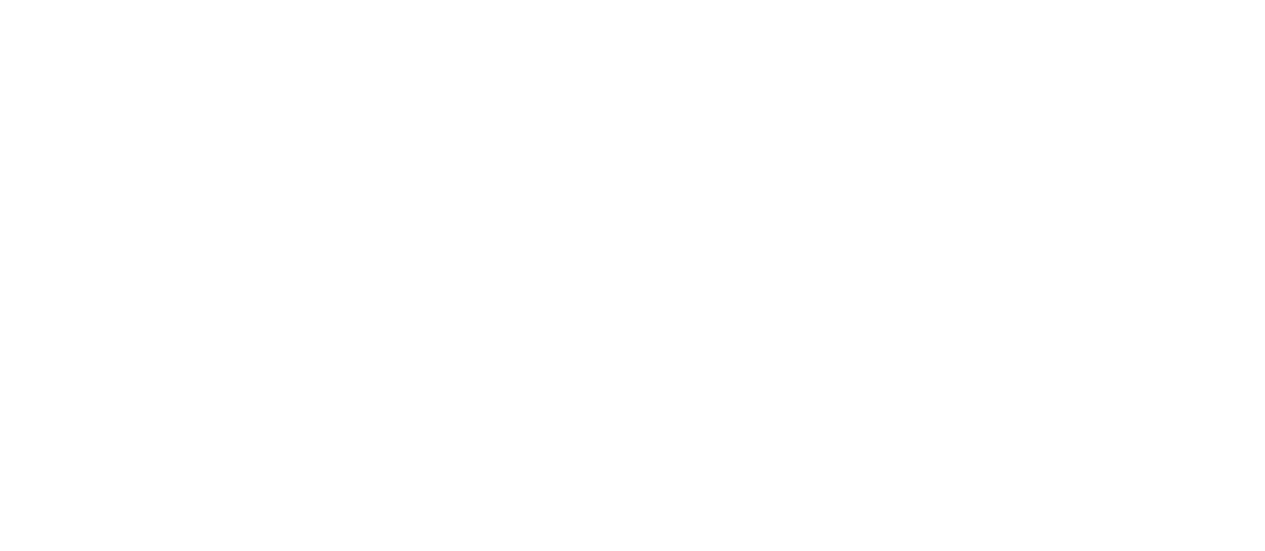 scroll, scrollTop: 0, scrollLeft: 0, axis: both 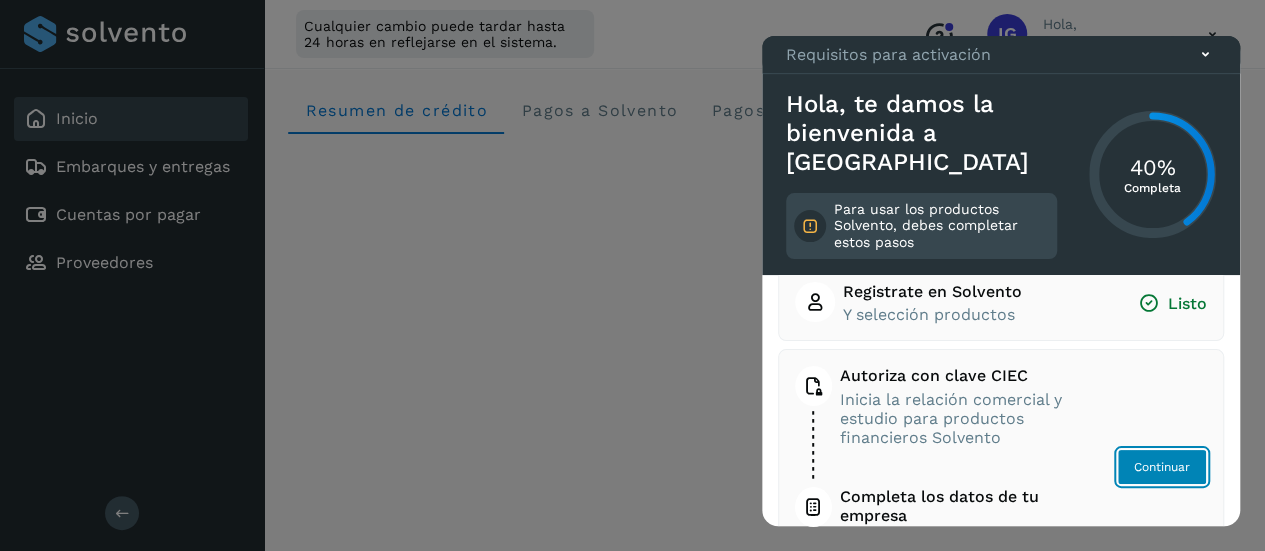 click on "Continuar" 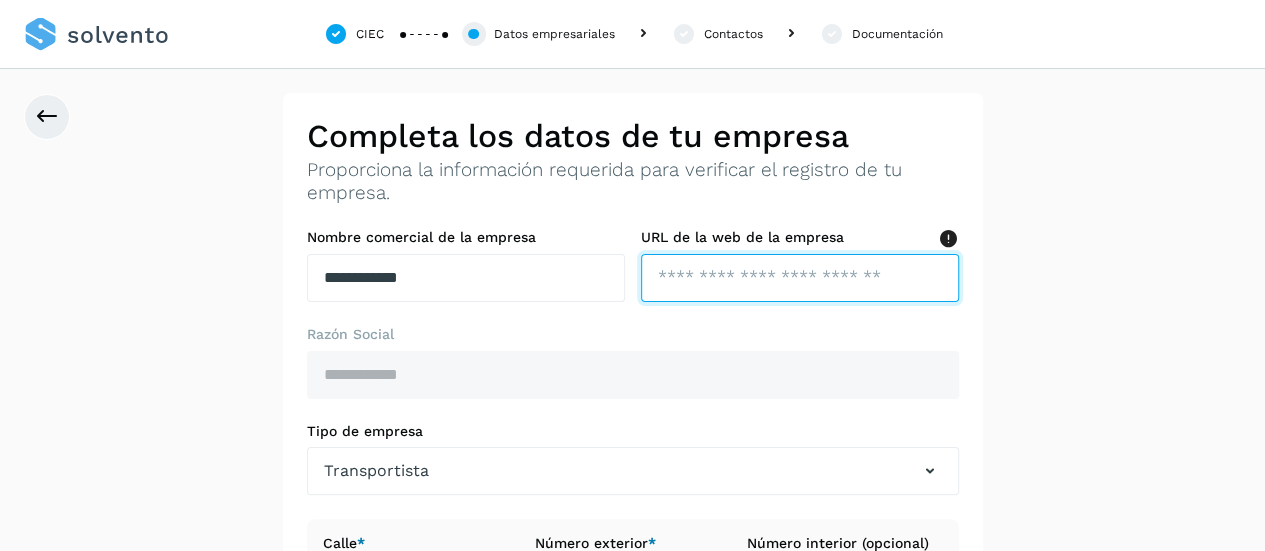 click at bounding box center (800, 278) 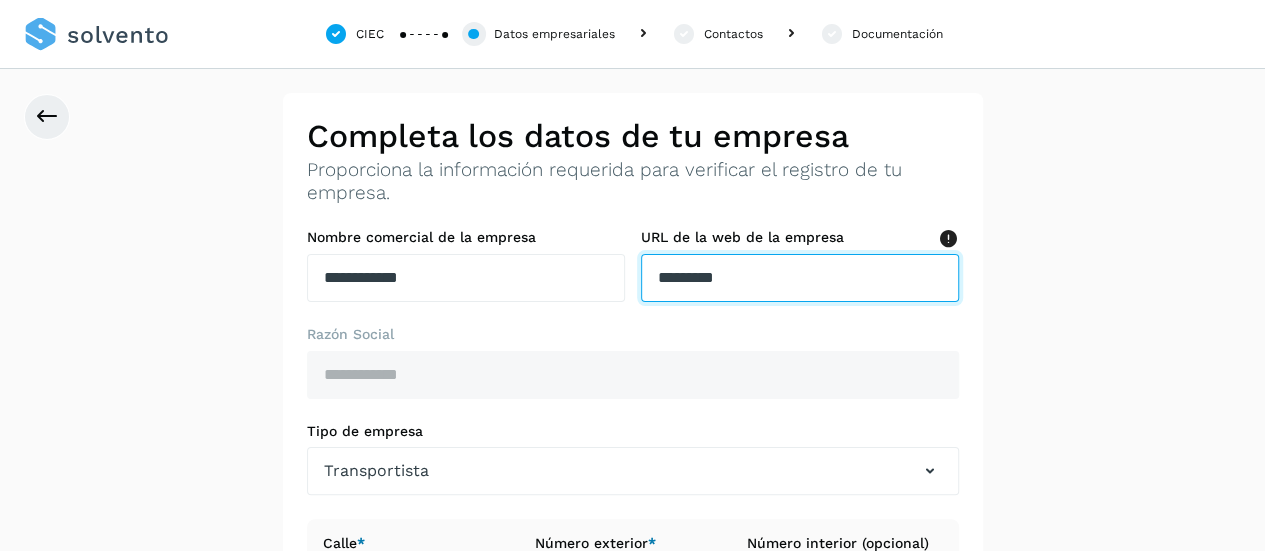 type on "*********" 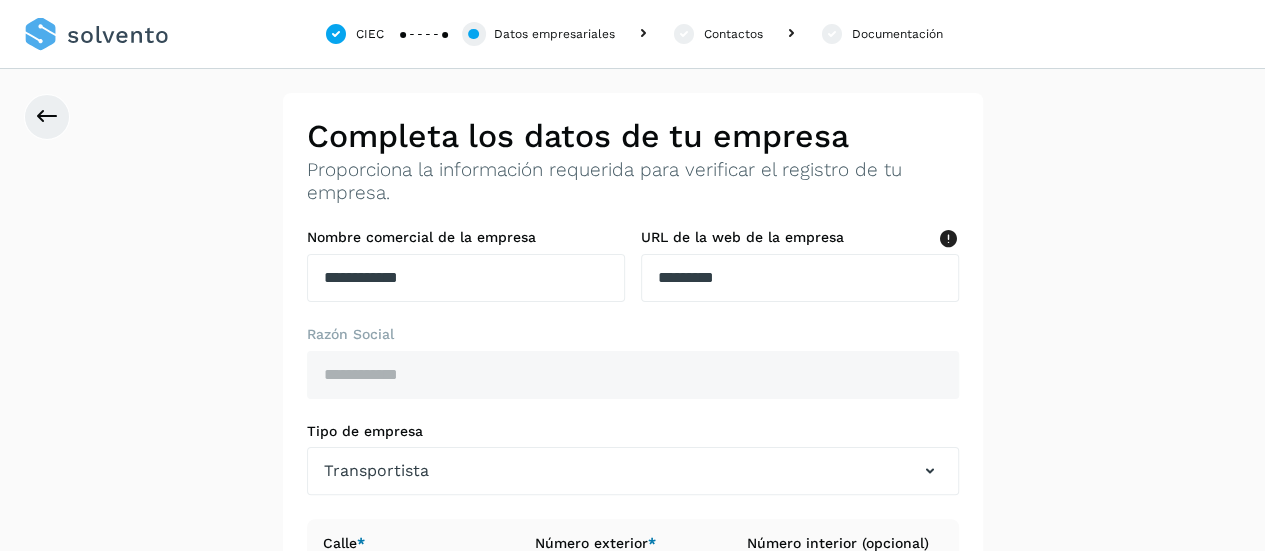 click on "Razón Social" at bounding box center [633, 334] 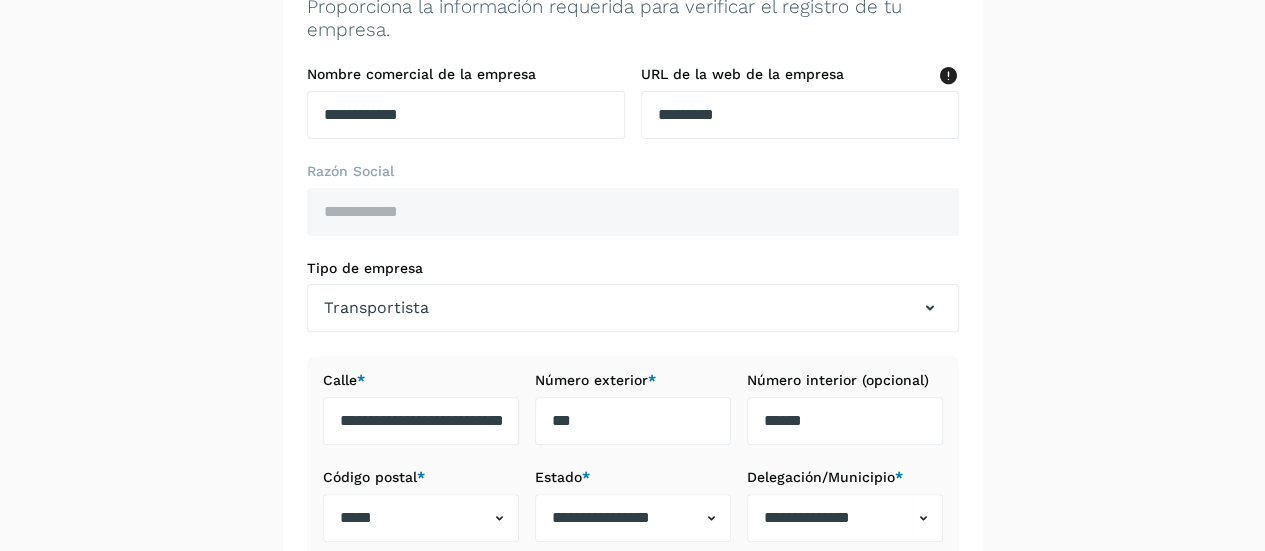 scroll, scrollTop: 274, scrollLeft: 0, axis: vertical 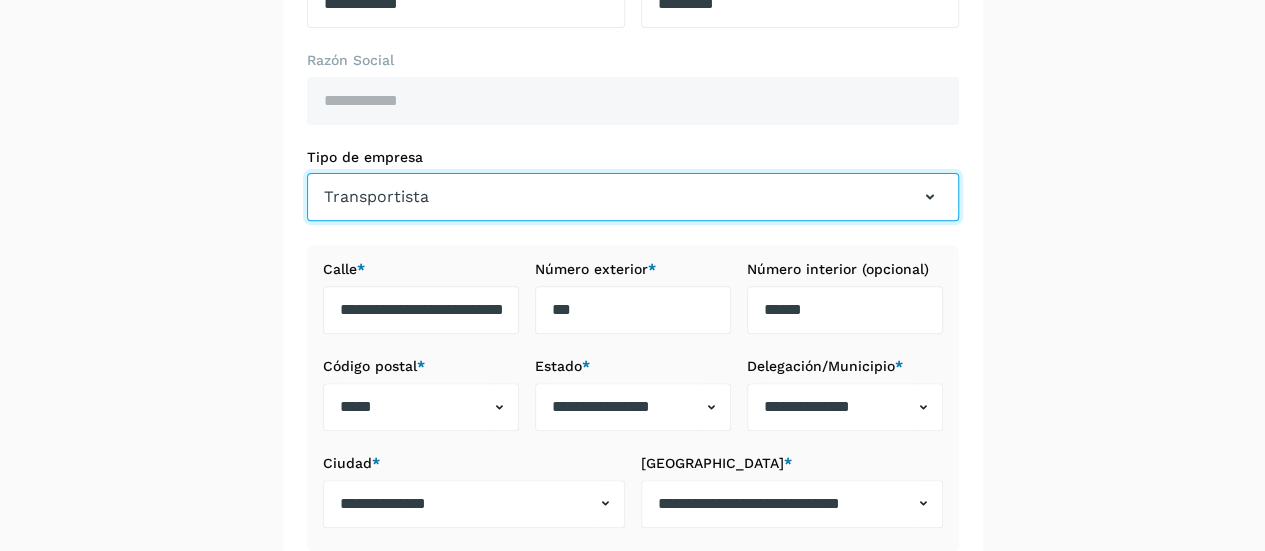 click on "Transportista" at bounding box center [376, 197] 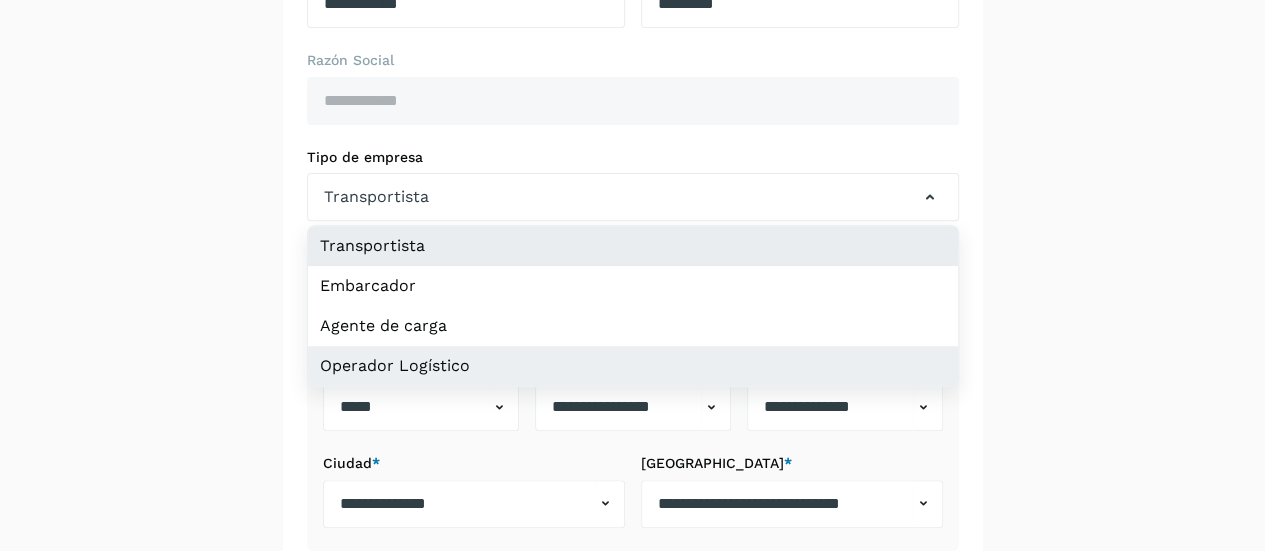 click on "Operador Logístico" 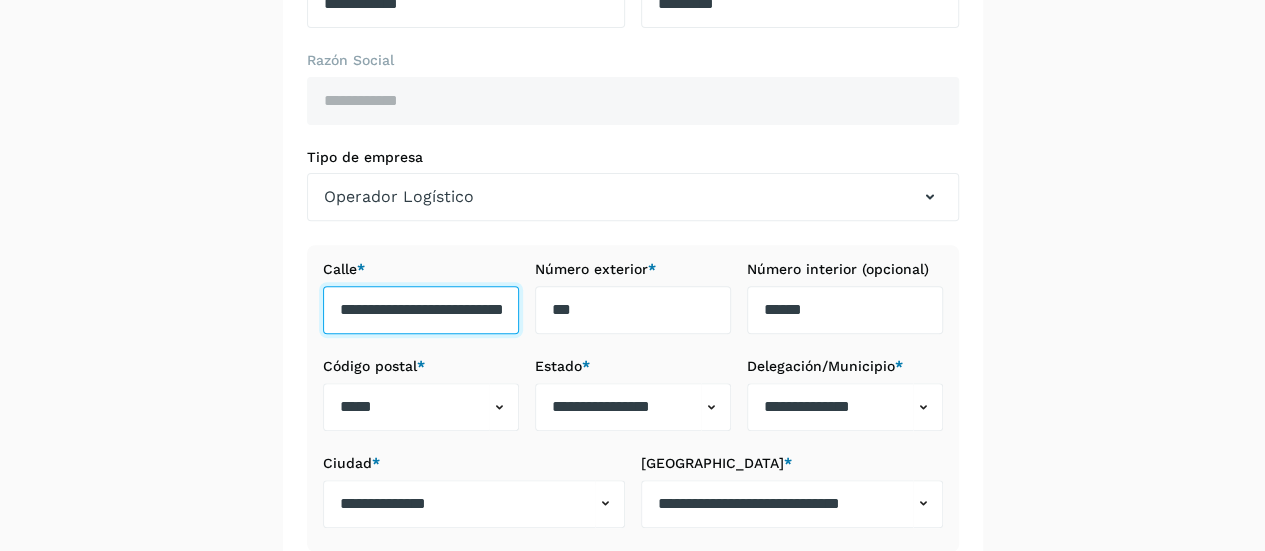 drag, startPoint x: 452, startPoint y: 302, endPoint x: 102, endPoint y: 306, distance: 350.02286 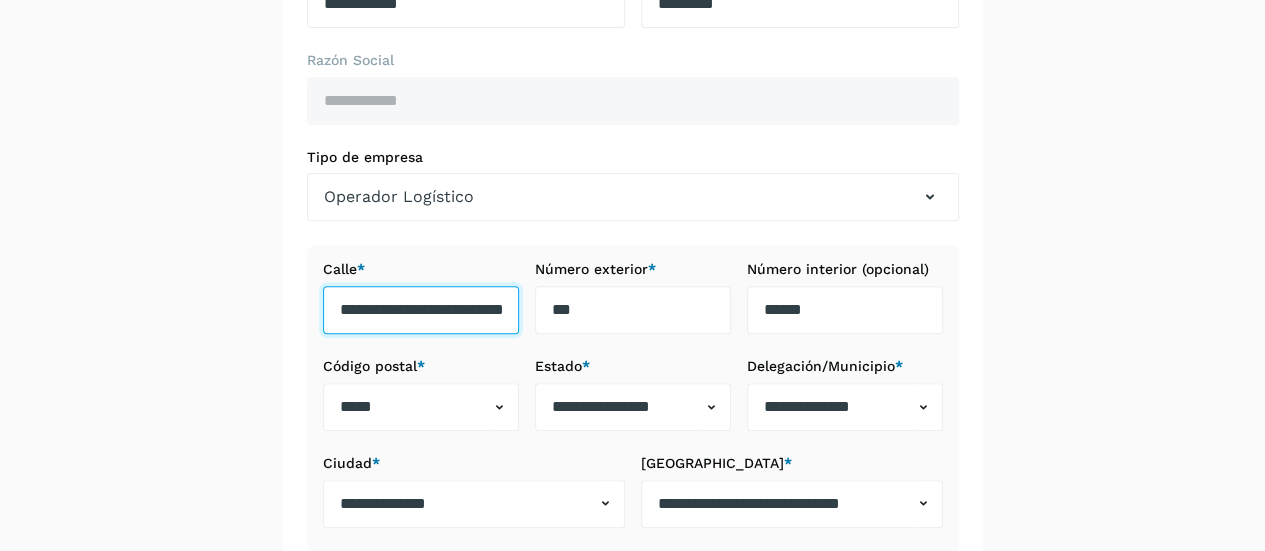 click on "**********" at bounding box center (632, 248) 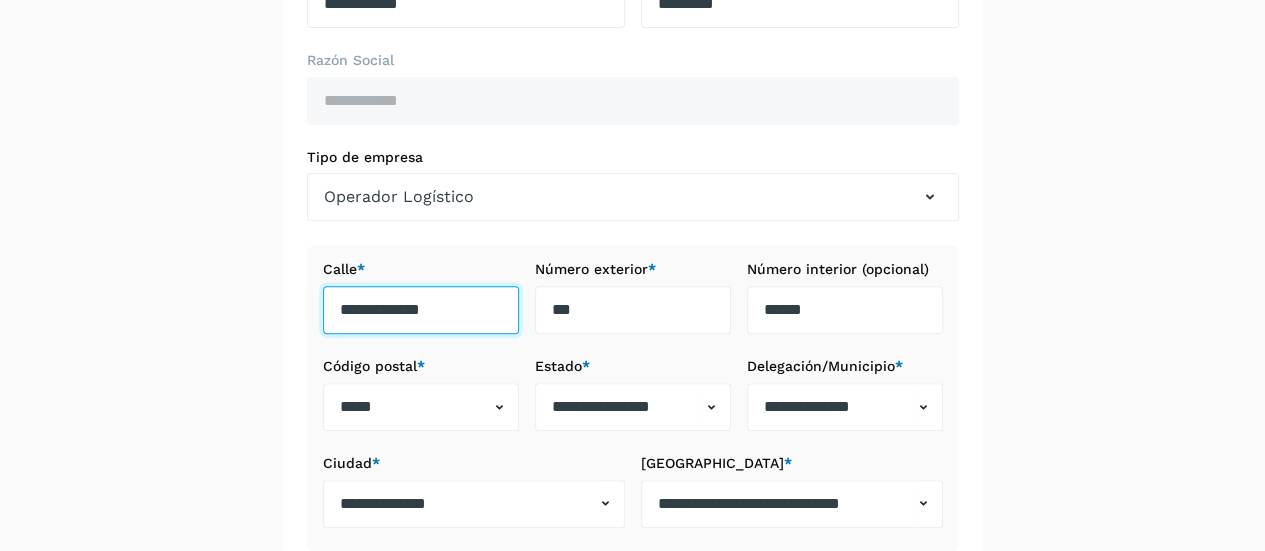type on "**********" 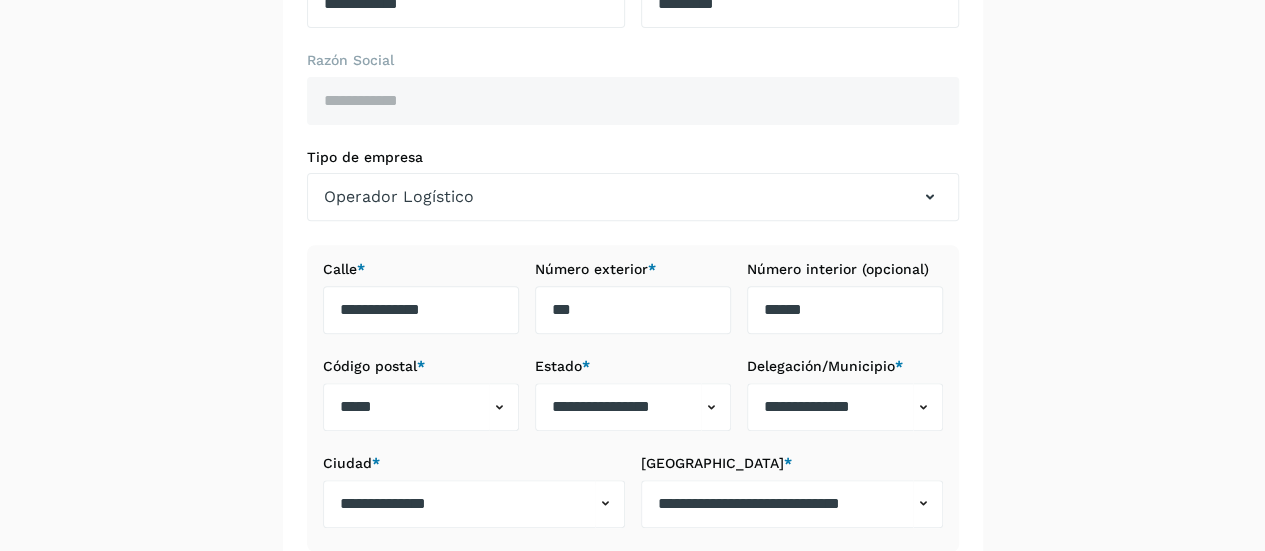 click on "**********" at bounding box center [632, 248] 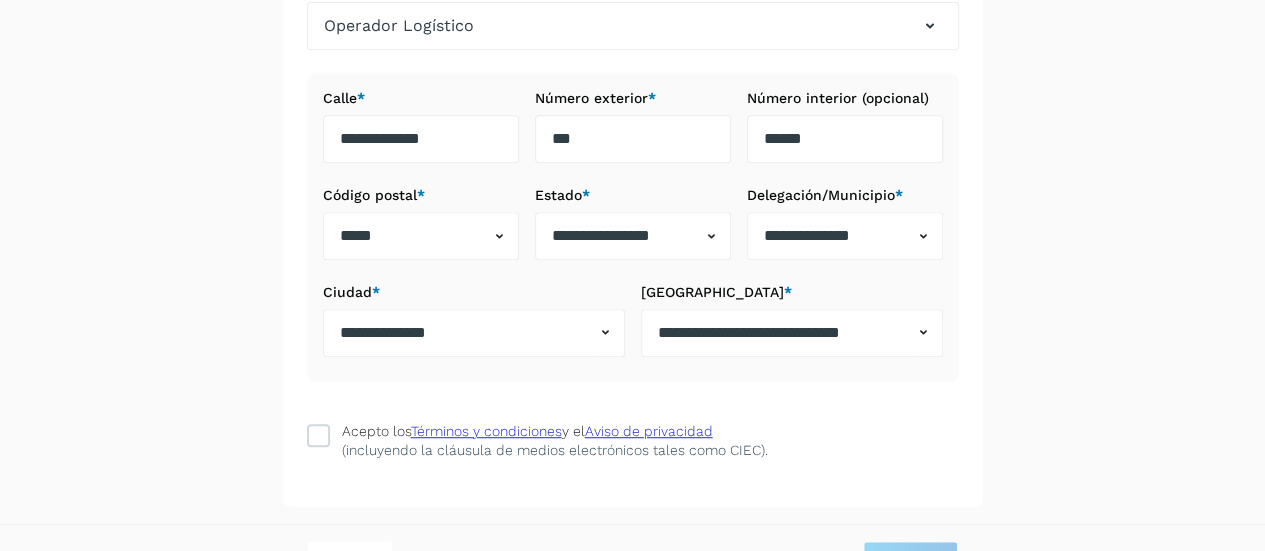 scroll, scrollTop: 459, scrollLeft: 0, axis: vertical 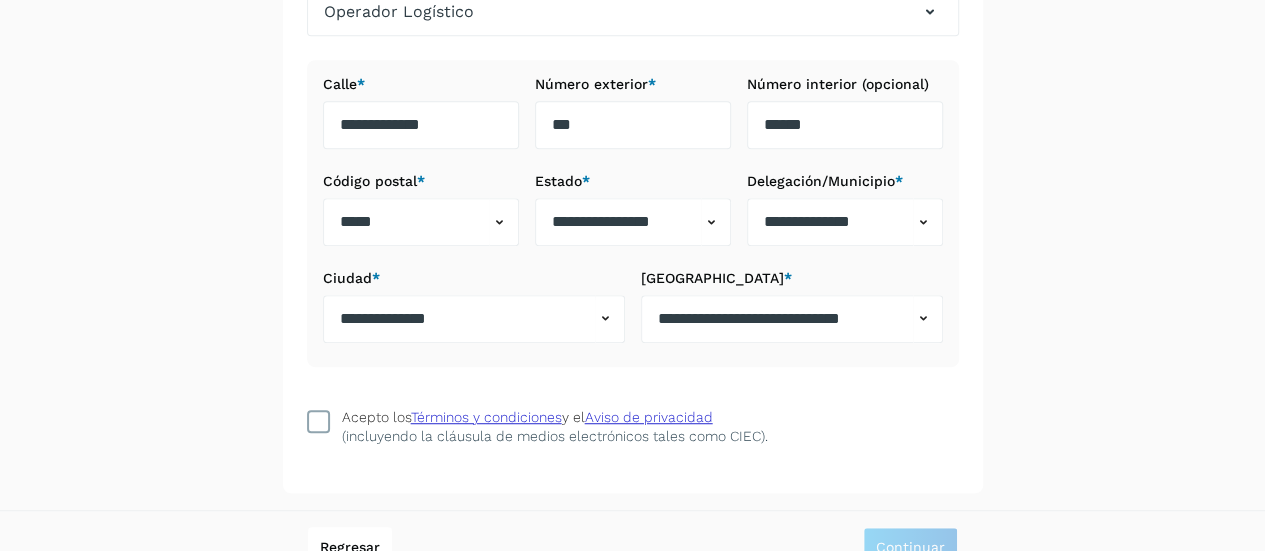 click at bounding box center (318, 421) 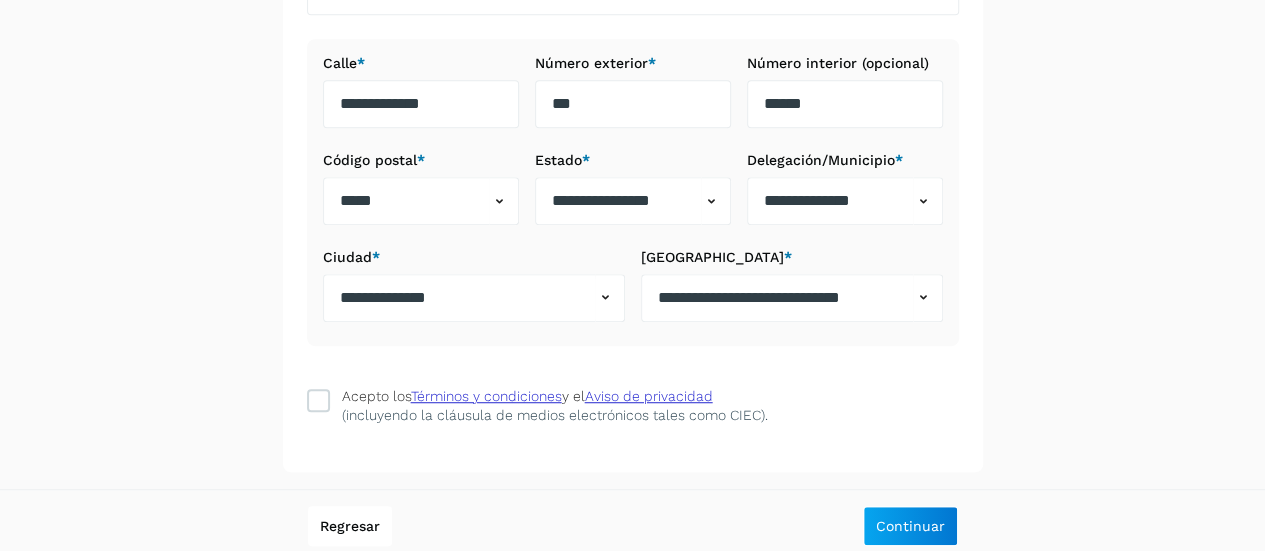 scroll, scrollTop: 486, scrollLeft: 0, axis: vertical 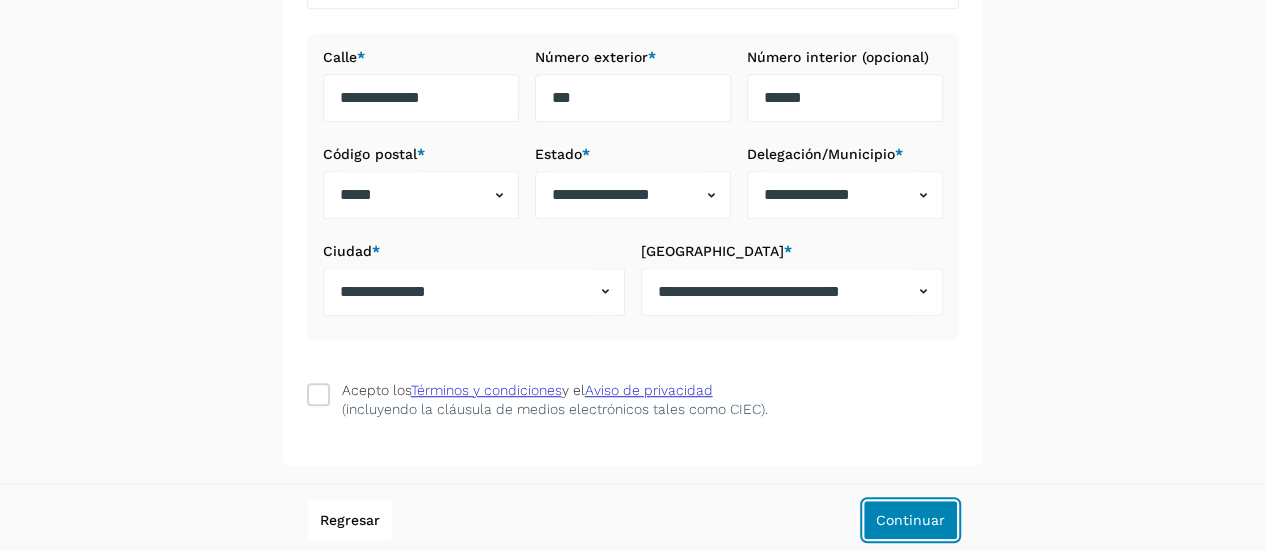 click on "Continuar" 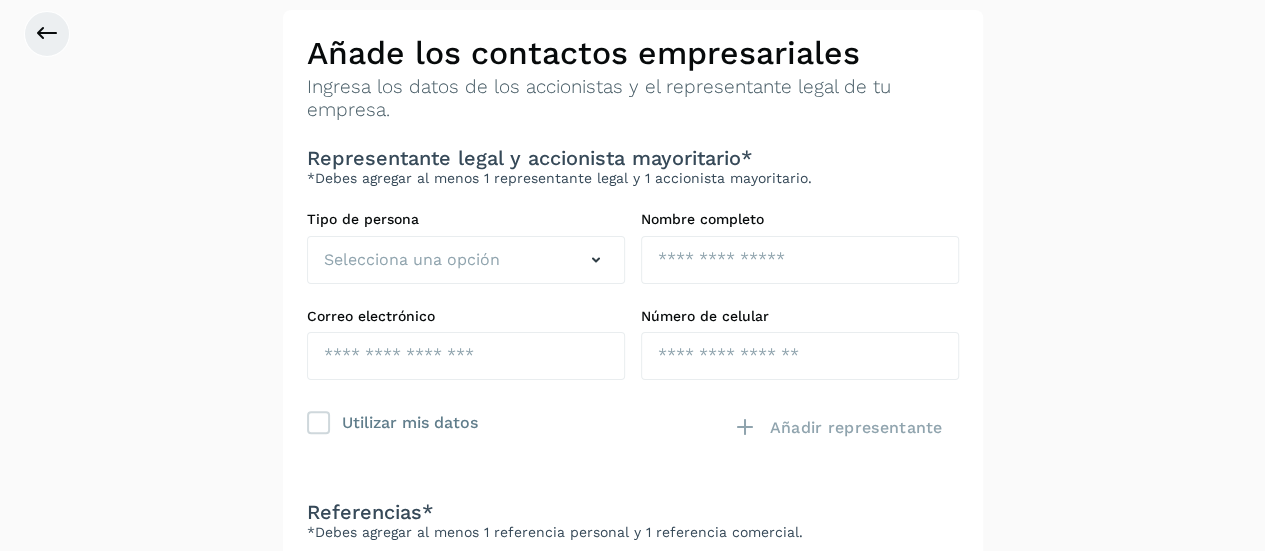 scroll, scrollTop: 64, scrollLeft: 0, axis: vertical 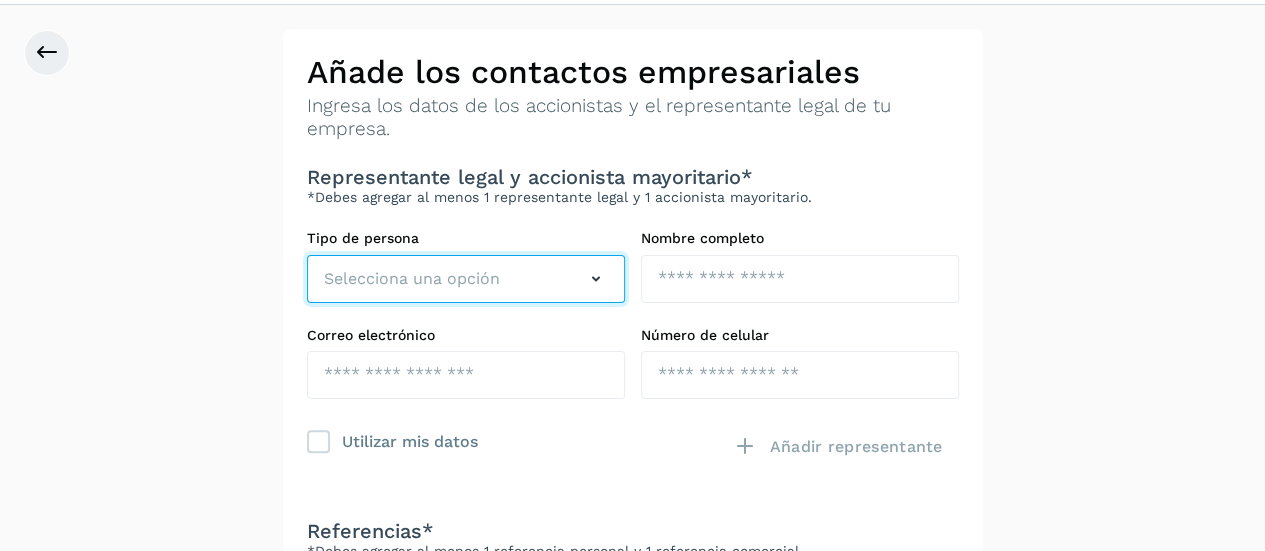 click on "Selecciona una opción" at bounding box center (466, 279) 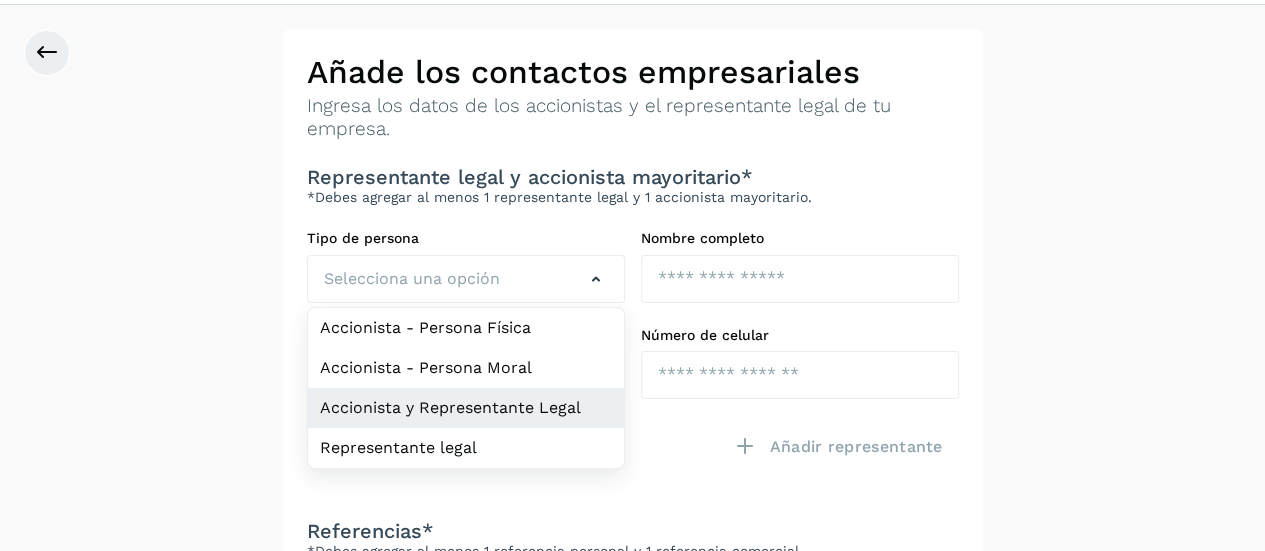 click on "Accionista y Representante Legal" 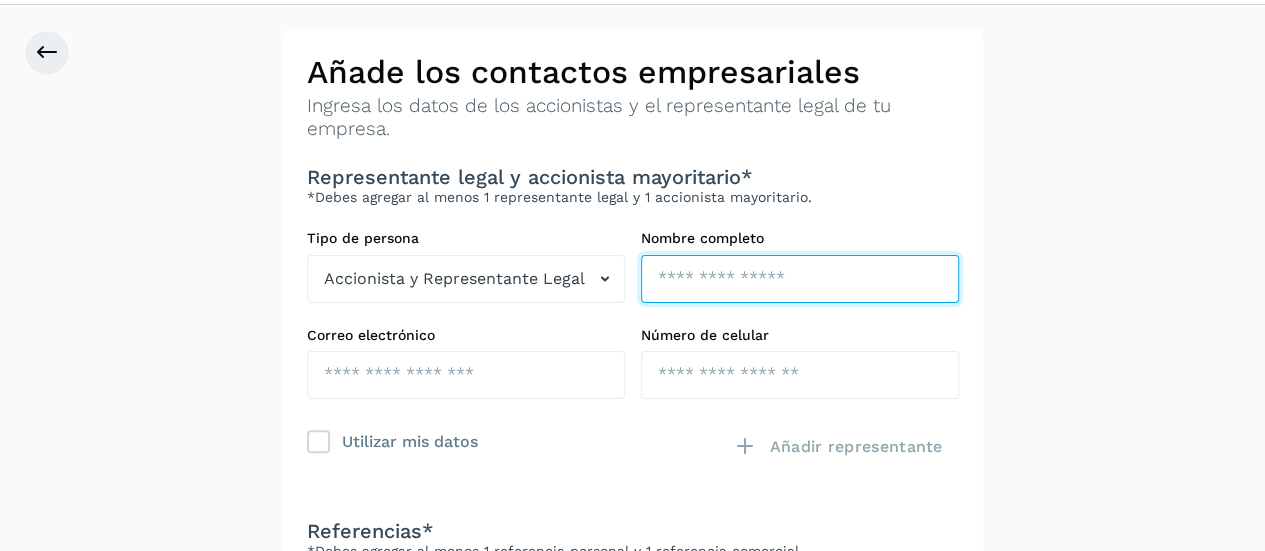 click at bounding box center [800, 279] 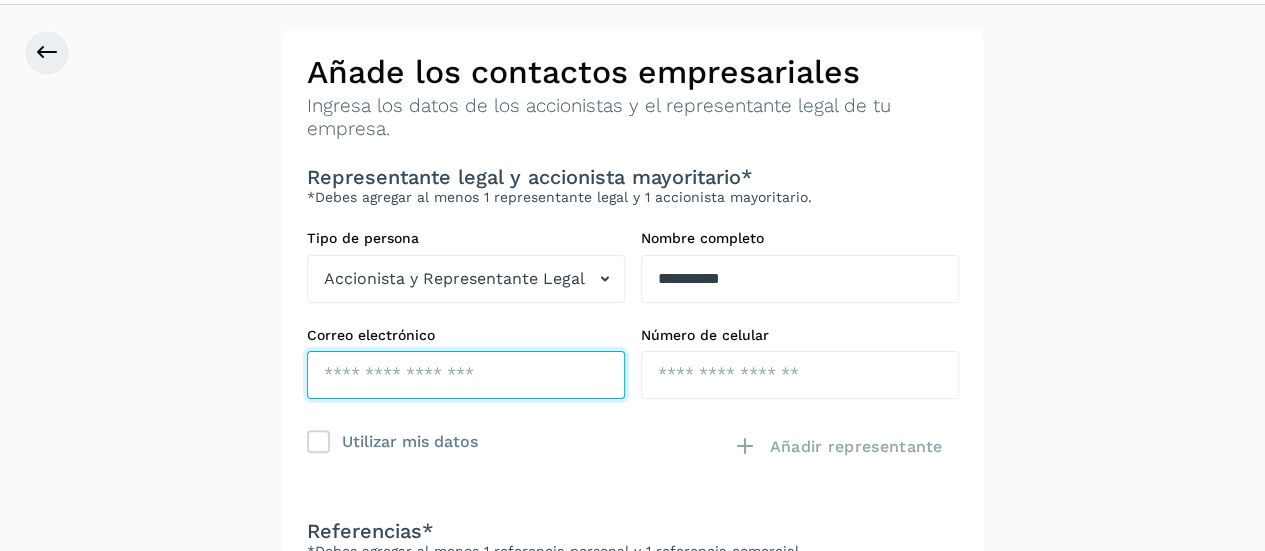 click at bounding box center [466, 375] 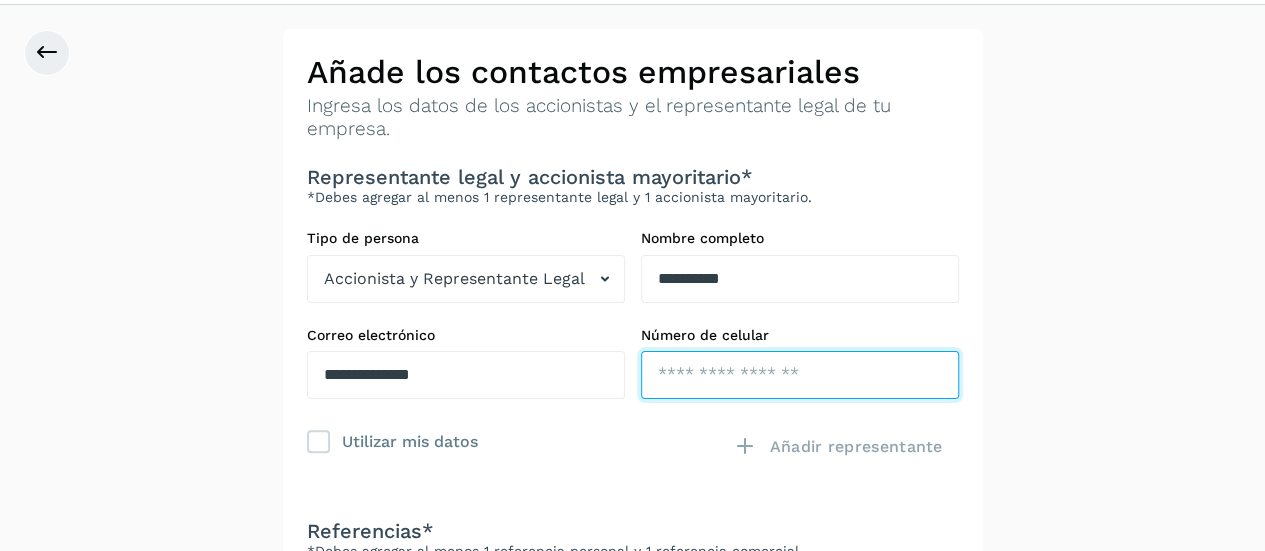 click at bounding box center [800, 375] 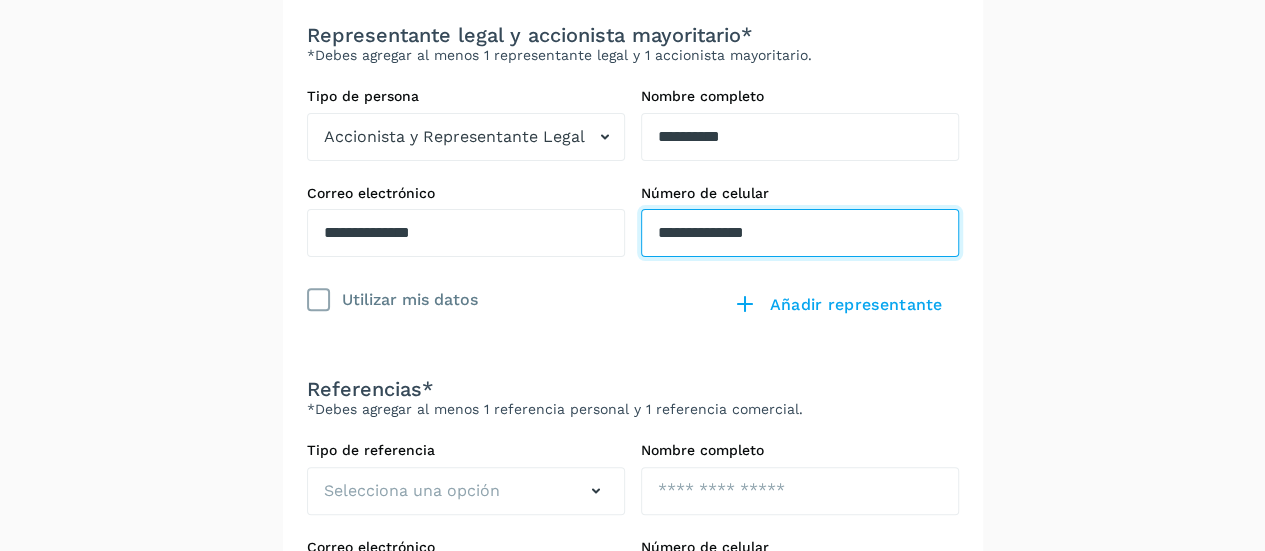 scroll, scrollTop: 207, scrollLeft: 0, axis: vertical 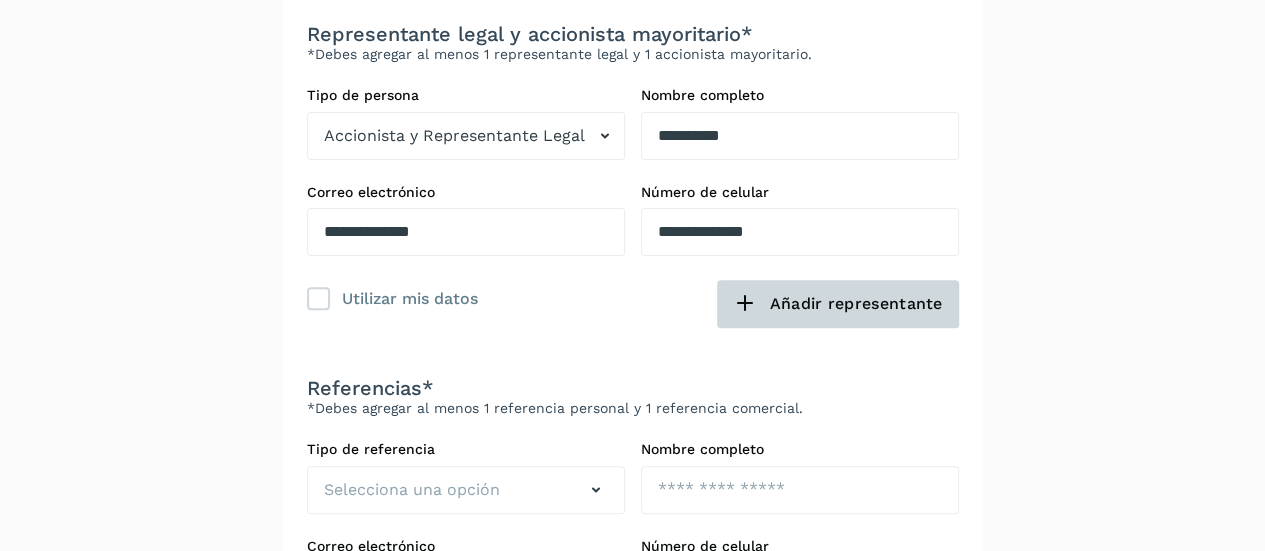 click on "Añadir representante" 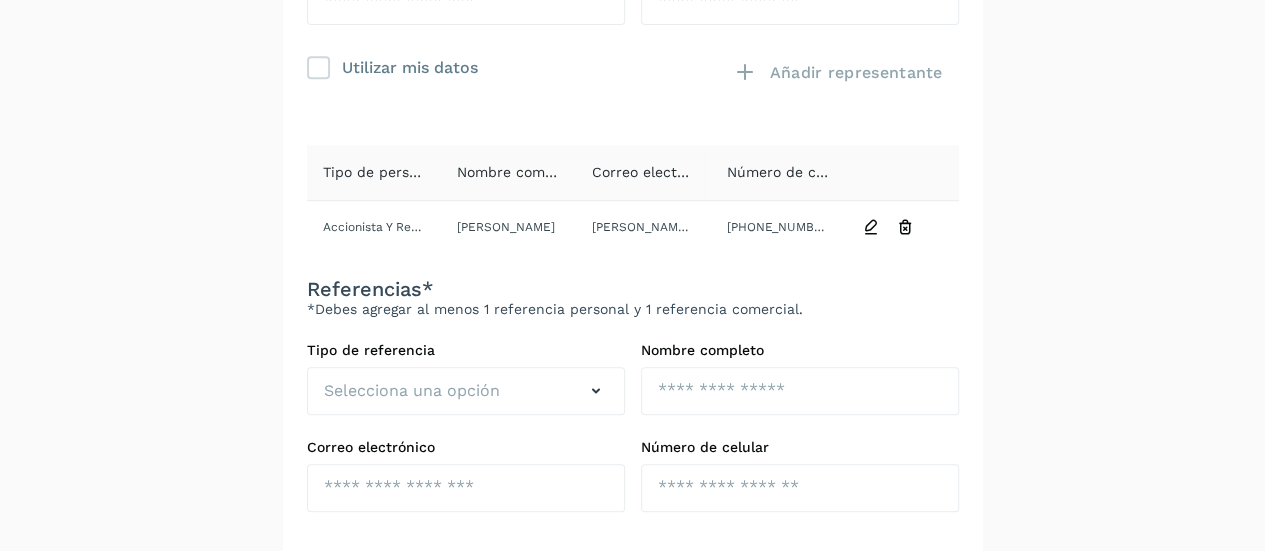 scroll, scrollTop: 588, scrollLeft: 0, axis: vertical 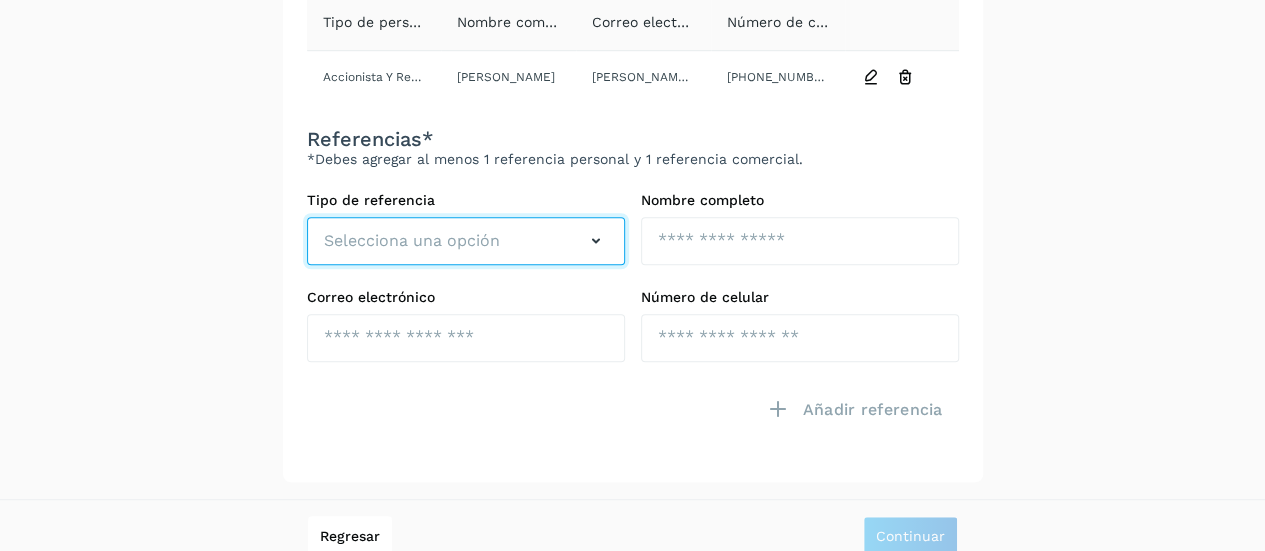 click on "Selecciona una opción" at bounding box center (412, 241) 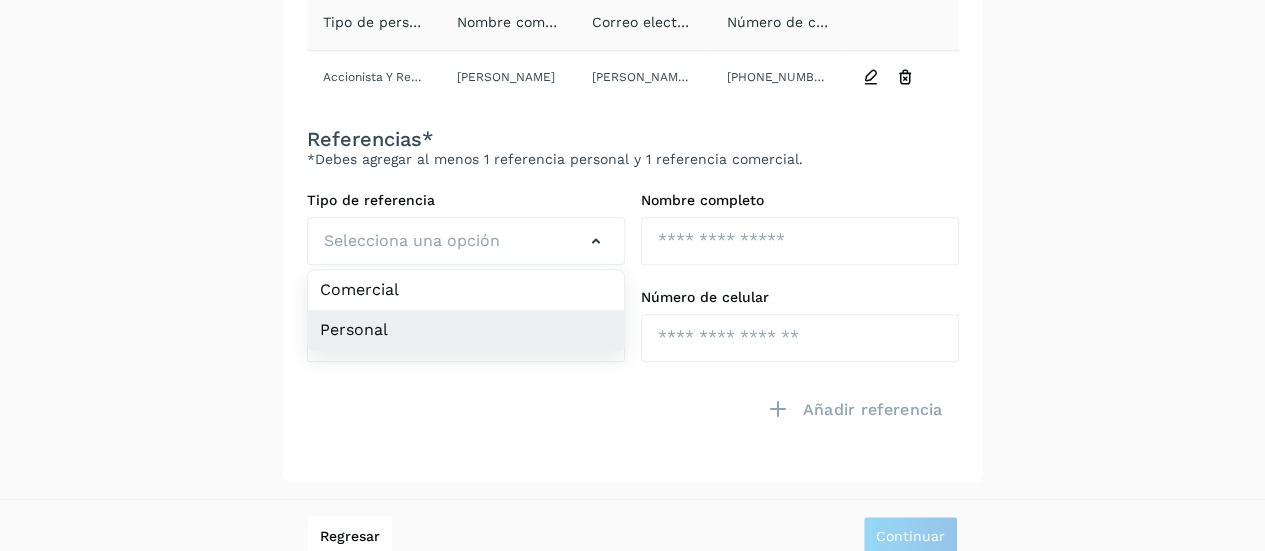 click on "Personal" 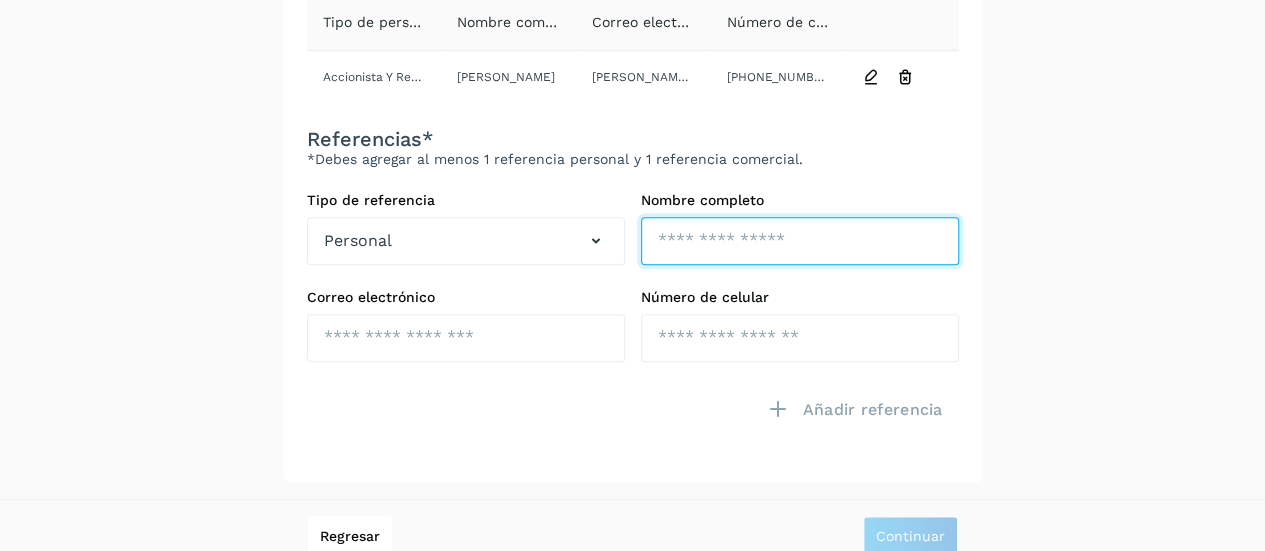 click at bounding box center [800, -245] 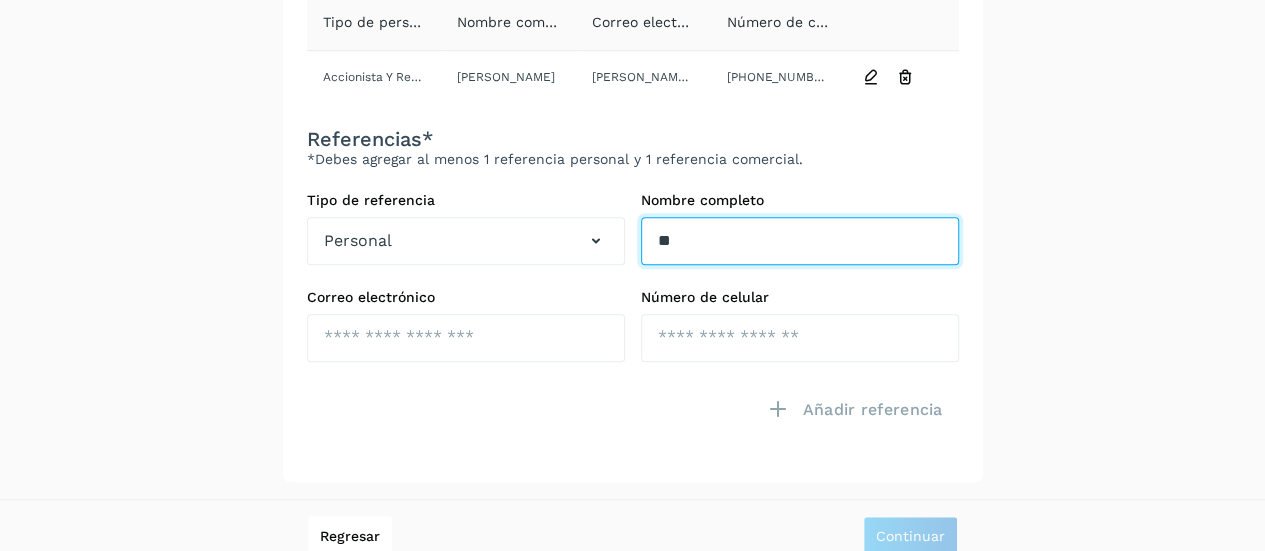 type on "*" 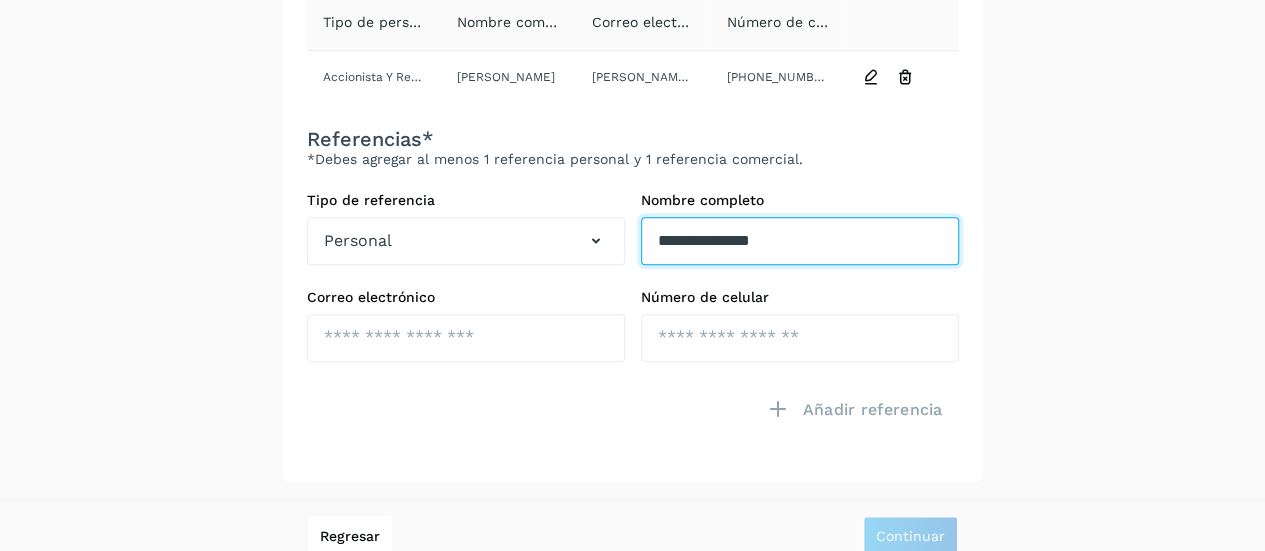 type on "**********" 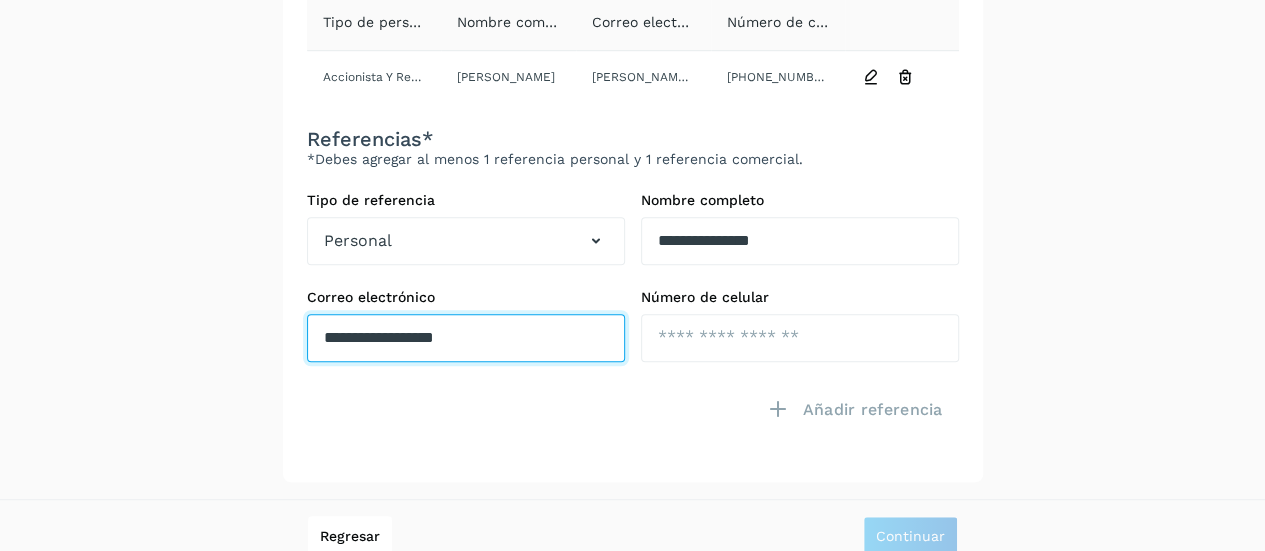 type on "**********" 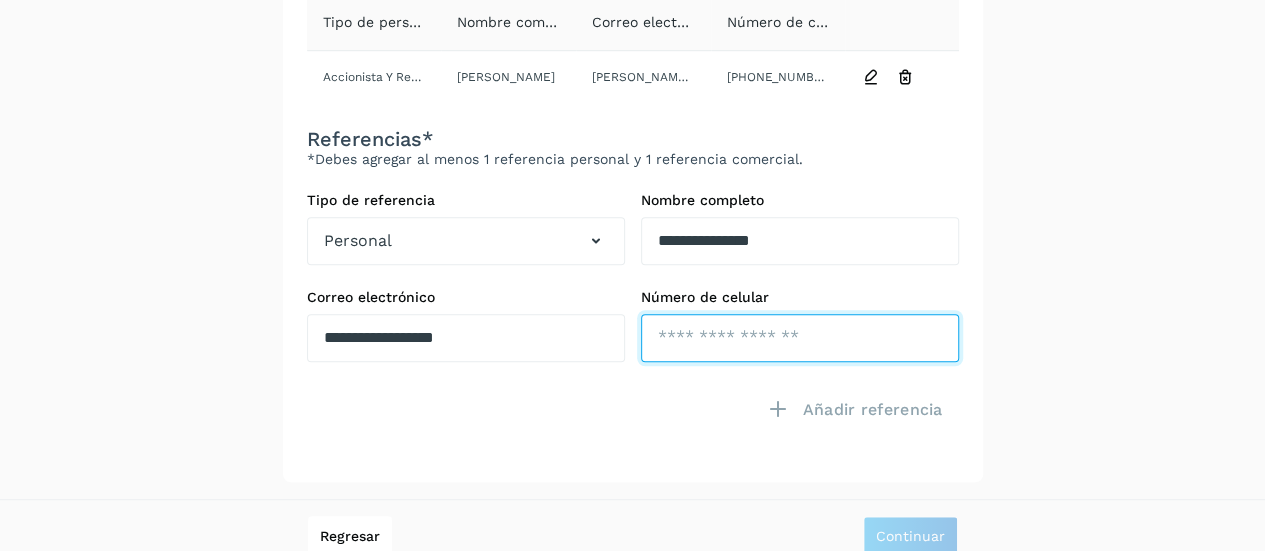 paste on "**" 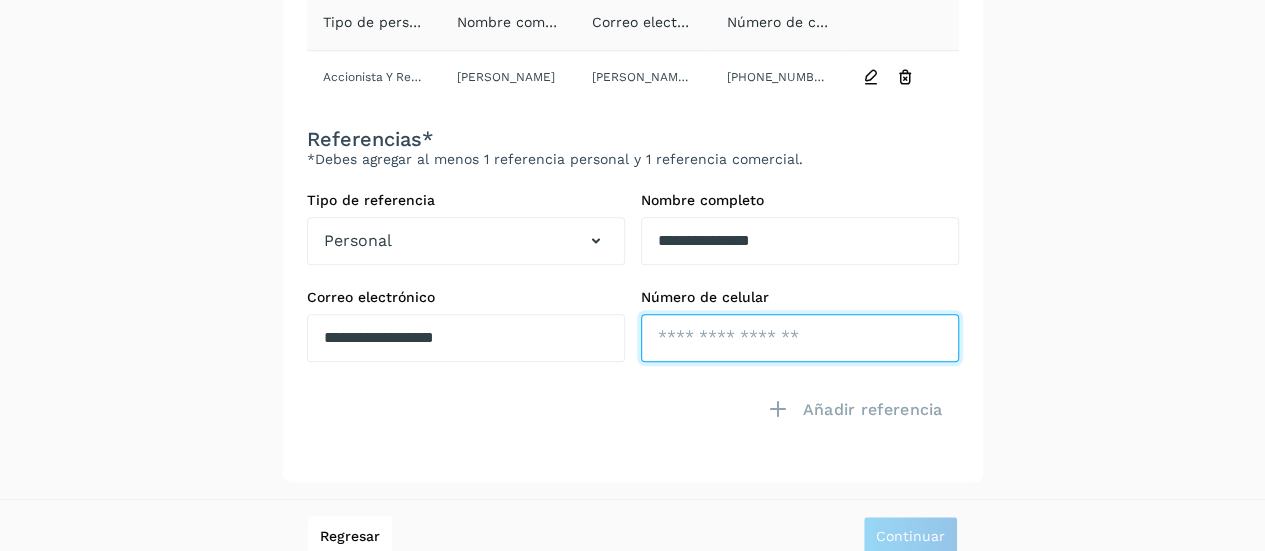 type on "**" 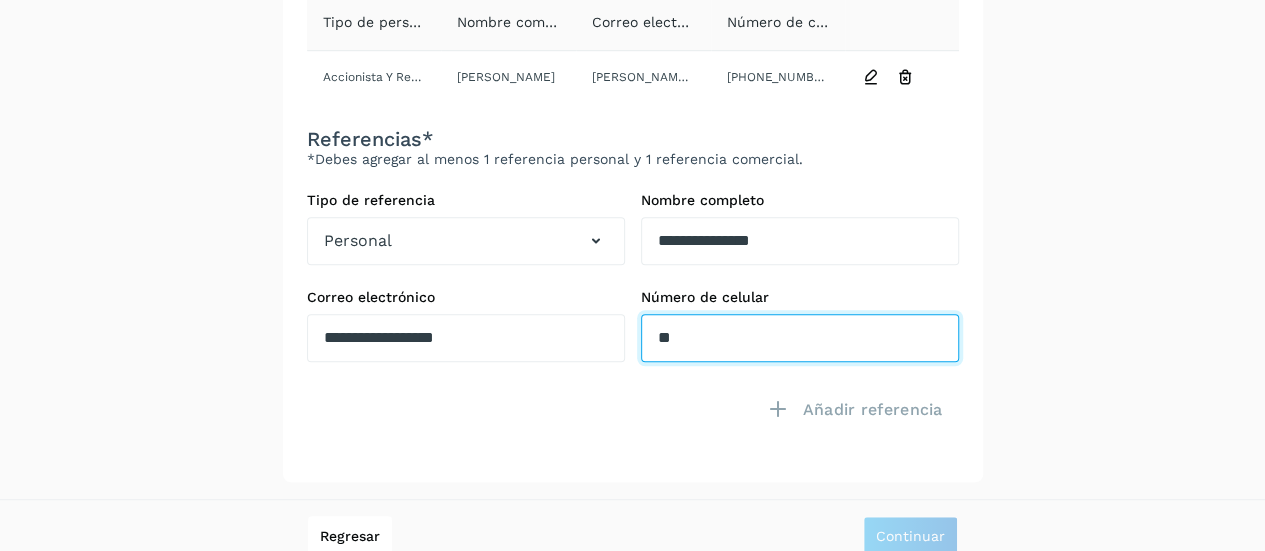 drag, startPoint x: 629, startPoint y: 343, endPoint x: 567, endPoint y: 343, distance: 62 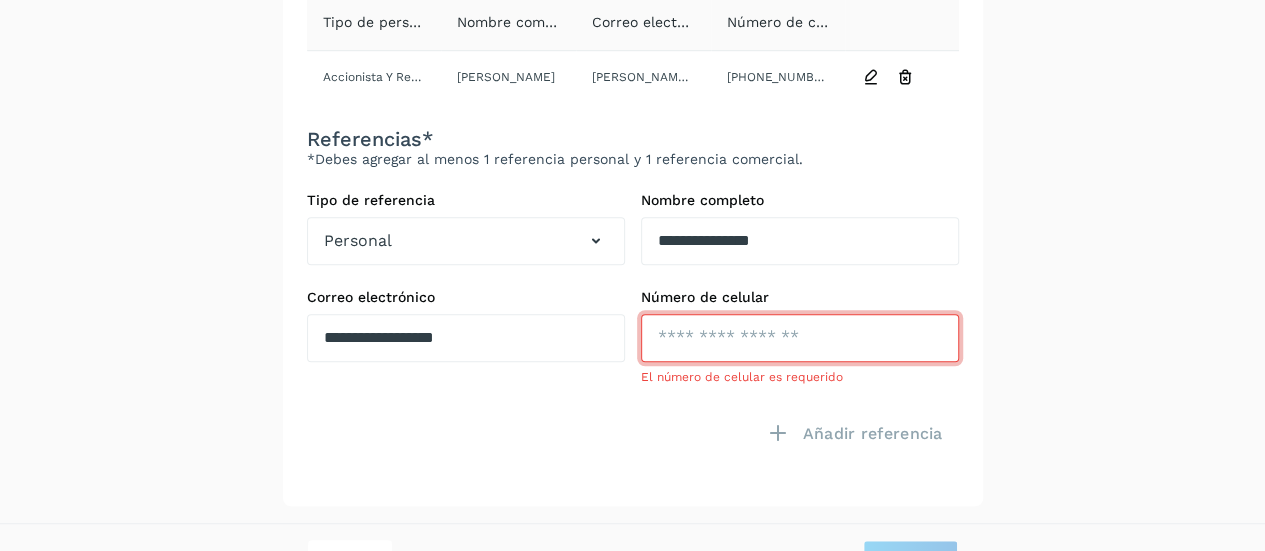 click at bounding box center (800, 338) 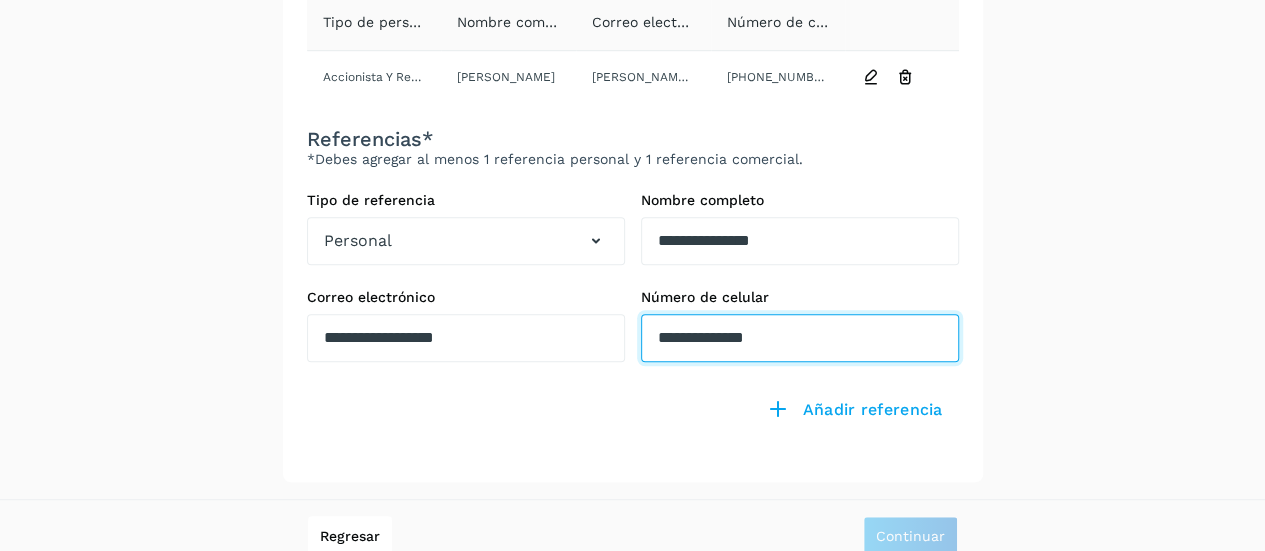 type on "**********" 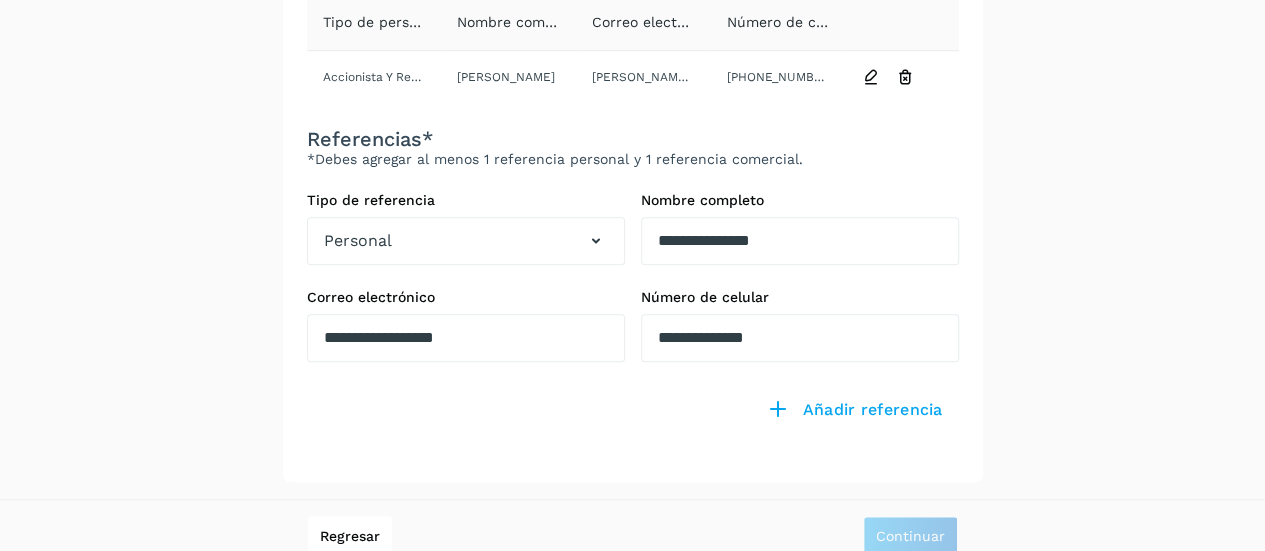 click on "**********" 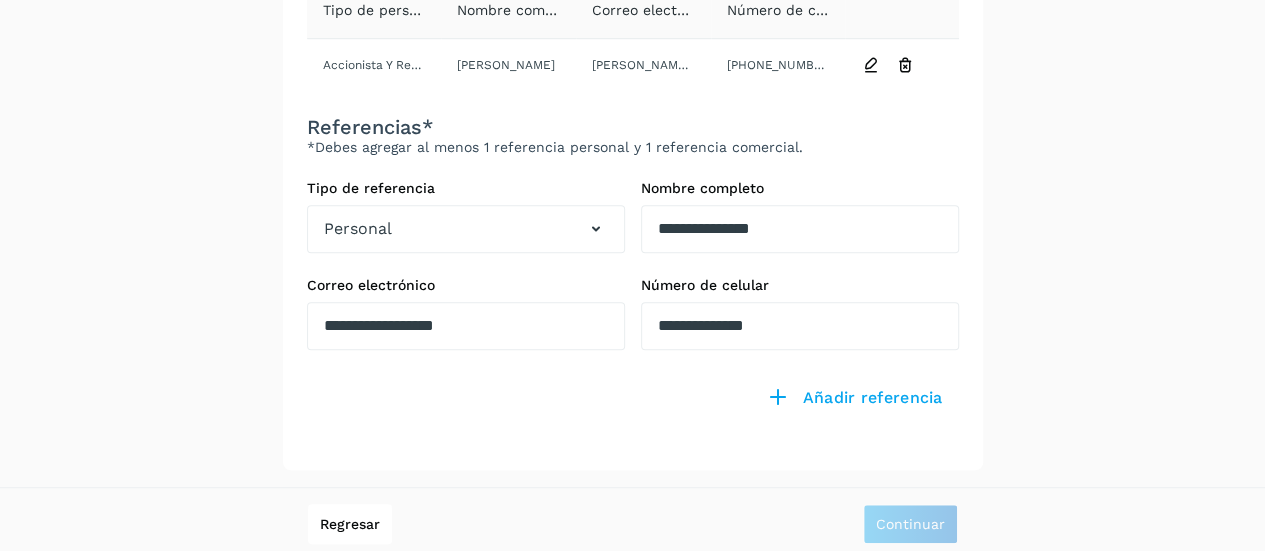 scroll, scrollTop: 606, scrollLeft: 0, axis: vertical 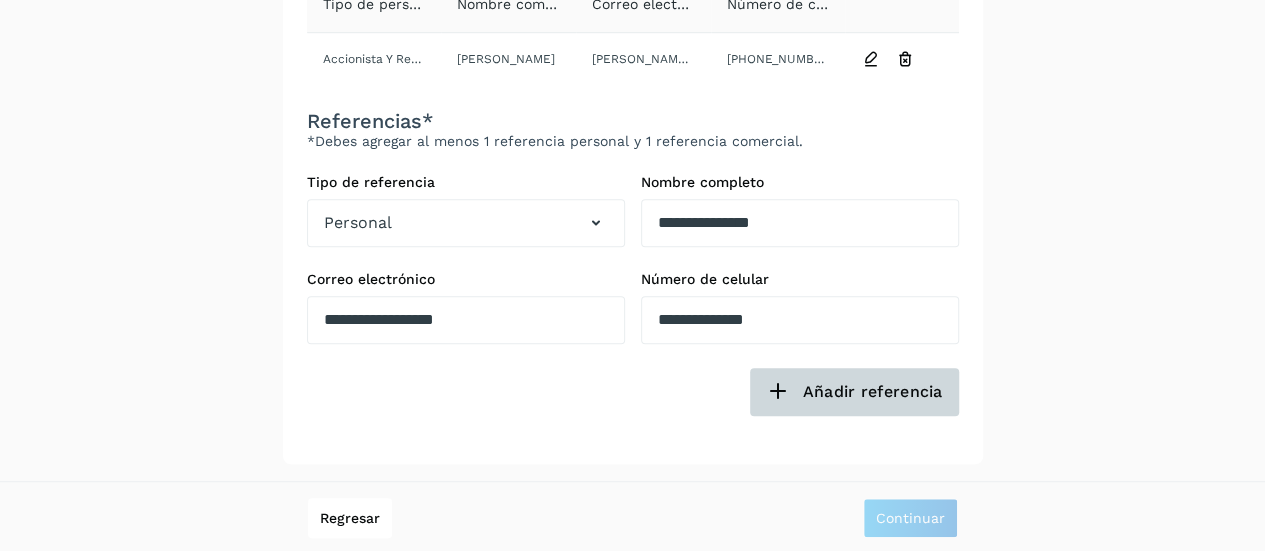 click on "Añadir referencia" 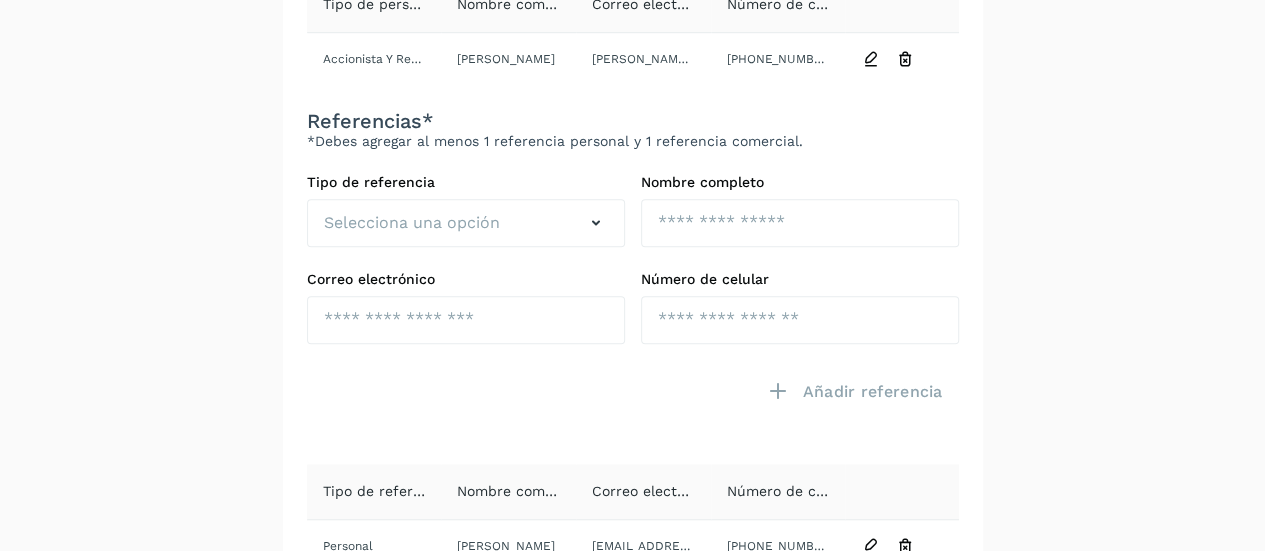 click on "Tipo de referencia  Selecciona una opción" at bounding box center (466, 210) 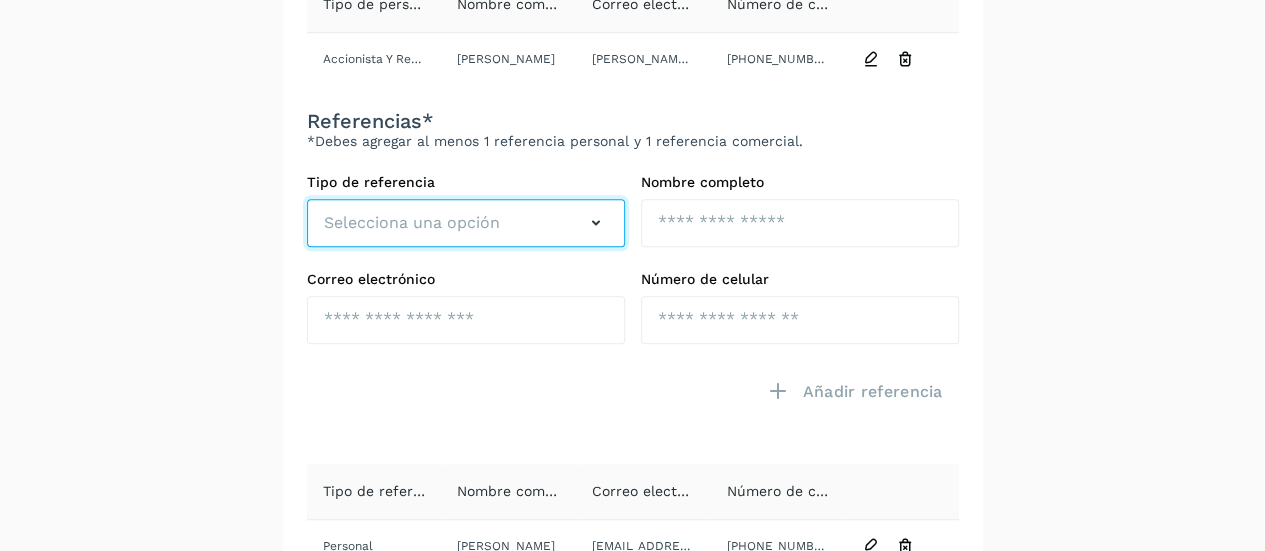 click on "Selecciona una opción" at bounding box center [412, 223] 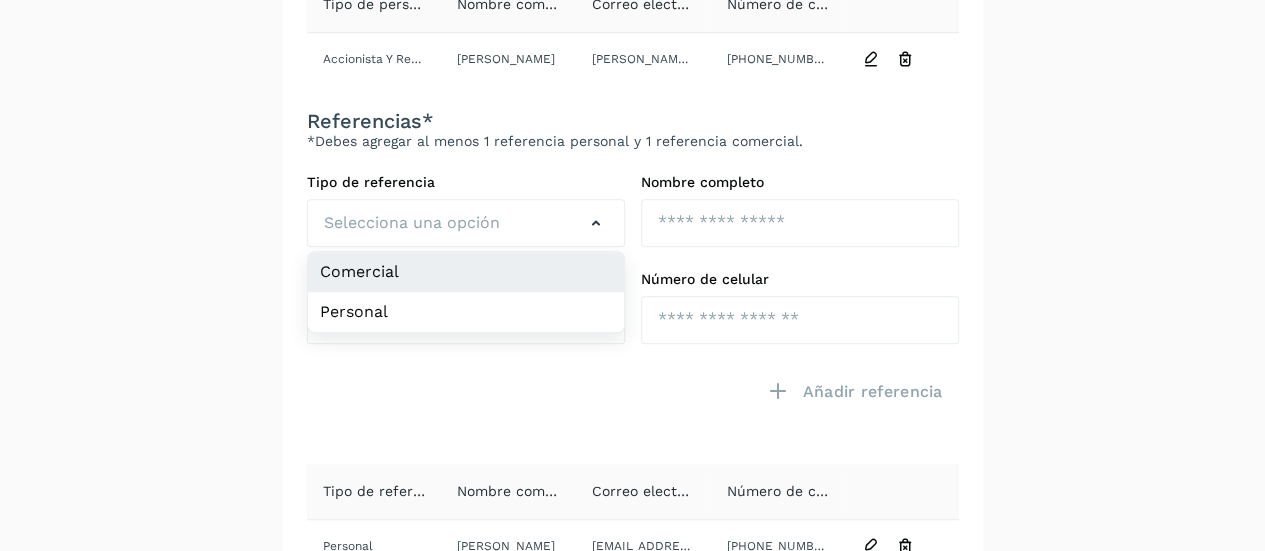 click on "Comercial" 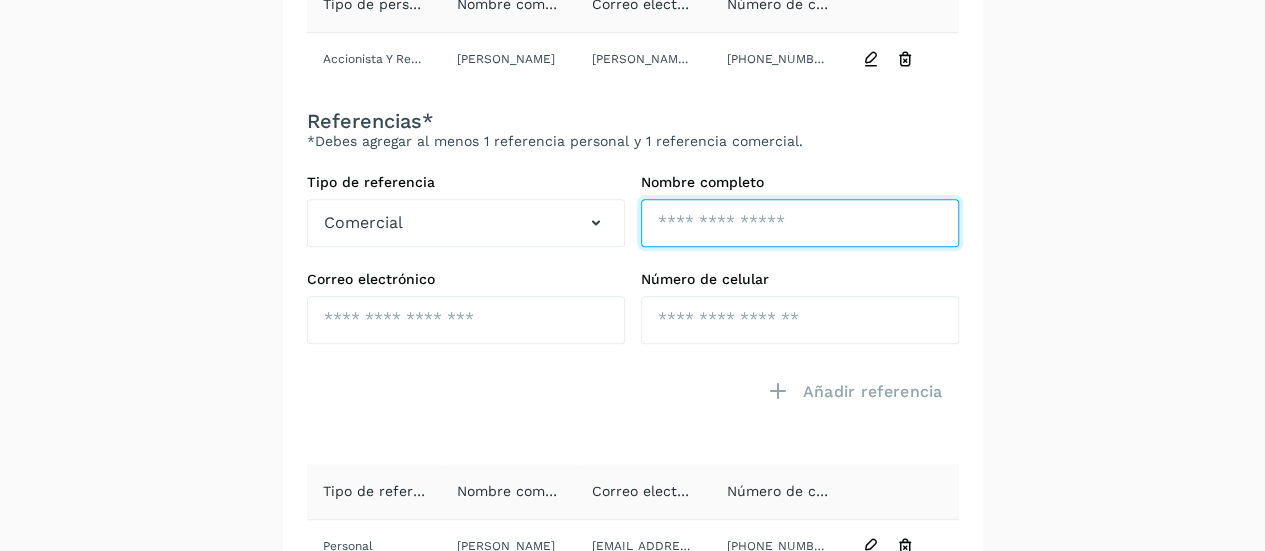 click at bounding box center (800, -263) 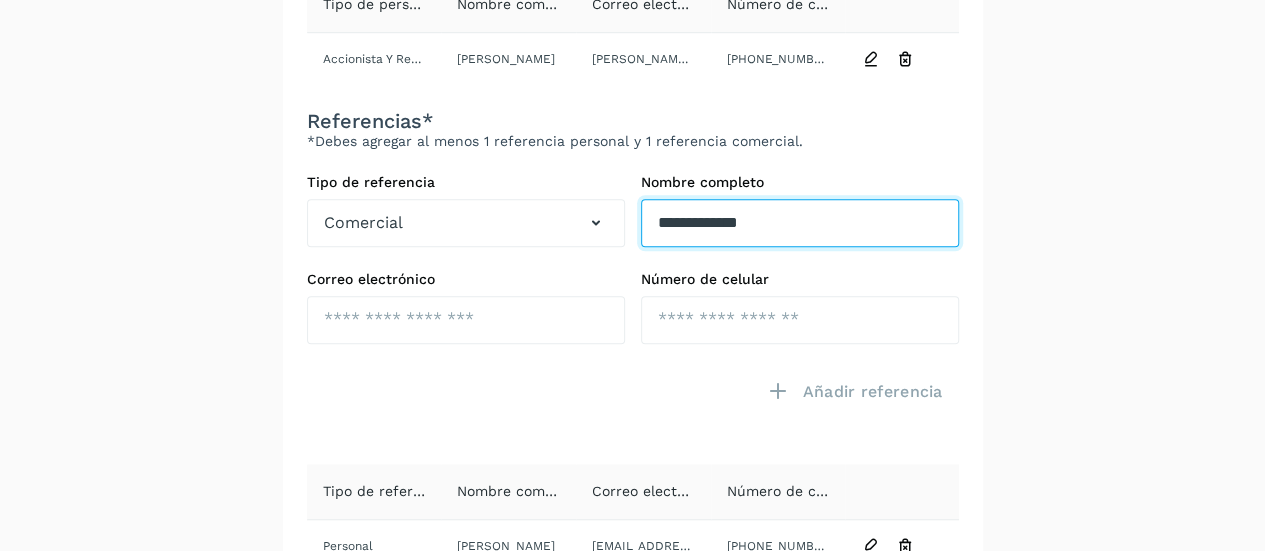 type on "**********" 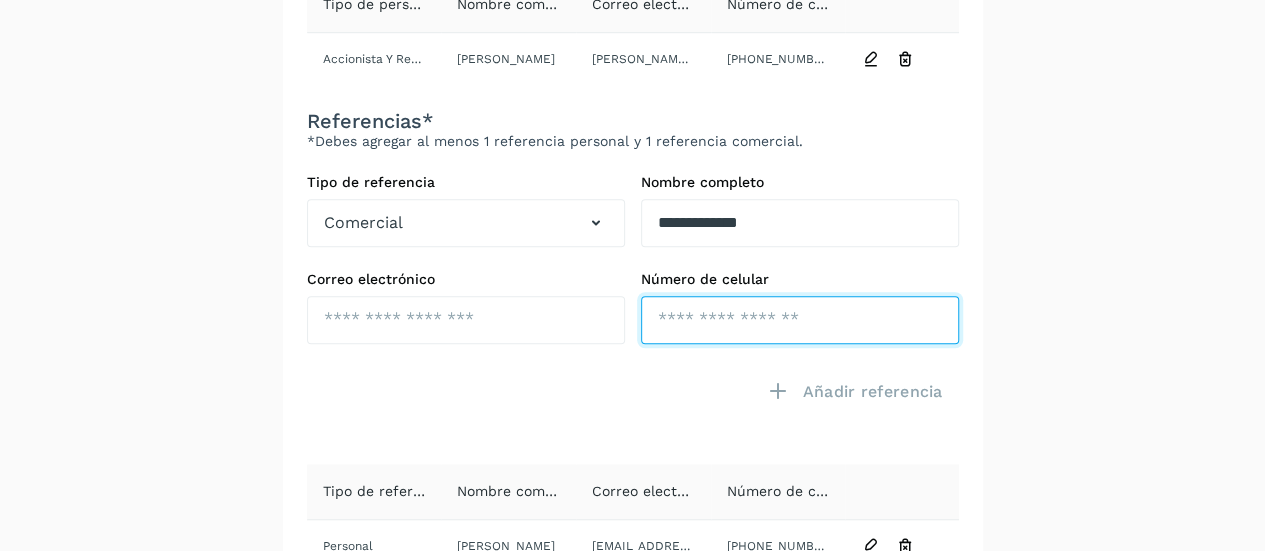 click at bounding box center (800, -167) 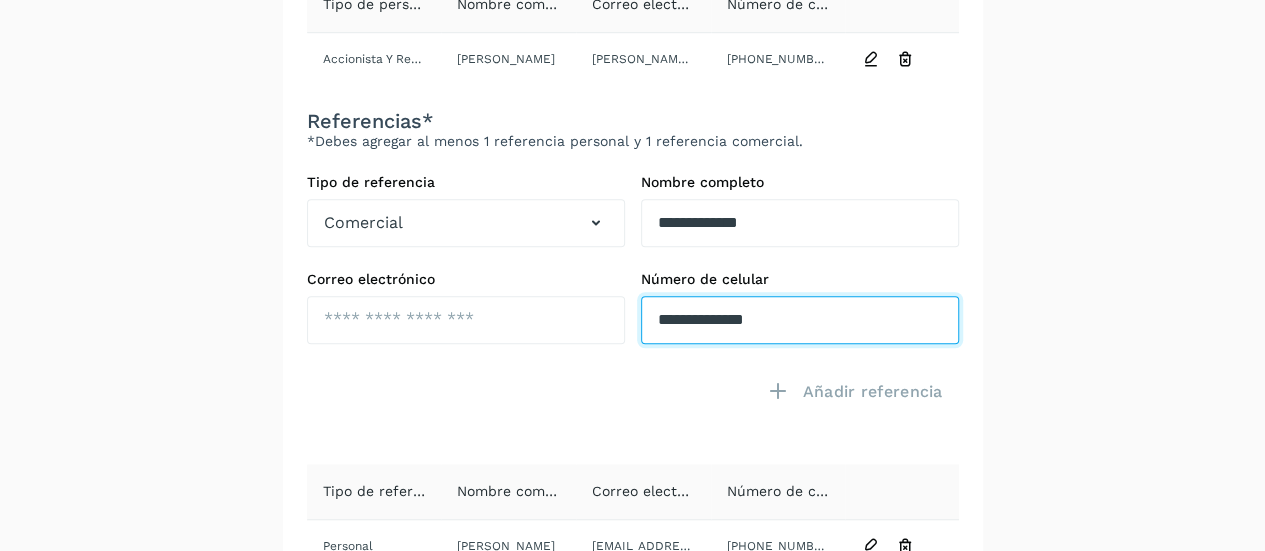 type on "**********" 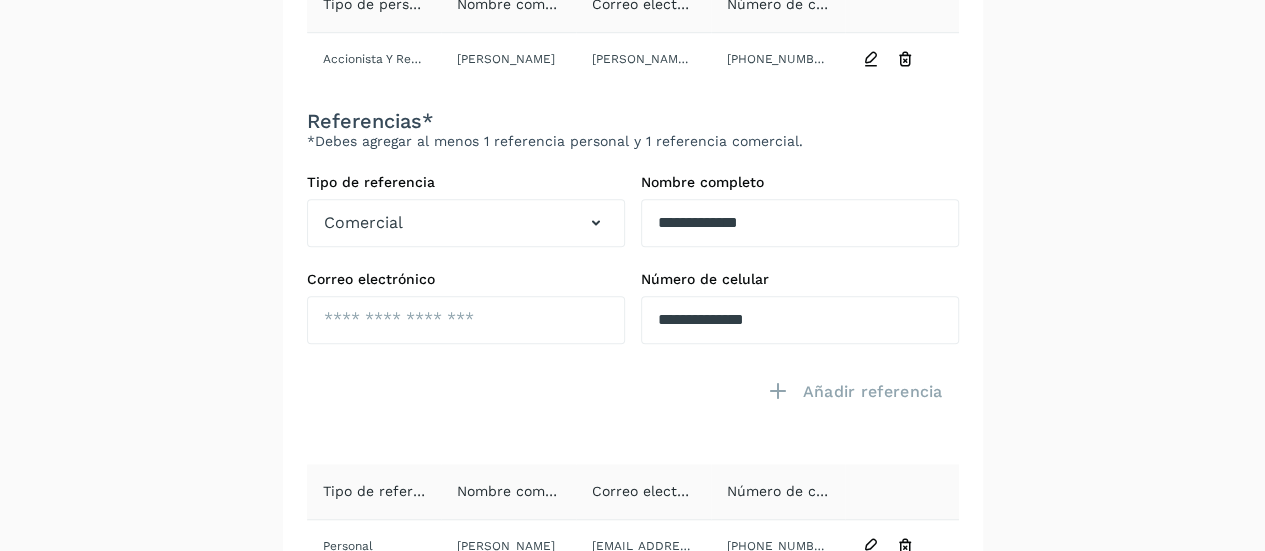click at bounding box center (466, 406) 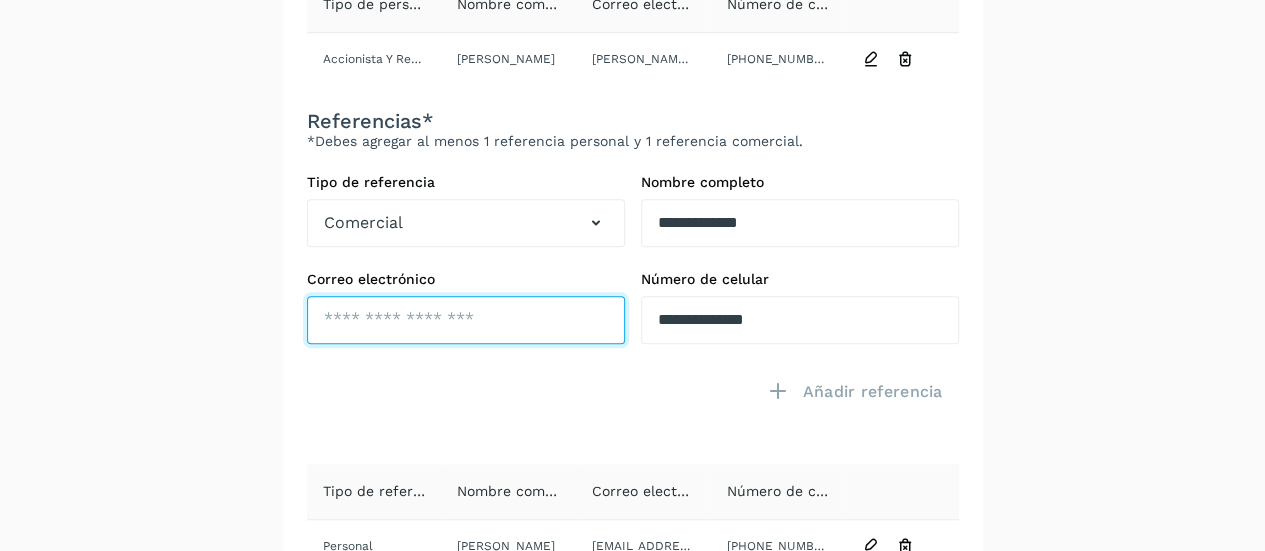 click at bounding box center [466, -167] 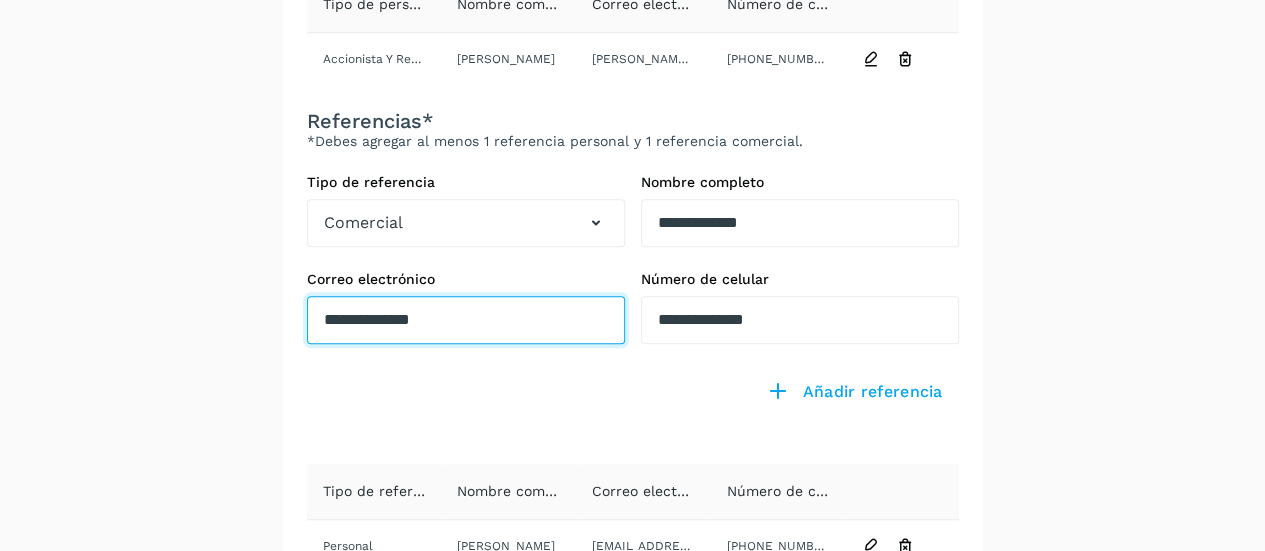 type on "**********" 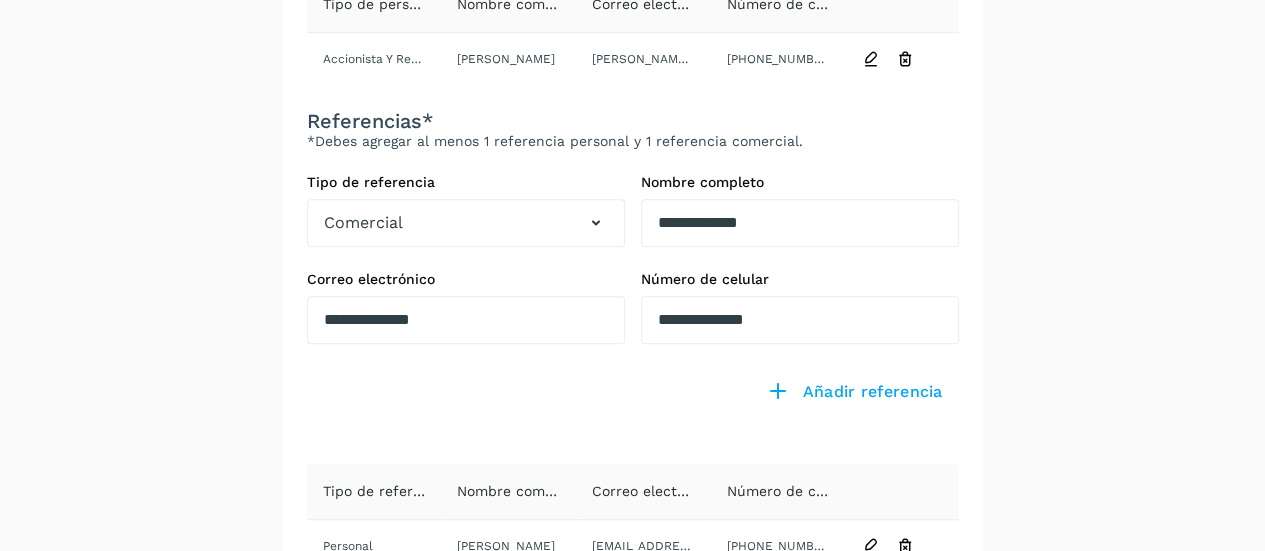 click at bounding box center (466, 406) 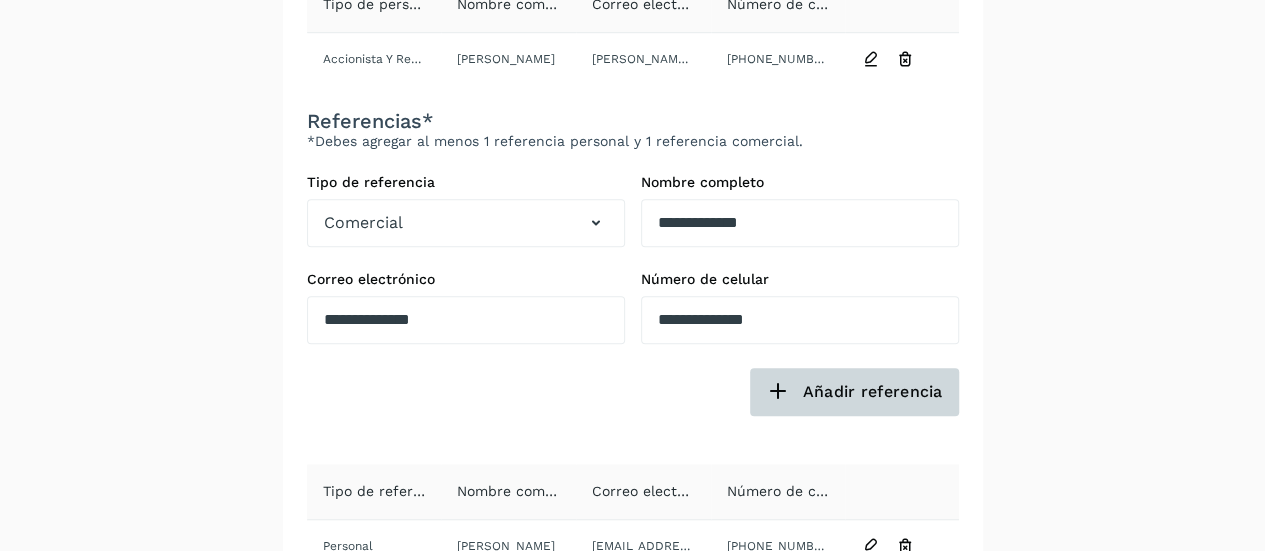 click on "Añadir referencia" 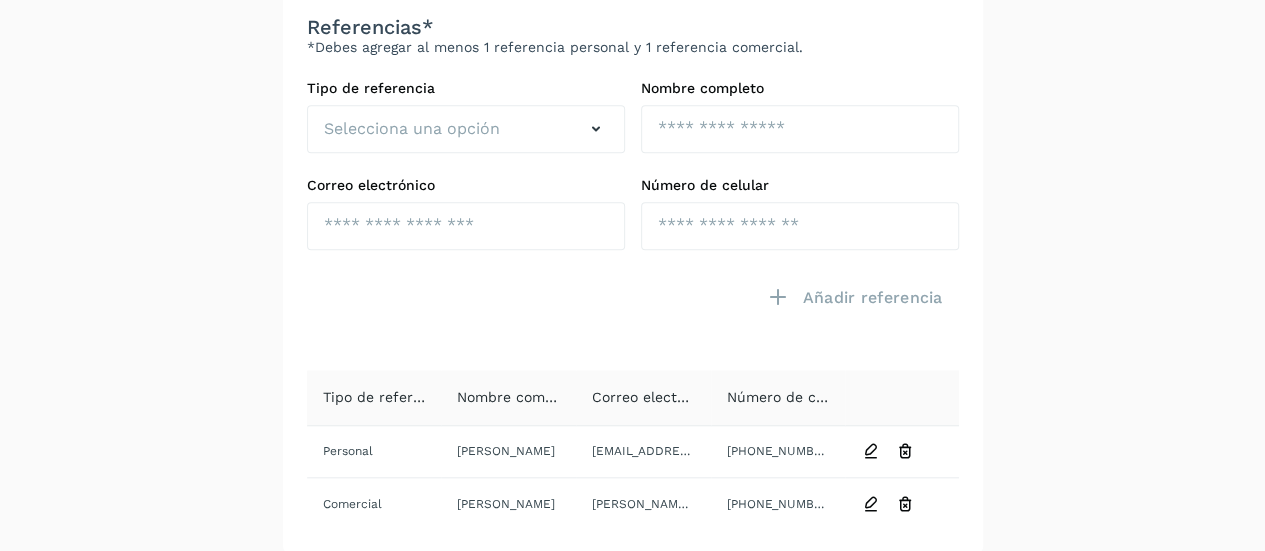 scroll, scrollTop: 790, scrollLeft: 0, axis: vertical 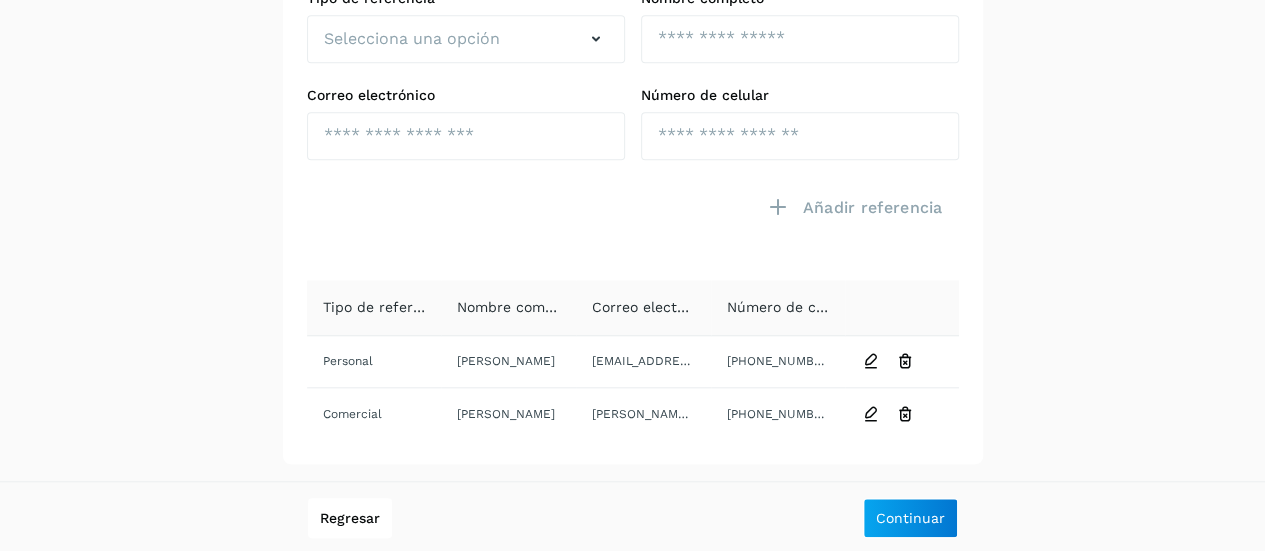 click on "Regresar Continuar" at bounding box center [632, 517] 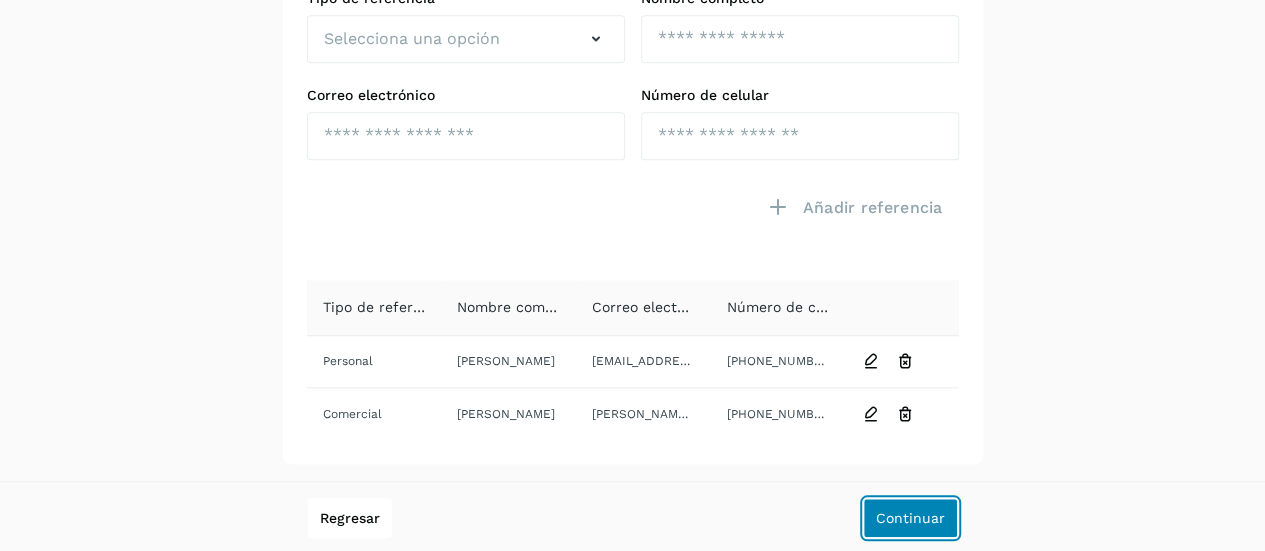 click on "Continuar" at bounding box center [910, 518] 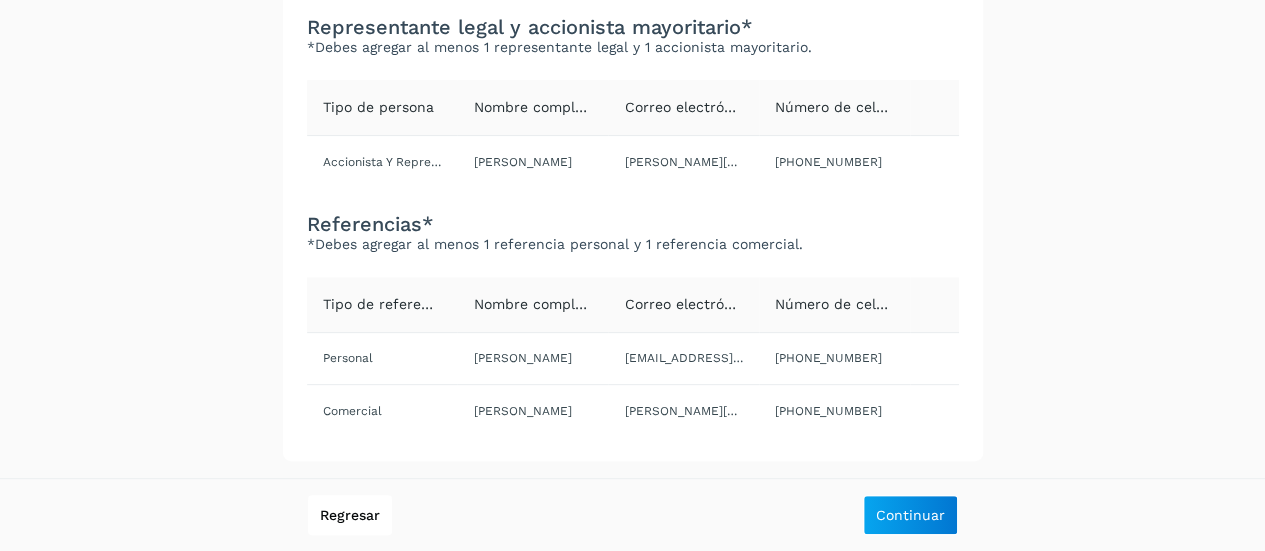 scroll, scrollTop: 213, scrollLeft: 0, axis: vertical 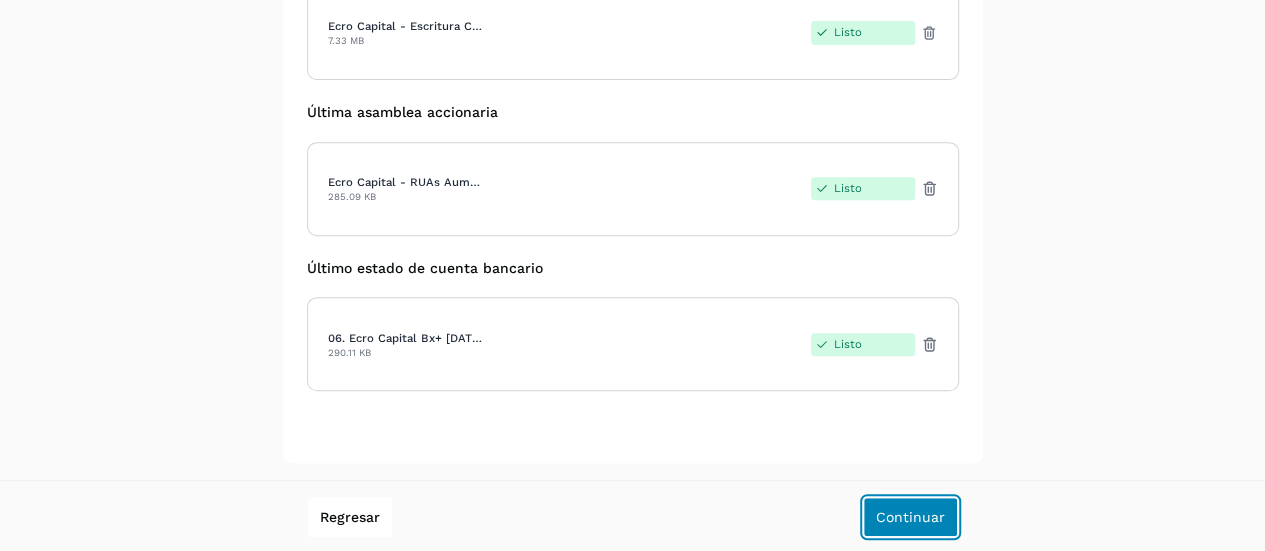 click on "Continuar" at bounding box center (910, 517) 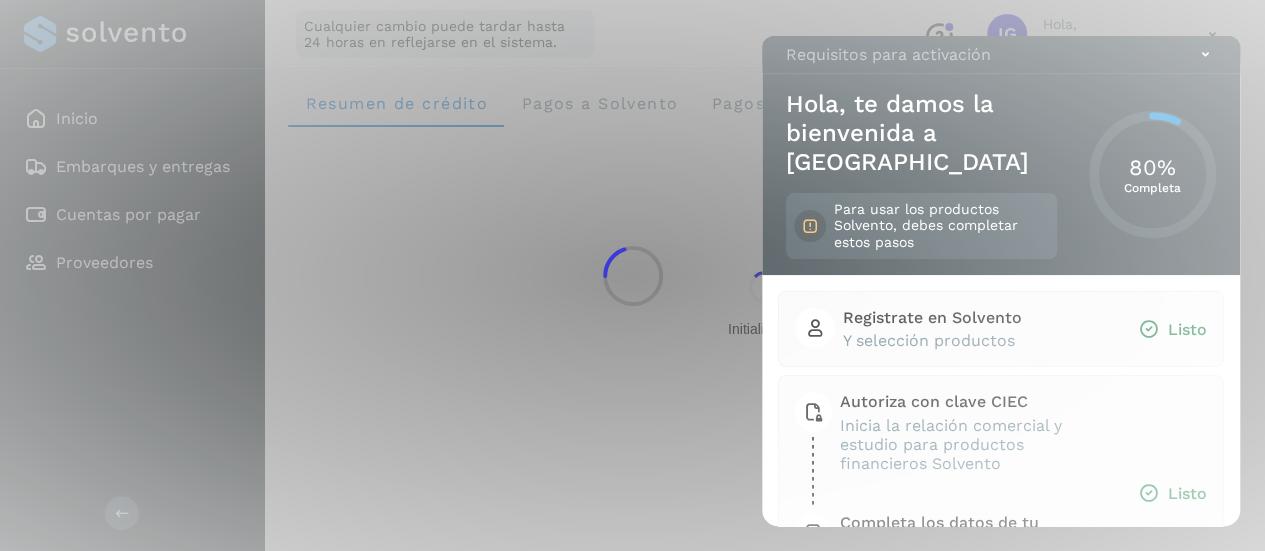 scroll, scrollTop: 0, scrollLeft: 0, axis: both 